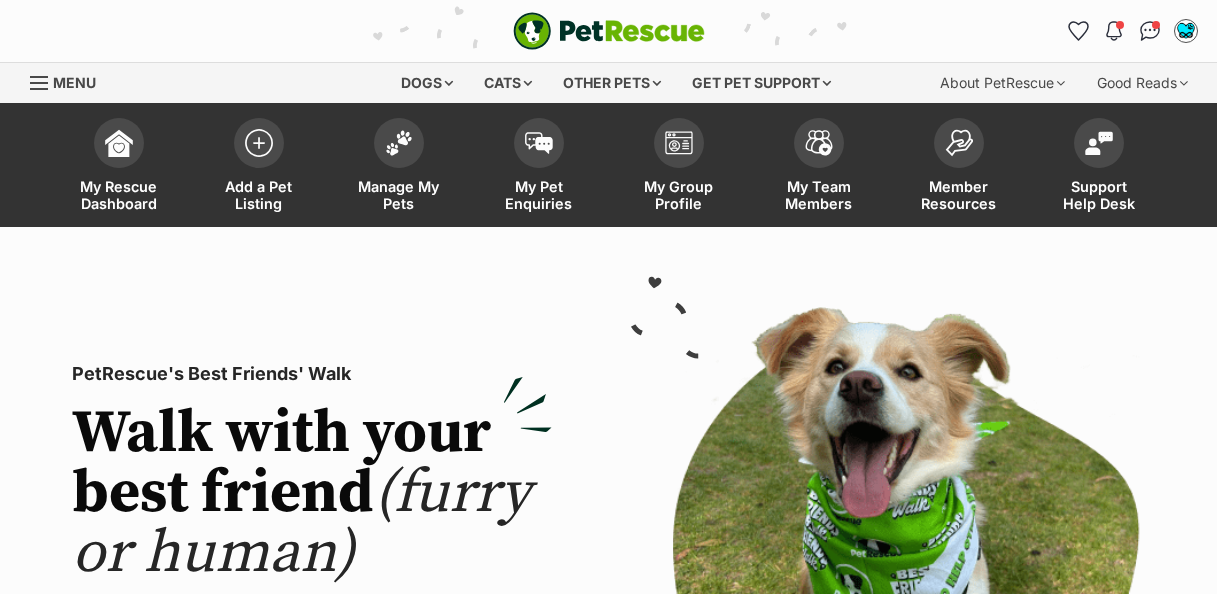 scroll, scrollTop: 0, scrollLeft: 0, axis: both 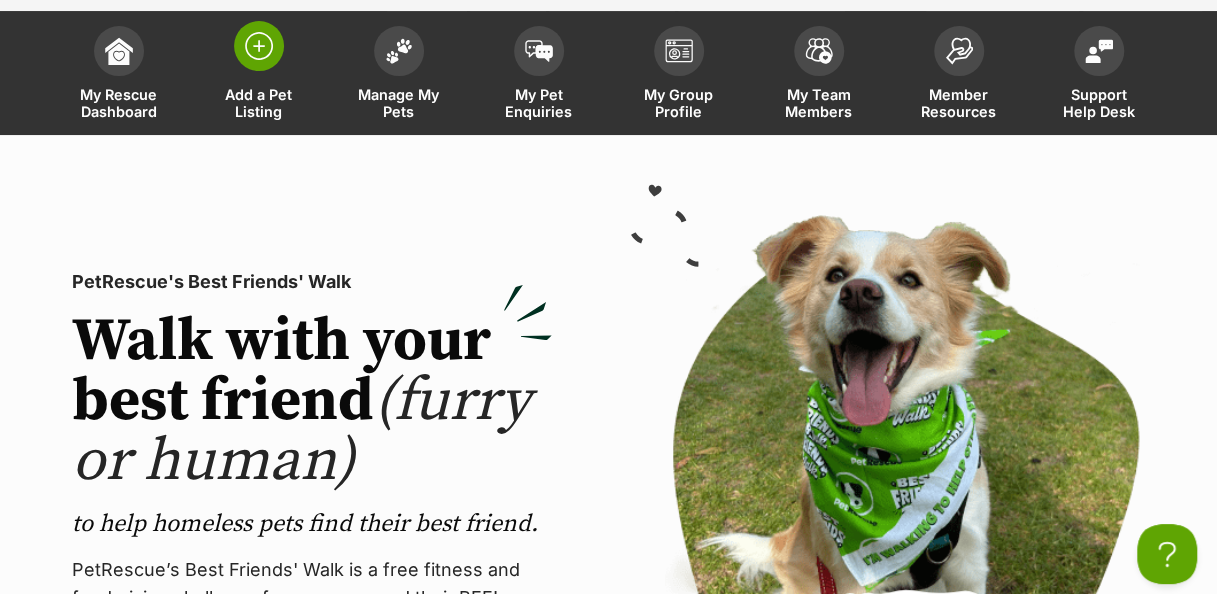 click at bounding box center [259, 46] 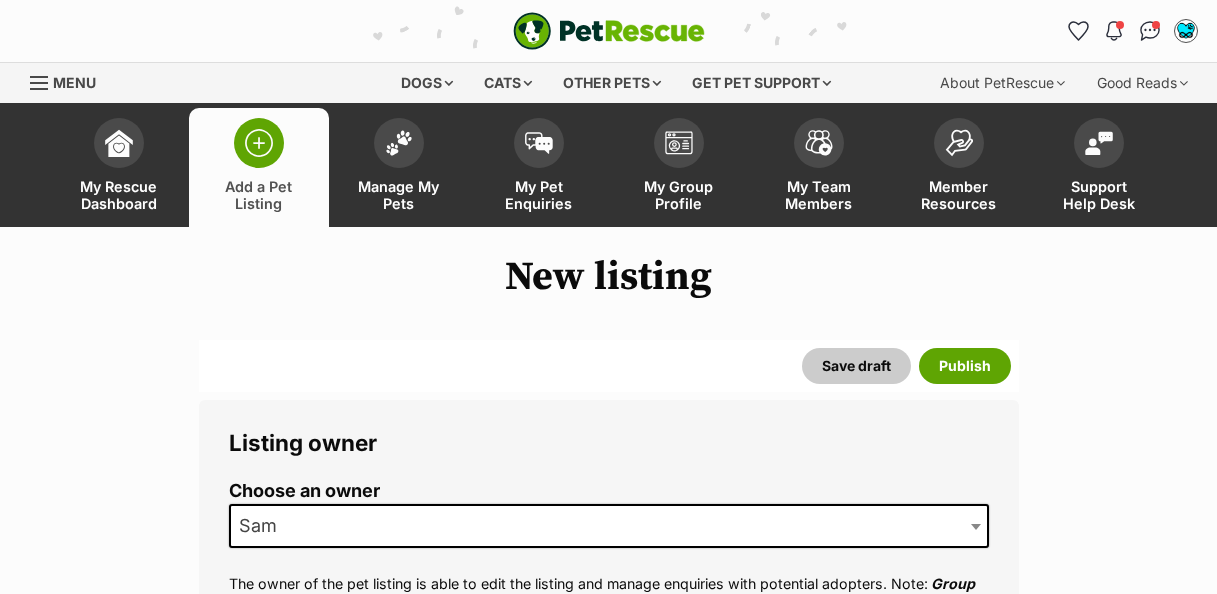 scroll, scrollTop: 0, scrollLeft: 0, axis: both 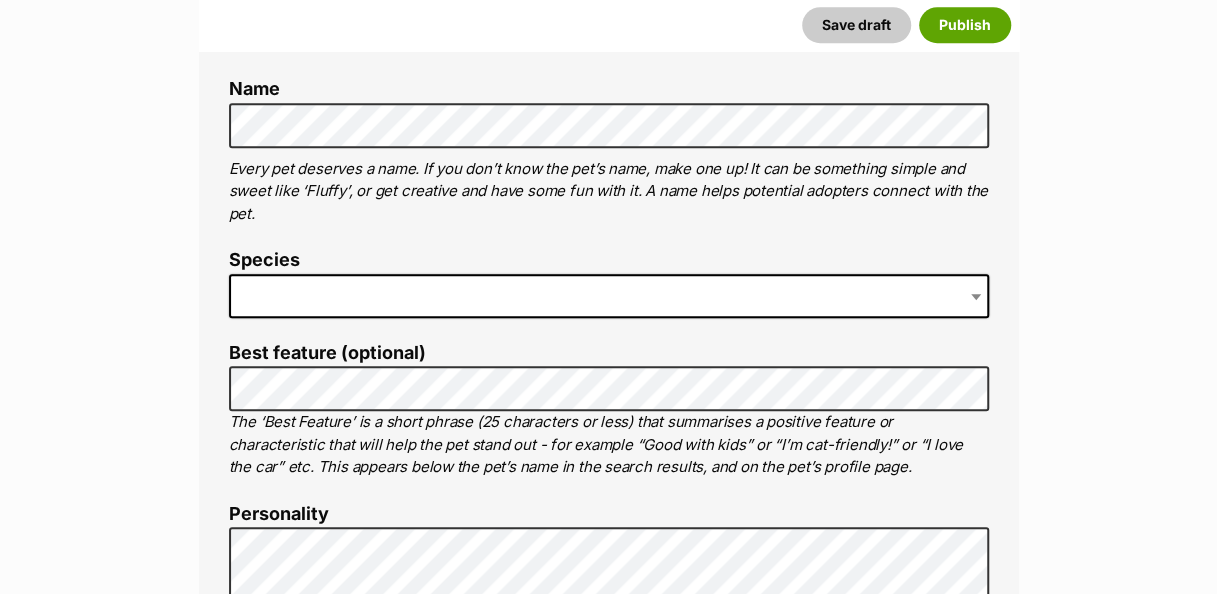 click on "Name
Henlo there, it looks like you might be using the pet name field to indicate that this pet is now on hold - we recommend updating the status to on hold from the listing page instead!
Every pet deserves a name. If you don’t know the pet’s name, make one up! It can be something simple and sweet like ‘Fluffy’, or get creative and have some fun with it. A name helps potential adopters connect with the pet.
Species
Best feature (optional)
The ‘Best Feature’ is a short phrase (25 characters or less) that summarises a positive feature or characteristic that will help the pet stand out - for example “Good with kids” or “I’m cat-friendly!” or “I love the car” etc. This appears below the pet’s name in the search results, and on the pet’s profile page.
Personality 8000  characters remaining
How to write a great pet profile  for more tips and our  Pet Listing Rules  for more info.
Generate a profile using AI
Beta
- Good with other dogs" at bounding box center (609, 861) 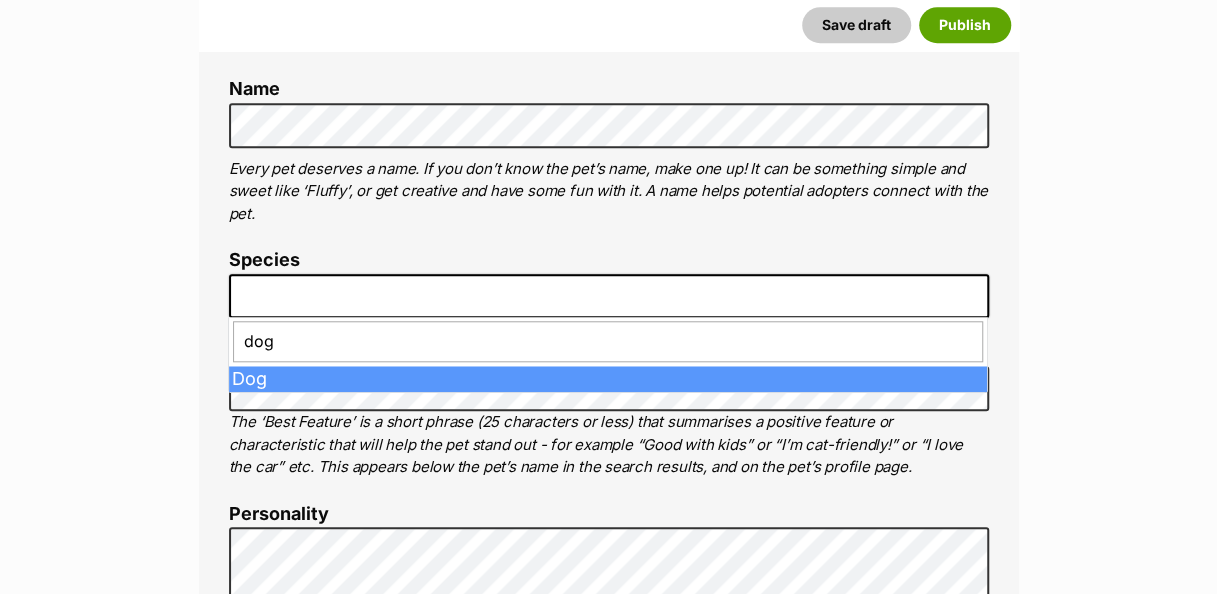 type on "dog" 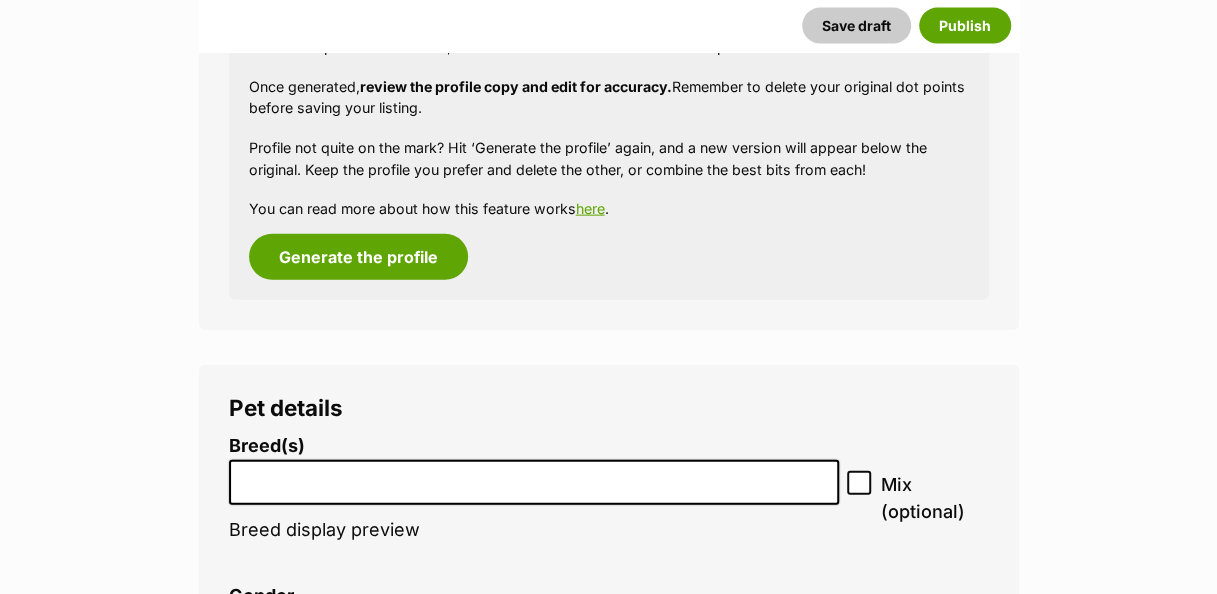 scroll, scrollTop: 2196, scrollLeft: 0, axis: vertical 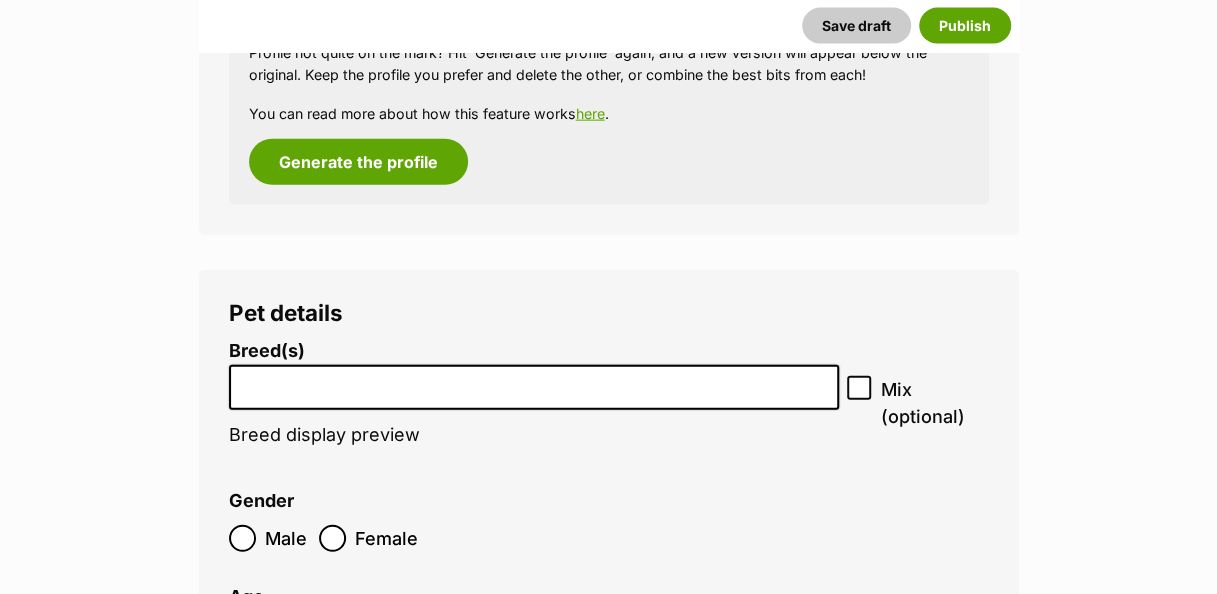 click at bounding box center (534, 382) 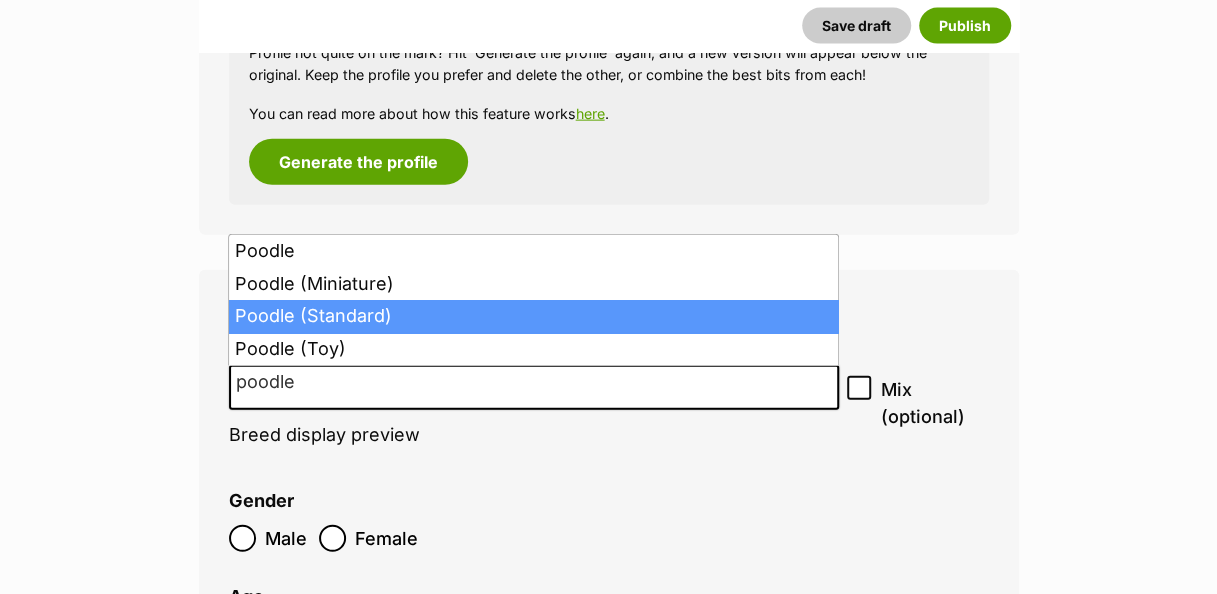 type on "poodle" 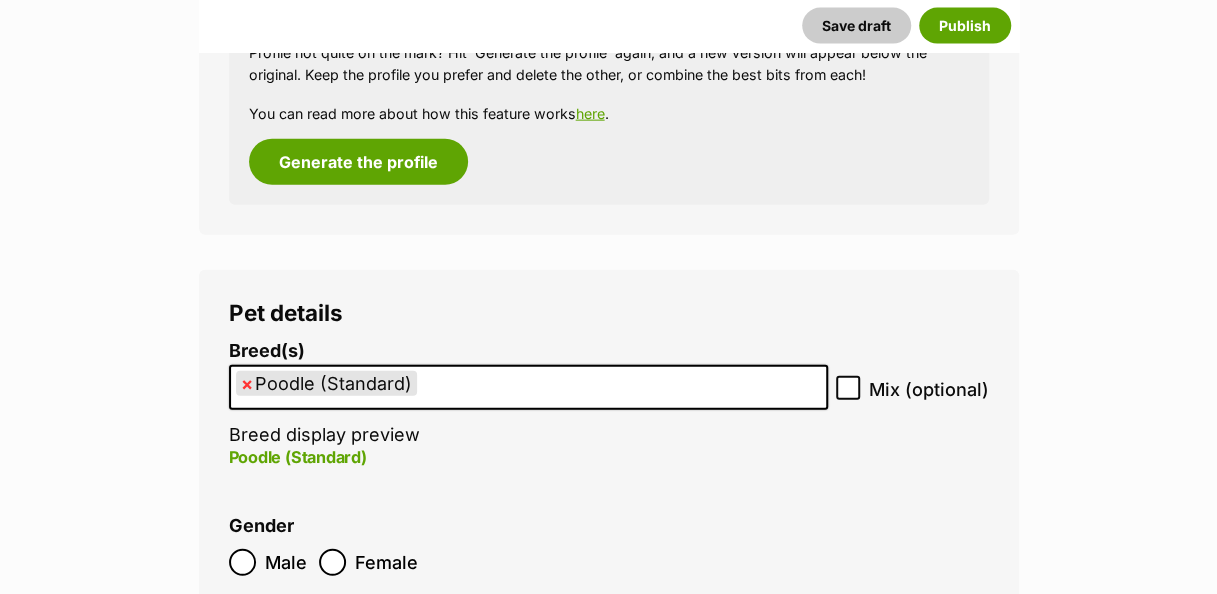 click on "Female" at bounding box center (368, 562) 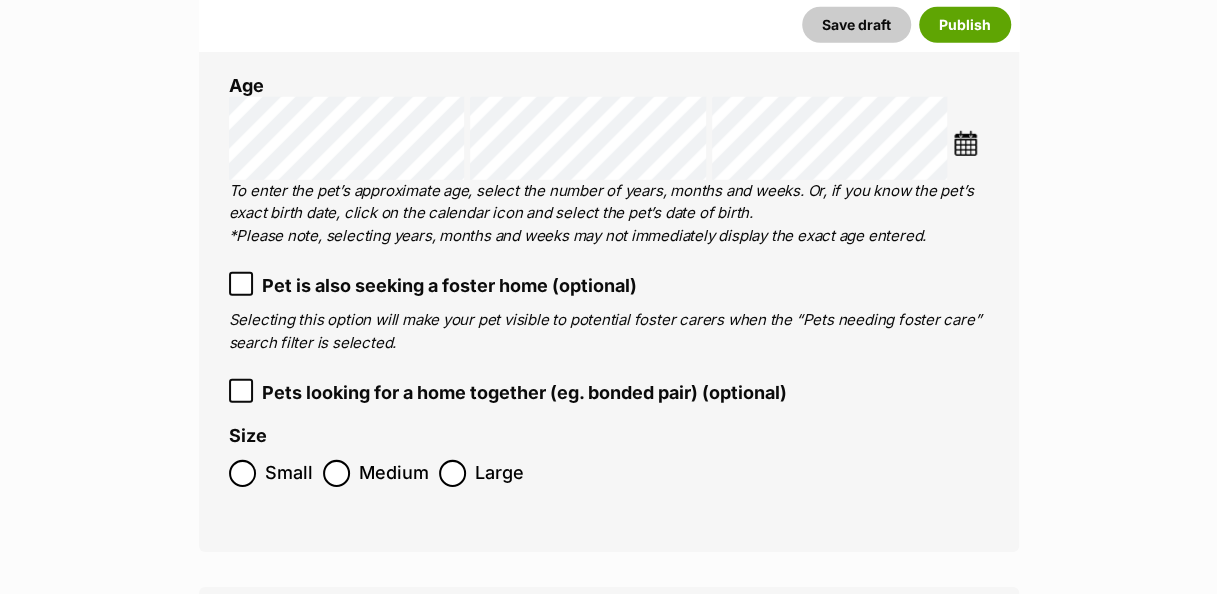 scroll, scrollTop: 2726, scrollLeft: 0, axis: vertical 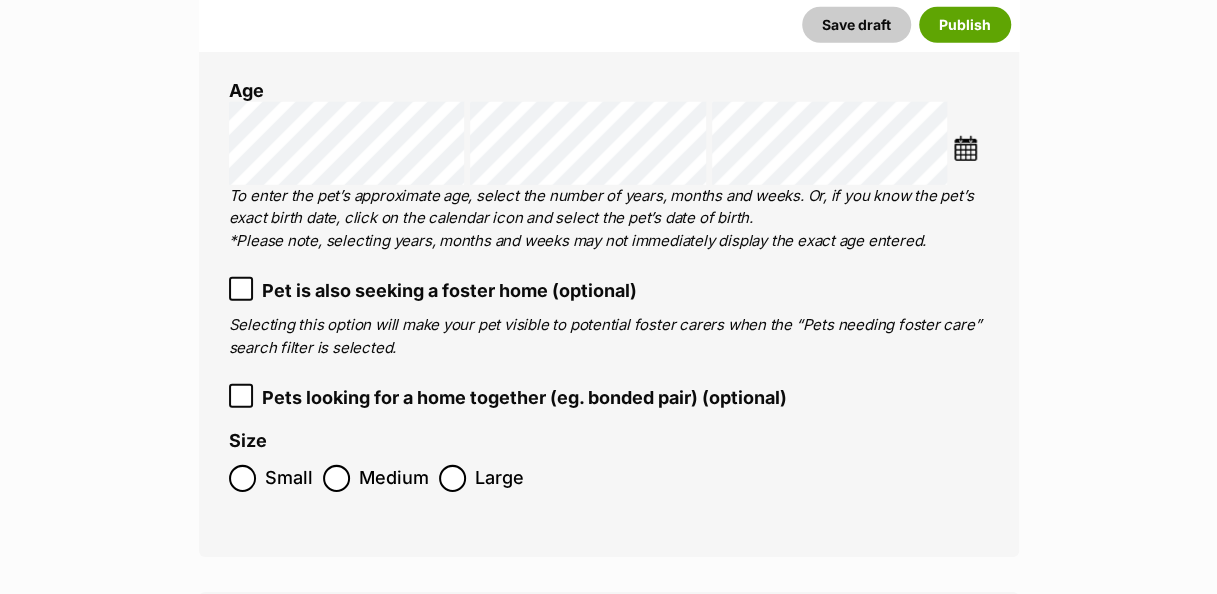 click at bounding box center [965, 148] 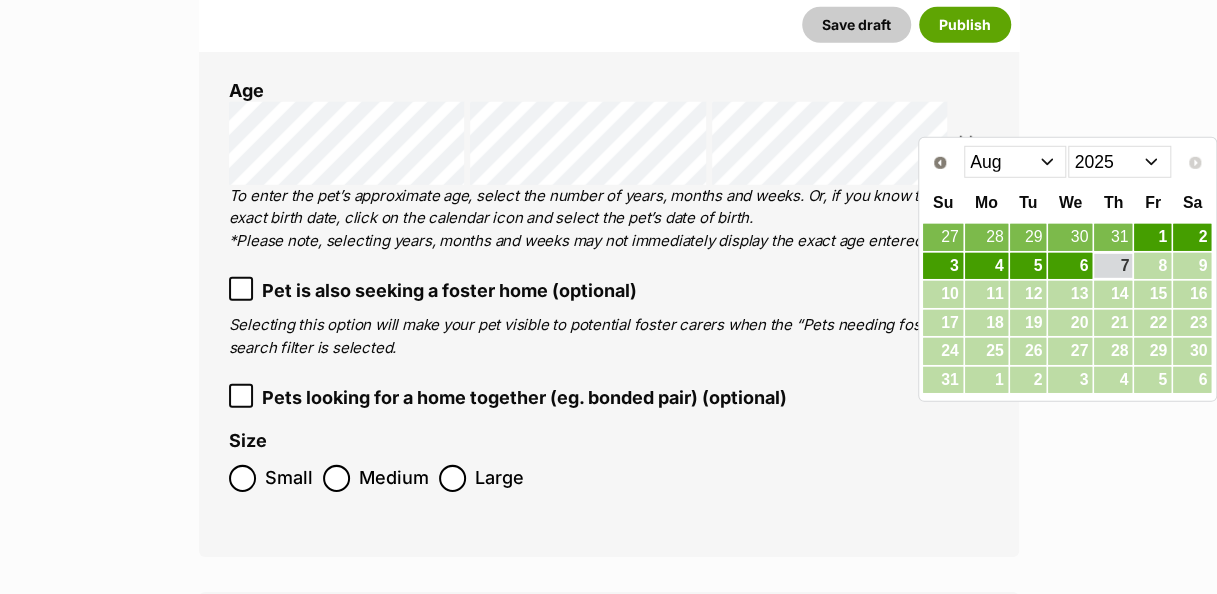 click on "2015 2016 2017 2018 2019 2020 2021 2022 2023 2024 2025" at bounding box center (1119, 162) 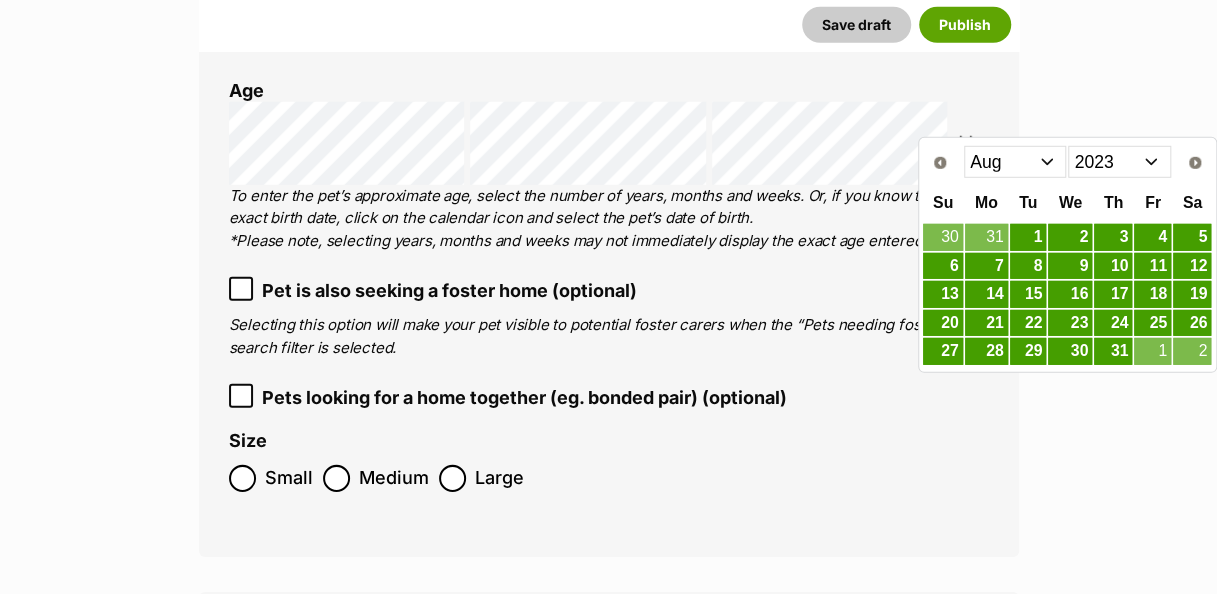 click on "Jan Feb Mar Apr May Jun Jul Aug Sep Oct Nov Dec" at bounding box center (1015, 162) 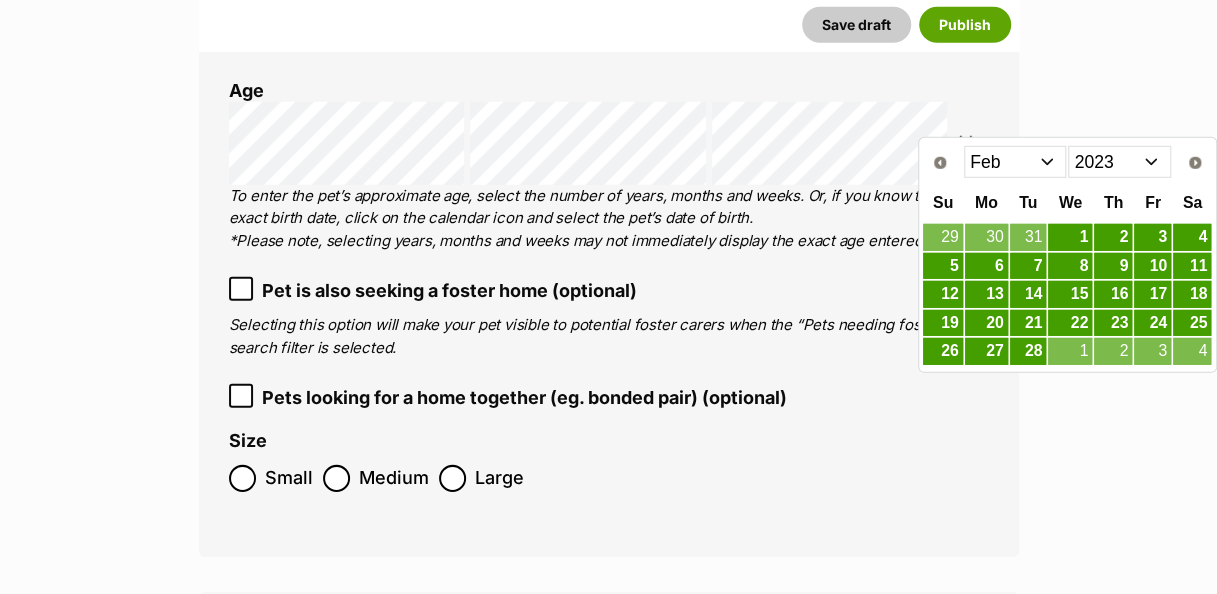 click on "28" at bounding box center (1028, 351) 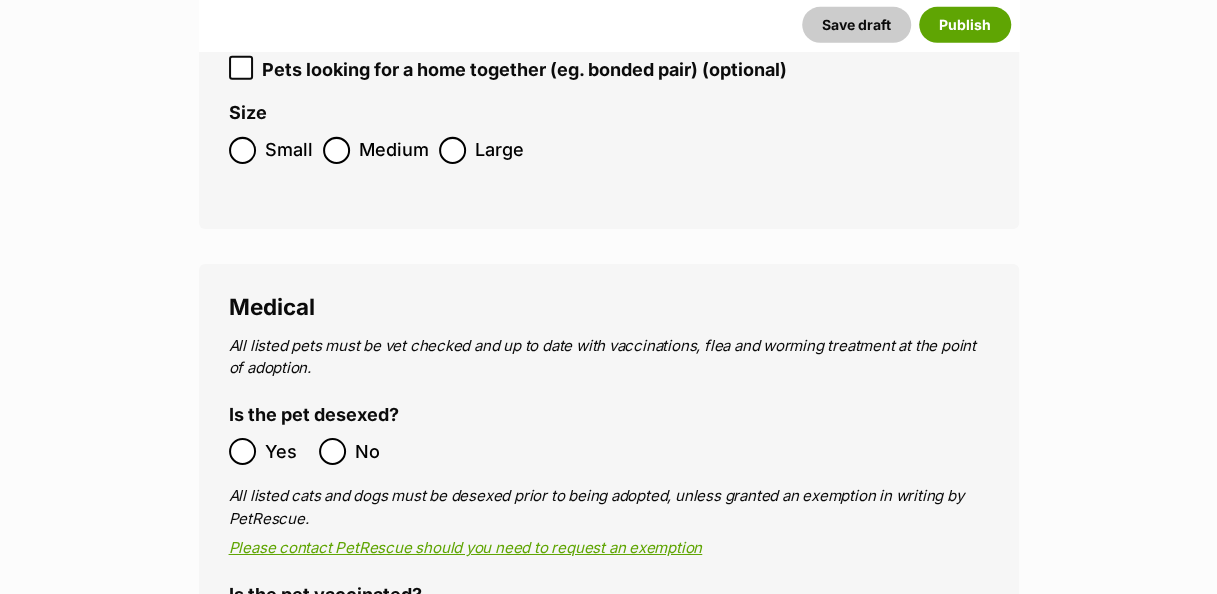 scroll, scrollTop: 3074, scrollLeft: 0, axis: vertical 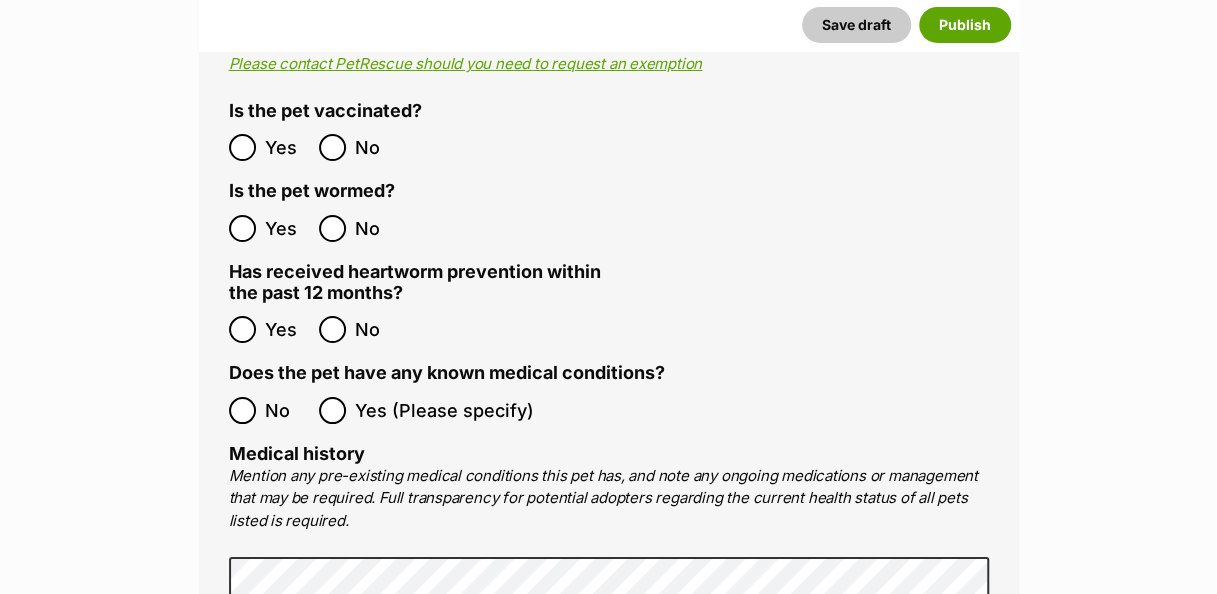 click on "All listed pets must be vet checked and up to date with vaccinations, flea and worming treatment at the point of adoption.
Is the pet desexed?
Yes
No
All listed cats and dogs must be desexed prior to being adopted, unless granted an exemption in writing by PetRescue.
Please contact PetRescue should you need to request an exemption
Is the pet vaccinated?
Yes
No
Is the pet wormed?
Yes
No
Has received heartworm prevention within the past 12 months?
Yes
No
Does the pet have any known medical conditions?
No
Yes (Please specify)
Medical history
Mention any pre-existing medical conditions this pet has, and note any ongoing medications or management that may be required. Full transparency for potential adopters regarding the current health status of all pets listed is required.
4000" at bounding box center (609, 431) 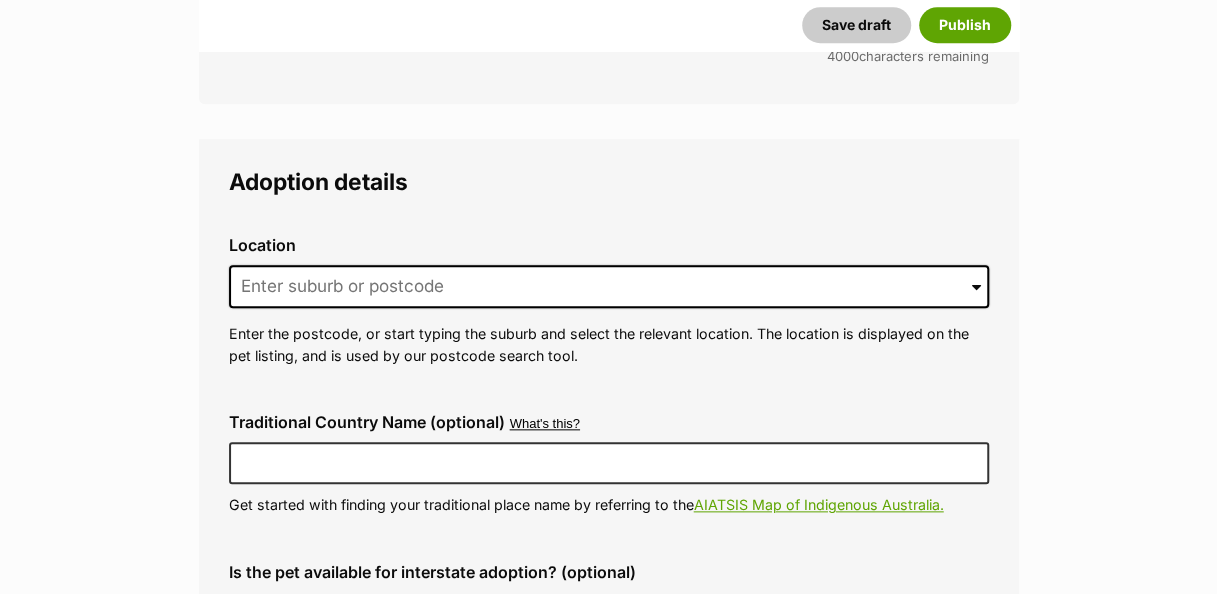 scroll, scrollTop: 4518, scrollLeft: 0, axis: vertical 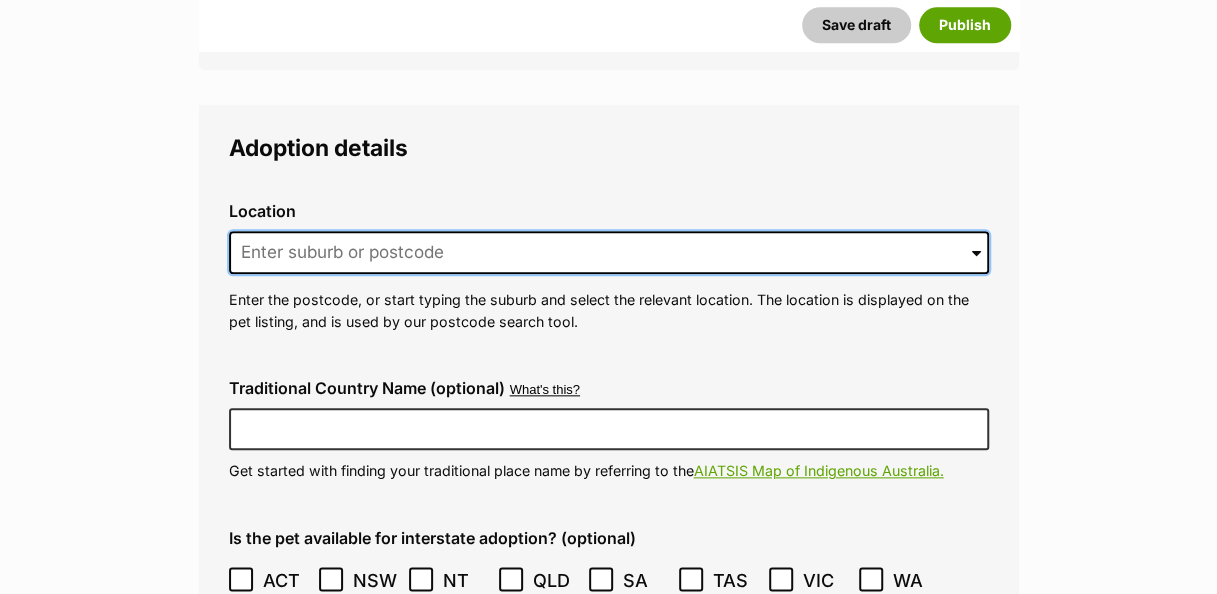 click at bounding box center [609, 253] 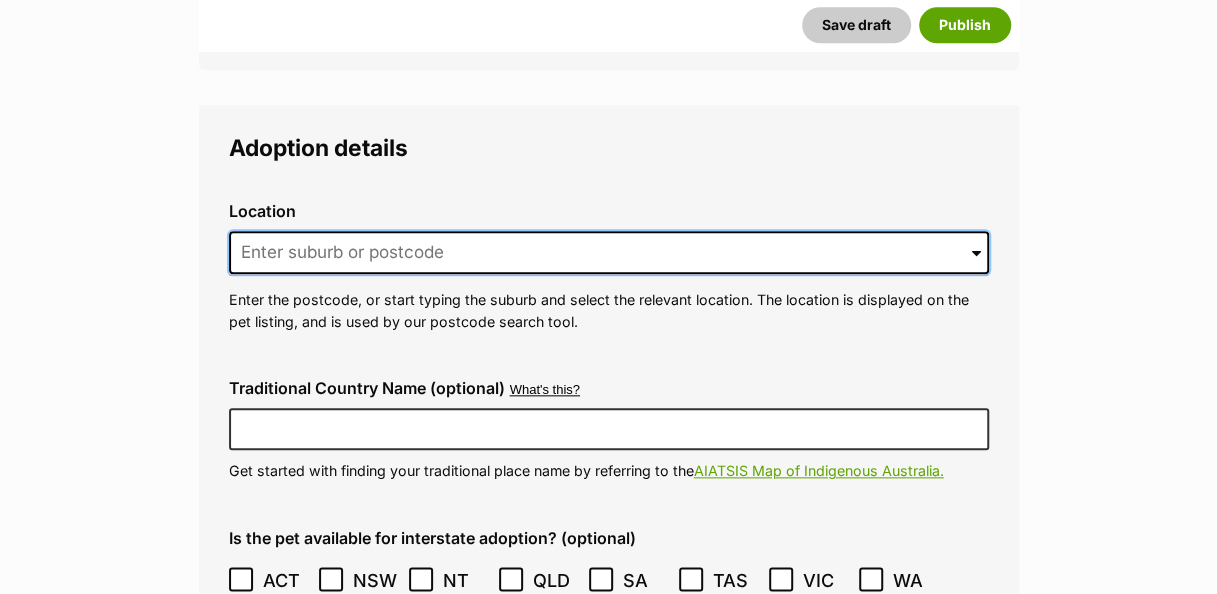 type on "j" 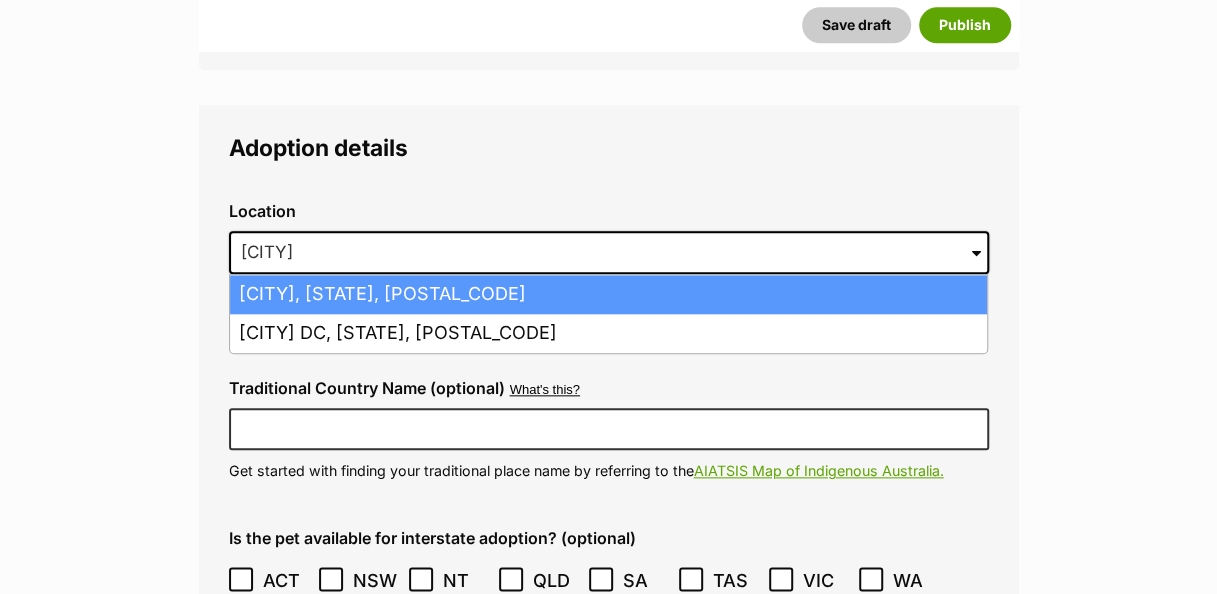 click on "[FIRST], [STATE], [POSTAL_CODE]" at bounding box center (608, 294) 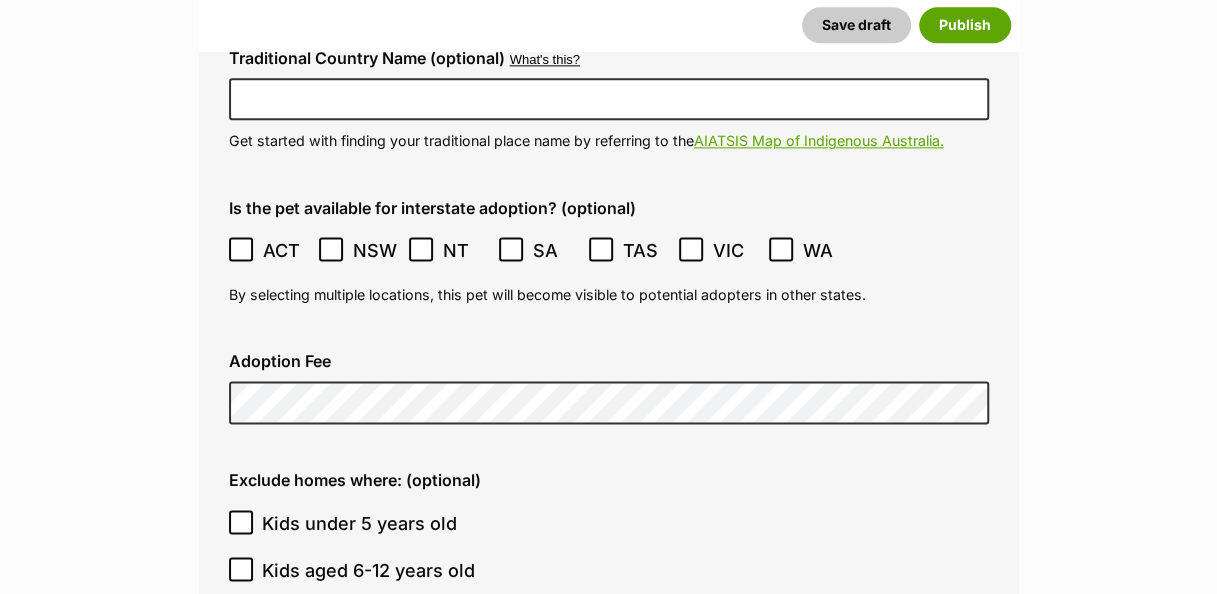 scroll, scrollTop: 4884, scrollLeft: 0, axis: vertical 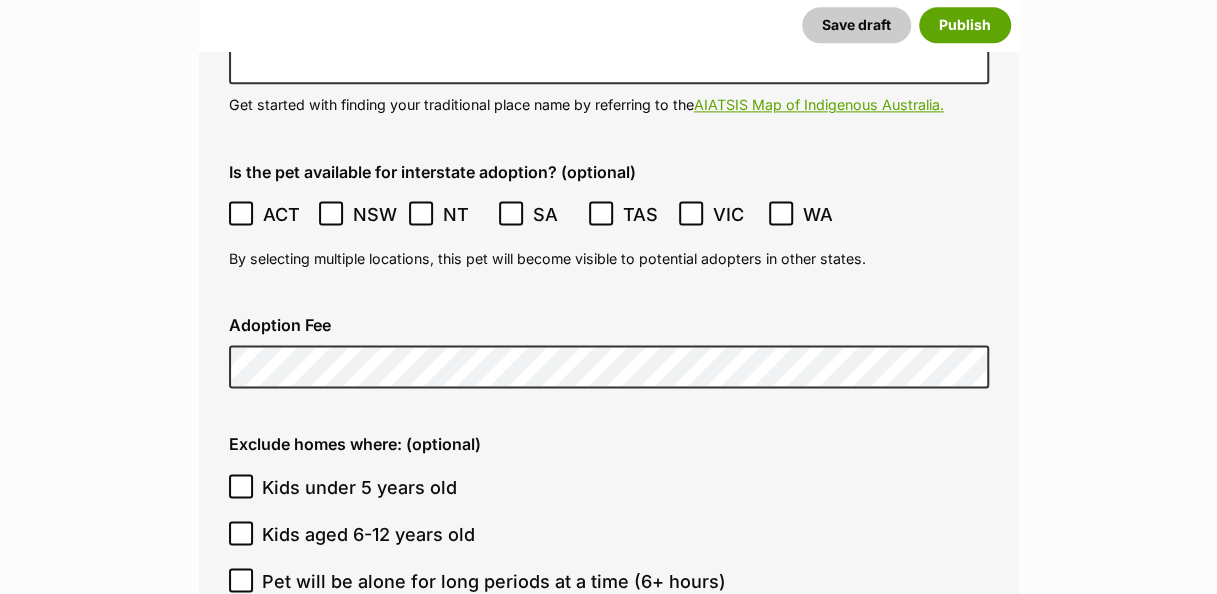 click on "Location
0 options available.
7441
Kingaroy, Queensland, 4610
Kingaroy, Queensland, 4610 Kingaroy DC, Queensland, 4610
Enter the postcode, or start typing the suburb and select the relevant location. The location is displayed on the pet listing, and is used by our postcode search tool.
Traditional Country Name (optional)
What's this?
We recognise that Australia always was and always will be Aboriginal land. Our hope is that this addition continues the positive encouragement of our community to learn more about Indigenous culture, history and language. We recommend speaking to the Elders or lands council of a community for more information when confirming place names.
Get started with finding your traditional place name by referring to the  AIATSIS Map of Indigenous Australia.
Is the pet available for interstate adoption? (optional)
ACT
NSW
NT
QLD" at bounding box center [609, 640] 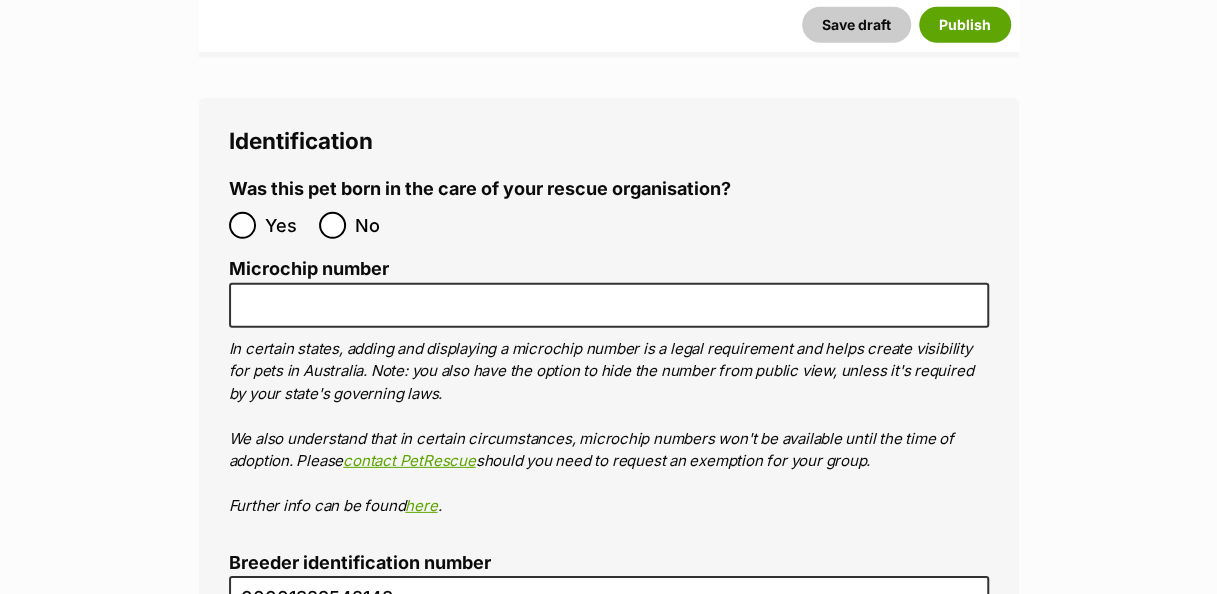 scroll, scrollTop: 6335, scrollLeft: 0, axis: vertical 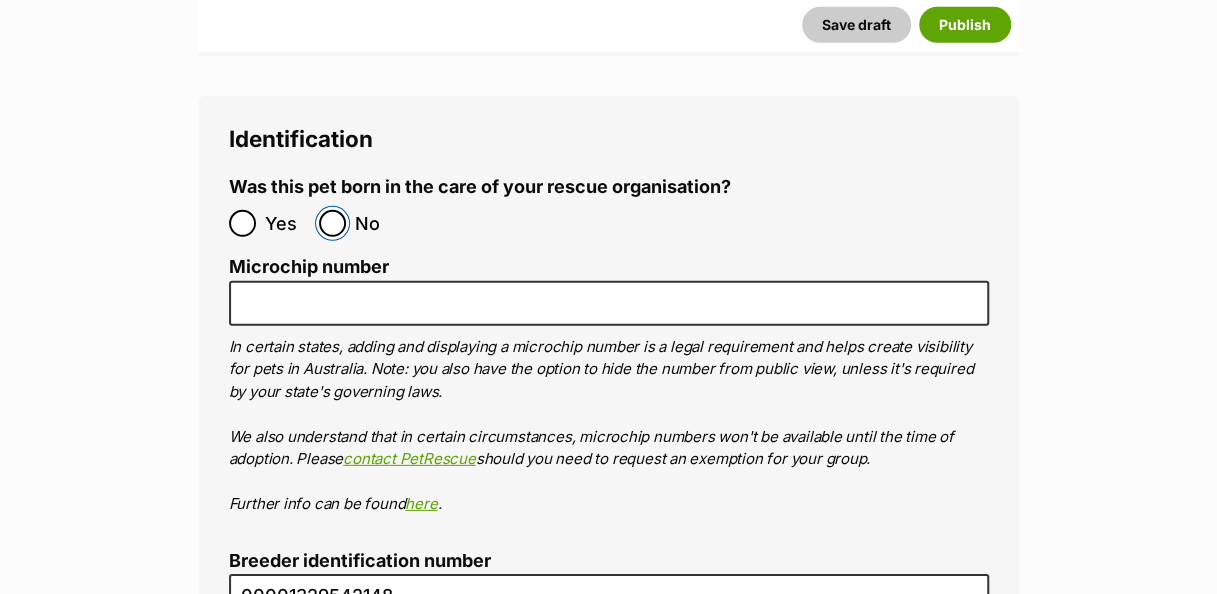 click on "No" at bounding box center [332, 223] 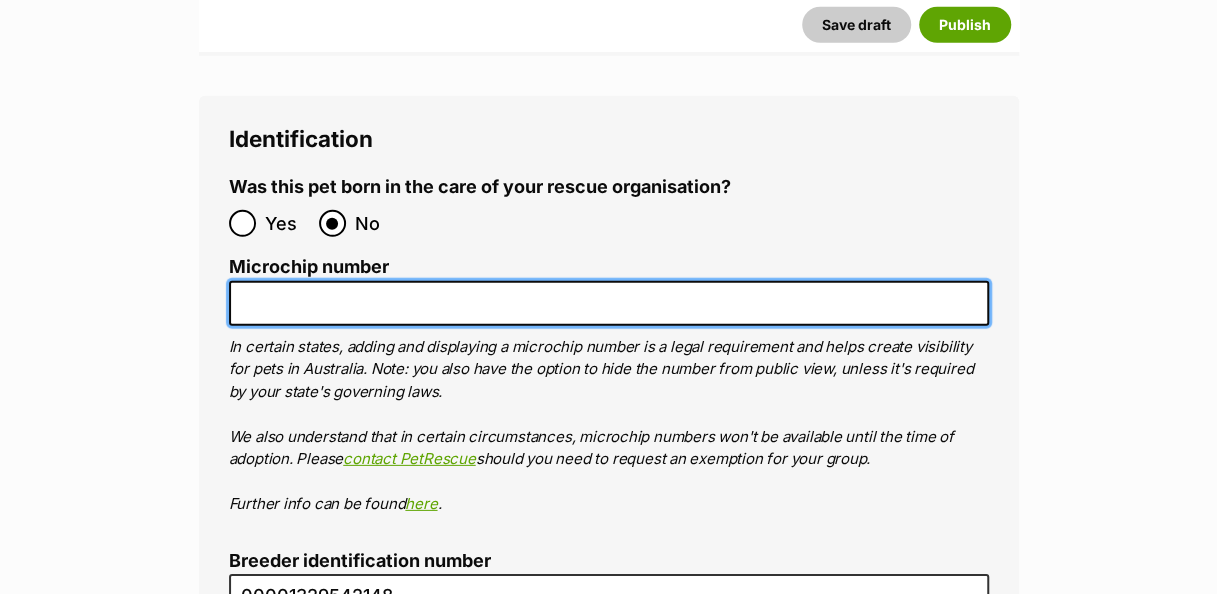 click on "Microchip number" at bounding box center [609, 303] 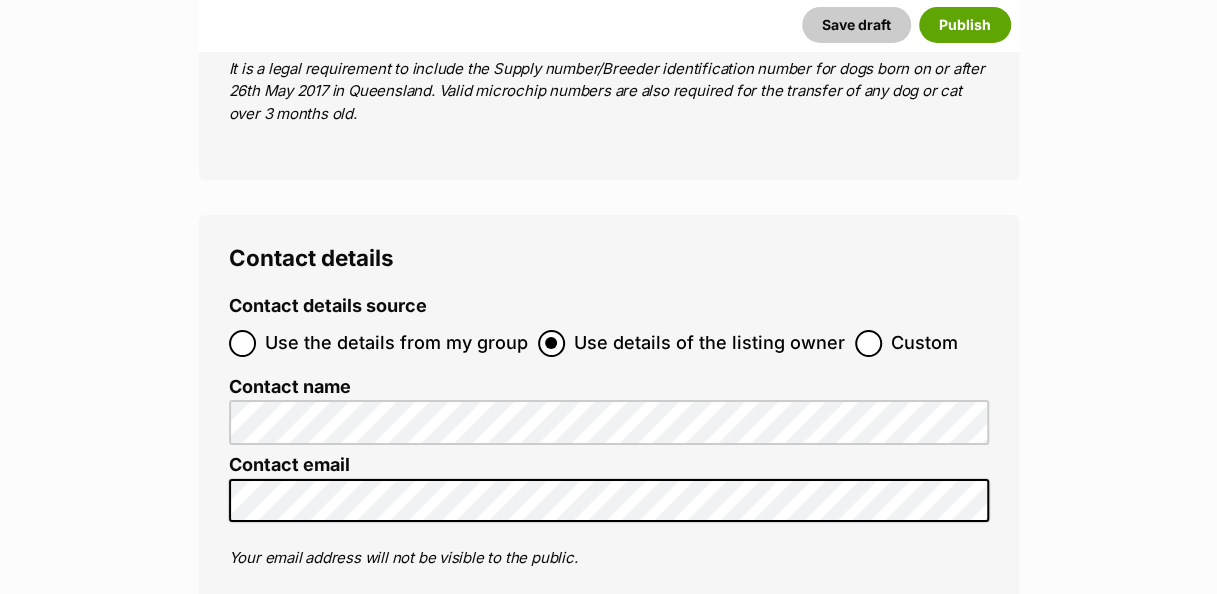 scroll, scrollTop: 6974, scrollLeft: 0, axis: vertical 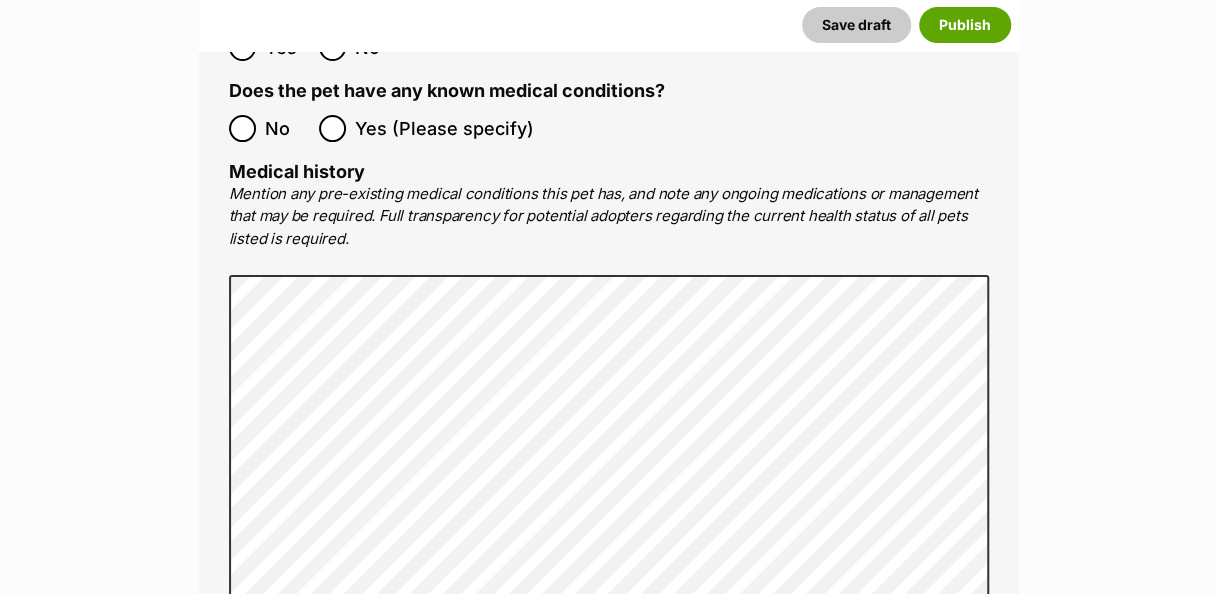 type on "991003001782622" 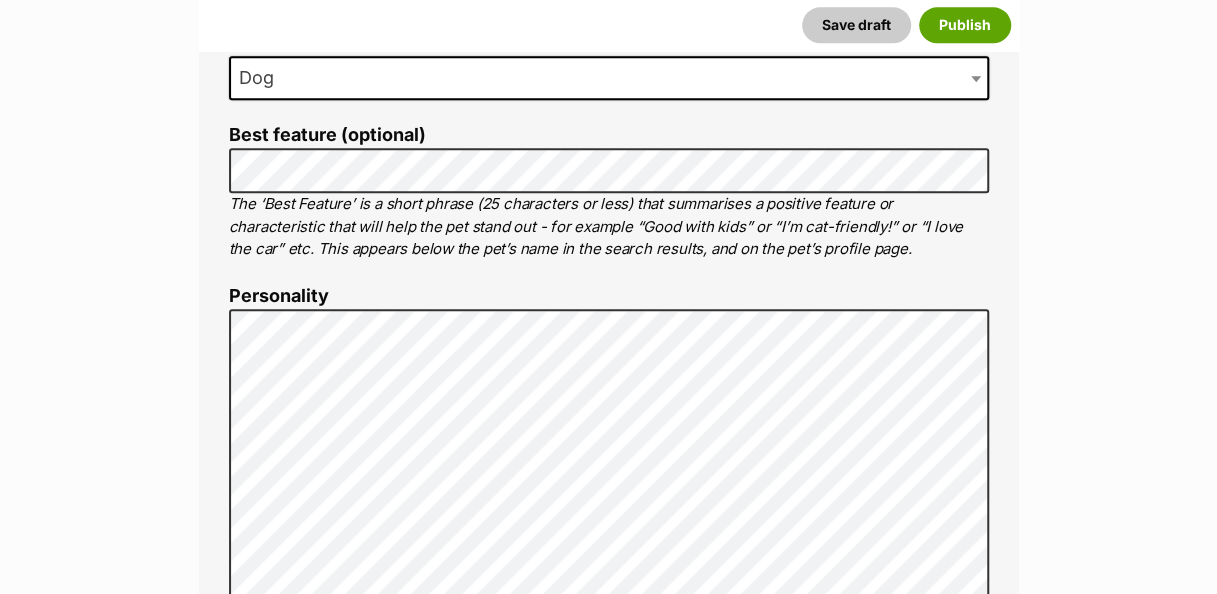 scroll, scrollTop: 979, scrollLeft: 0, axis: vertical 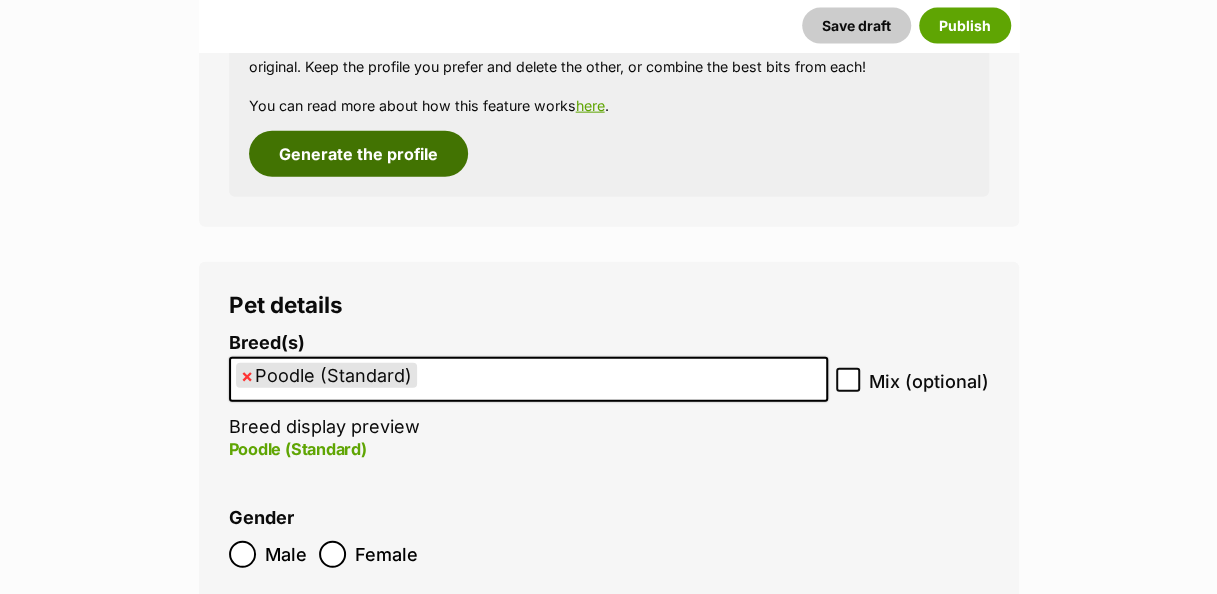 click on "Generate the profile" at bounding box center (358, 154) 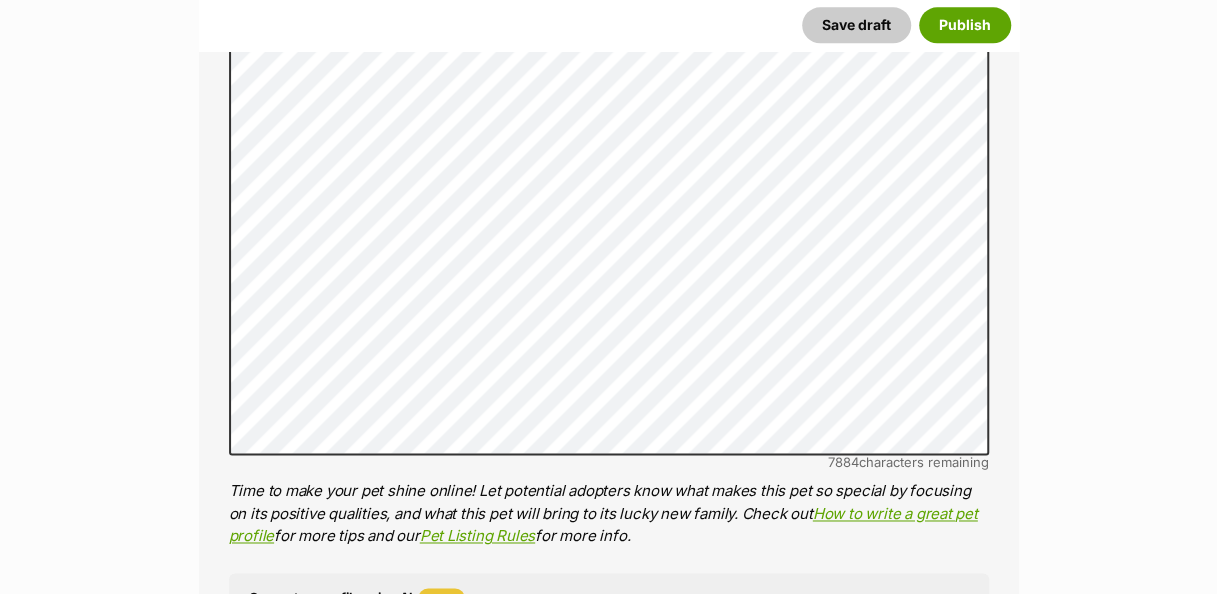 scroll, scrollTop: 1208, scrollLeft: 0, axis: vertical 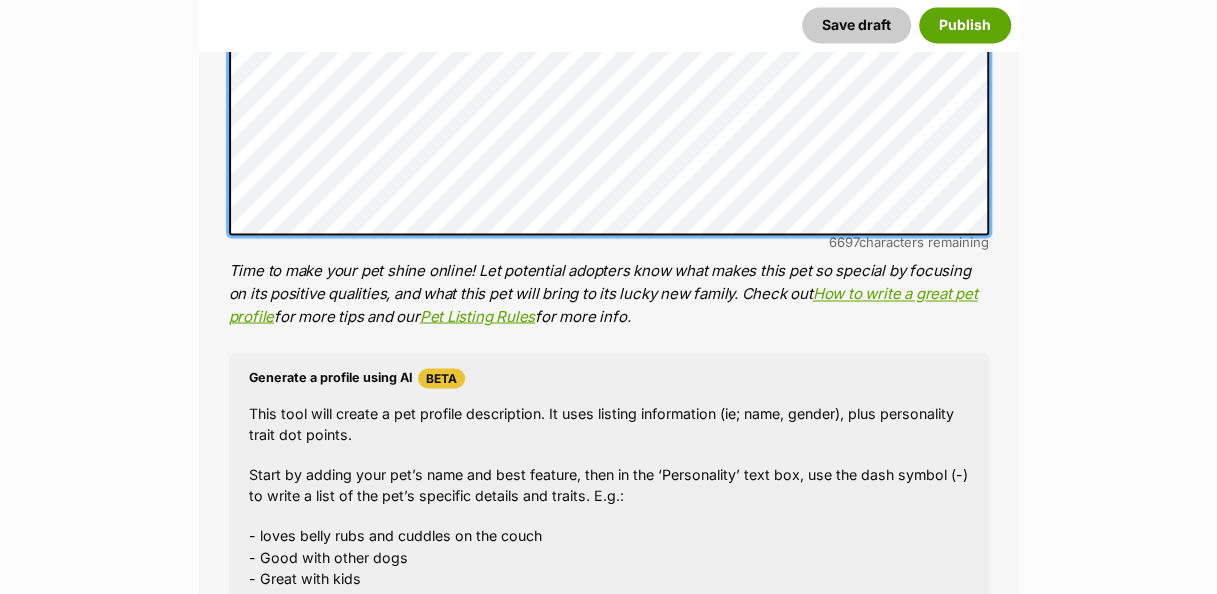 click on "Personality 6697  characters remaining
Time to make your pet shine online! Let potential adopters know what makes this pet so special by focusing on its positive qualities, and what this pet will bring to its lucky new family. Check out  How to write a great pet profile  for more tips and our  Pet Listing Rules  for more info." at bounding box center (609, 40) 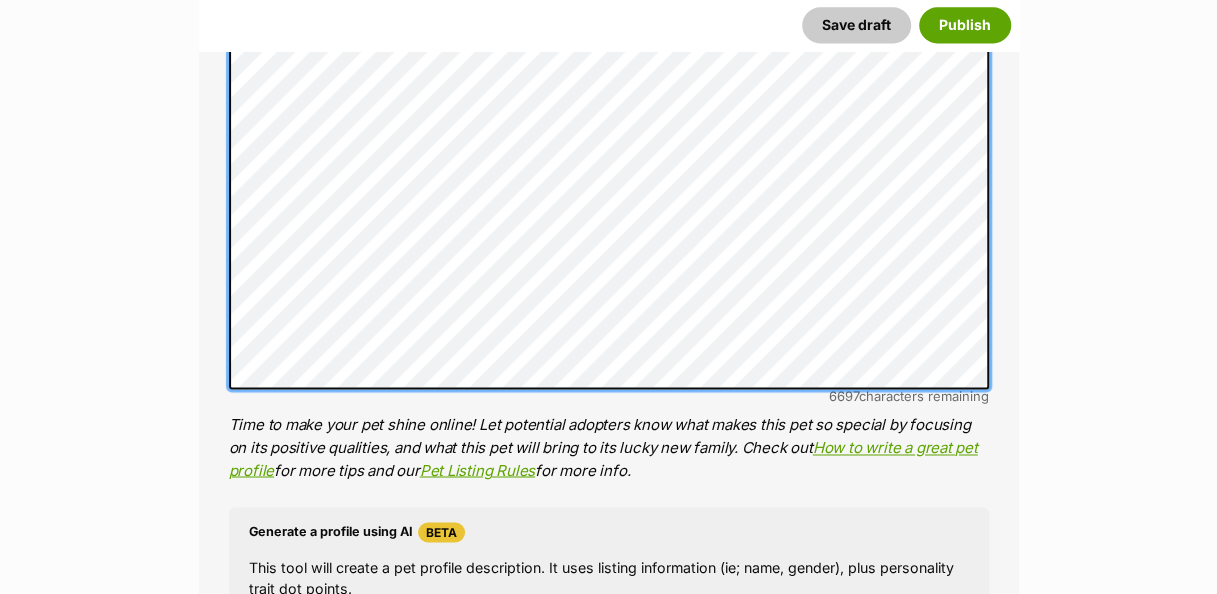 scroll, scrollTop: 1434, scrollLeft: 0, axis: vertical 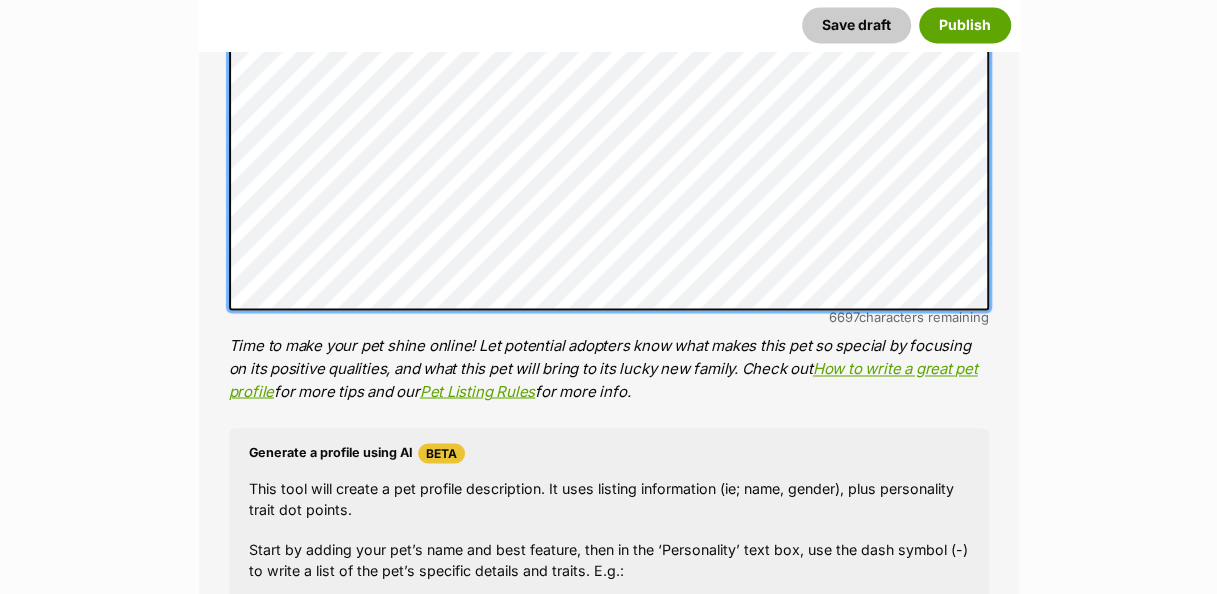 click on "Name
Henlo there, it looks like you might be using the pet name field to indicate that this pet is now on hold - we recommend updating the status to on hold from the listing page instead!
Every pet deserves a name. If you don’t know the pet’s name, make one up! It can be something simple and sweet like ‘Fluffy’, or get creative and have some fun with it. A name helps potential adopters connect with the pet.
Species Dog
Best feature (optional)
The ‘Best Feature’ is a short phrase (25 characters or less) that summarises a positive feature or characteristic that will help the pet stand out - for example “Good with kids” or “I’m cat-friendly!” or “I love the car” etc. This appears below the pet’s name in the search results, and on the pet’s profile page.
Personality 6697  characters remaining
How to write a great pet profile  for more tips and our  Pet Listing Rules  for more info.
Generate a profile using AI
Beta
- Good with other dogs" at bounding box center (609, 195) 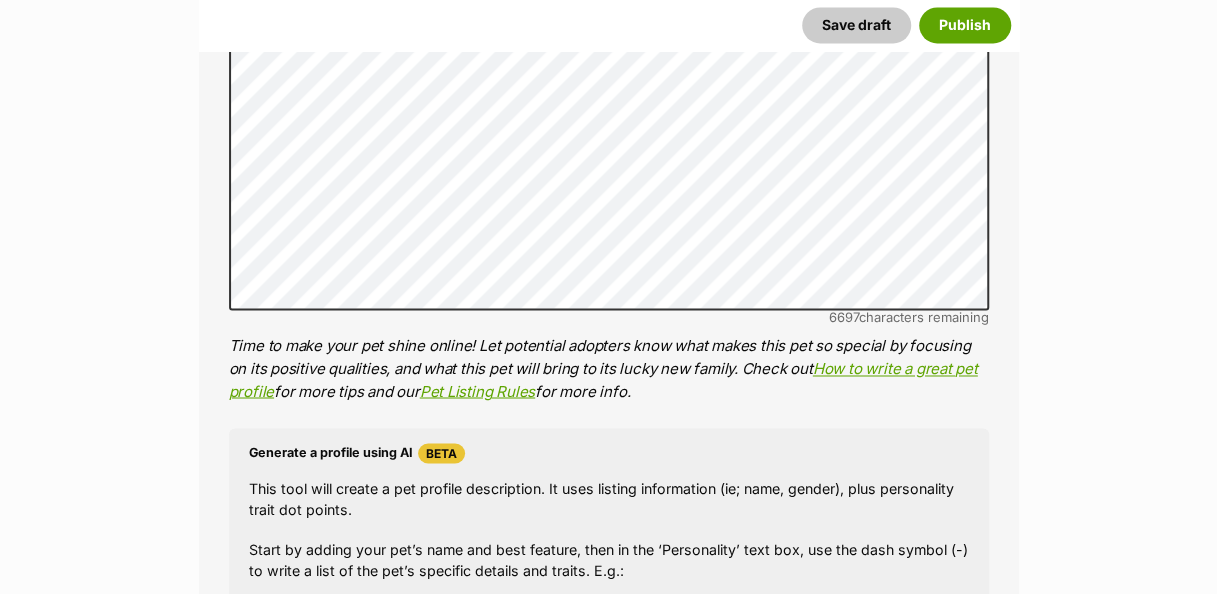 click on "New listing
Listing owner Choose an owner Sam
The owner of the pet listing is able to edit the listing and manage enquiries with potential adopters. Note:
Group Admins
are also able to edit this pet listing and manage all it's enquiries.
Any time this pet receives new enquiries or messages from potential adopters, we'll also send you an email notification. Members can opt out of receiving these emails via their
notification settings .
About This Pet Name
Henlo there, it looks like you might be using the pet name field to indicate that this pet is now on hold - we recommend updating the status to on hold from the listing page instead!
Every pet deserves a name. If you don’t know the pet’s name, make one up! It can be something simple and sweet like ‘Fluffy’, or get creative and have some fun with it. A name helps potential adopters connect with the pet.
Species Dog
Best feature (optional)
Personality 6697  characters remaining
Pet Listing Rules" at bounding box center [608, 2684] 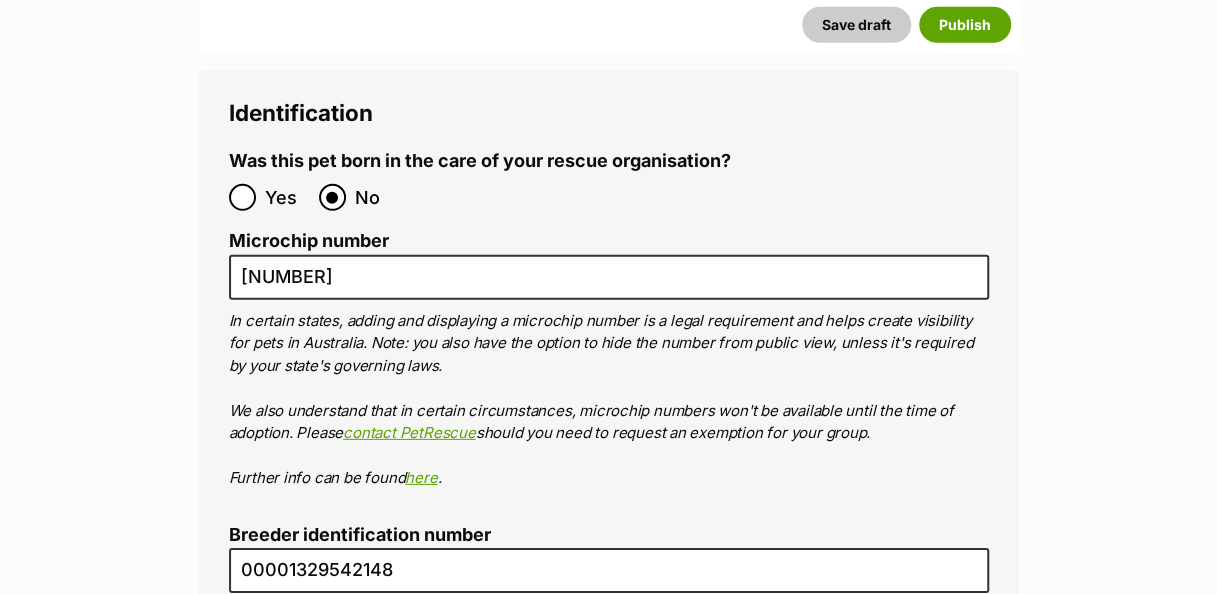 scroll, scrollTop: 6559, scrollLeft: 0, axis: vertical 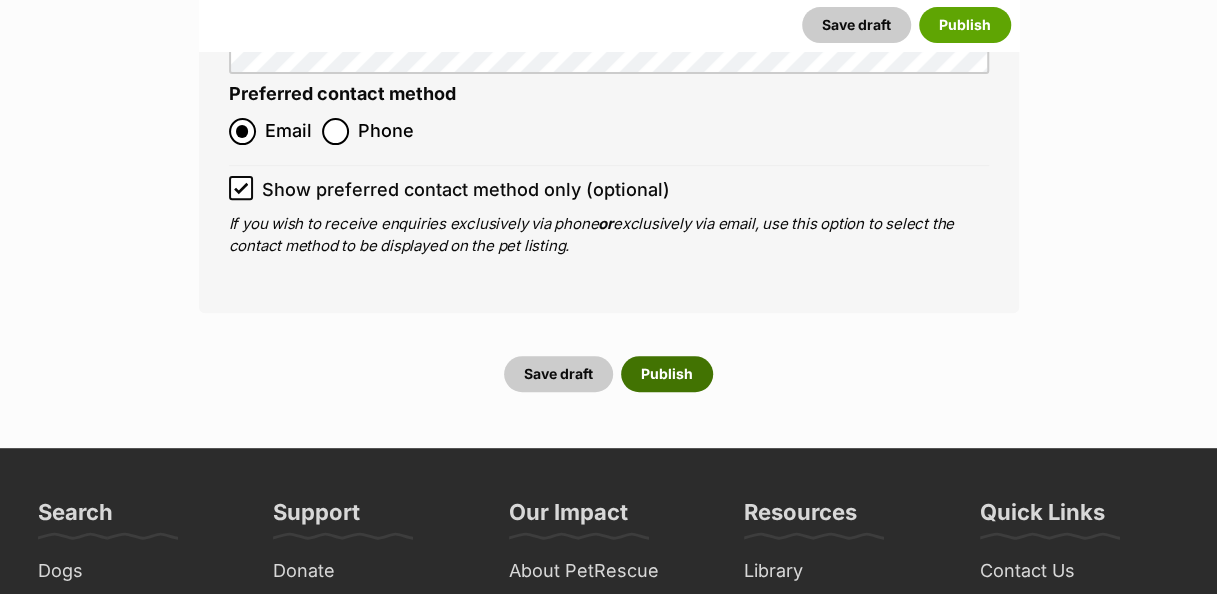 click on "Publish" at bounding box center (667, 374) 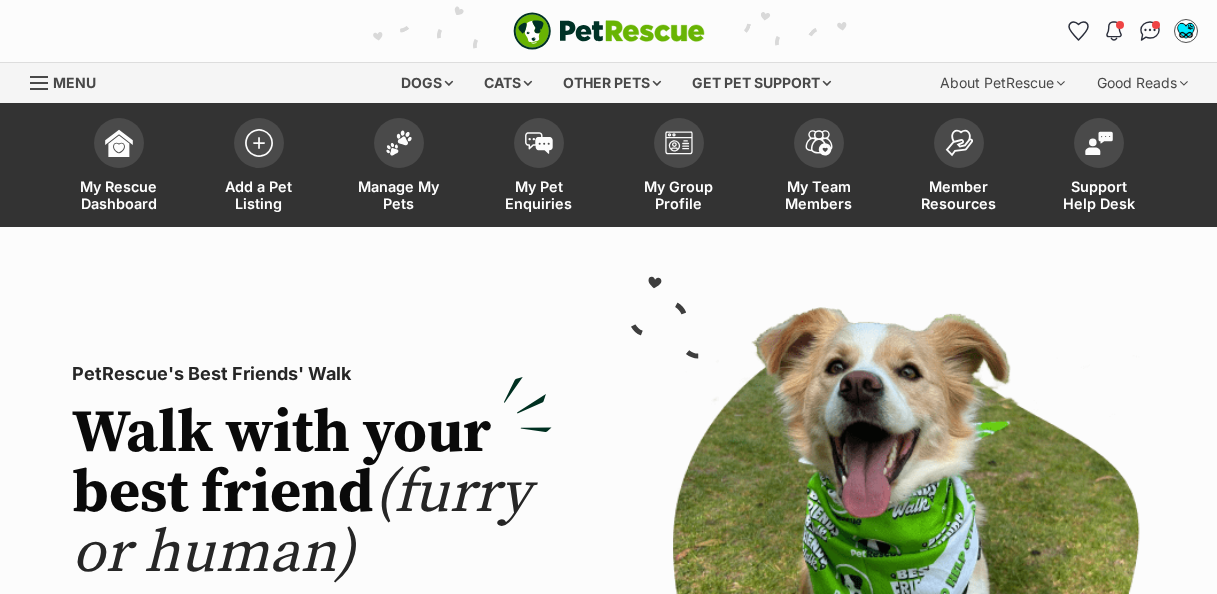 scroll, scrollTop: 0, scrollLeft: 0, axis: both 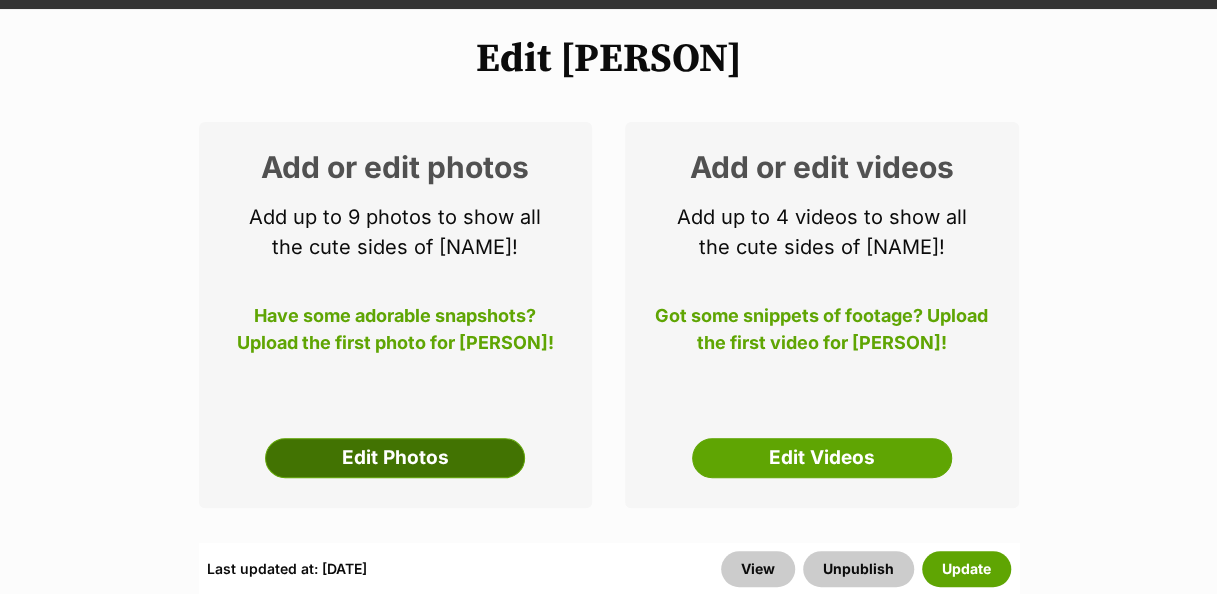 click on "Edit Photos" at bounding box center [395, 458] 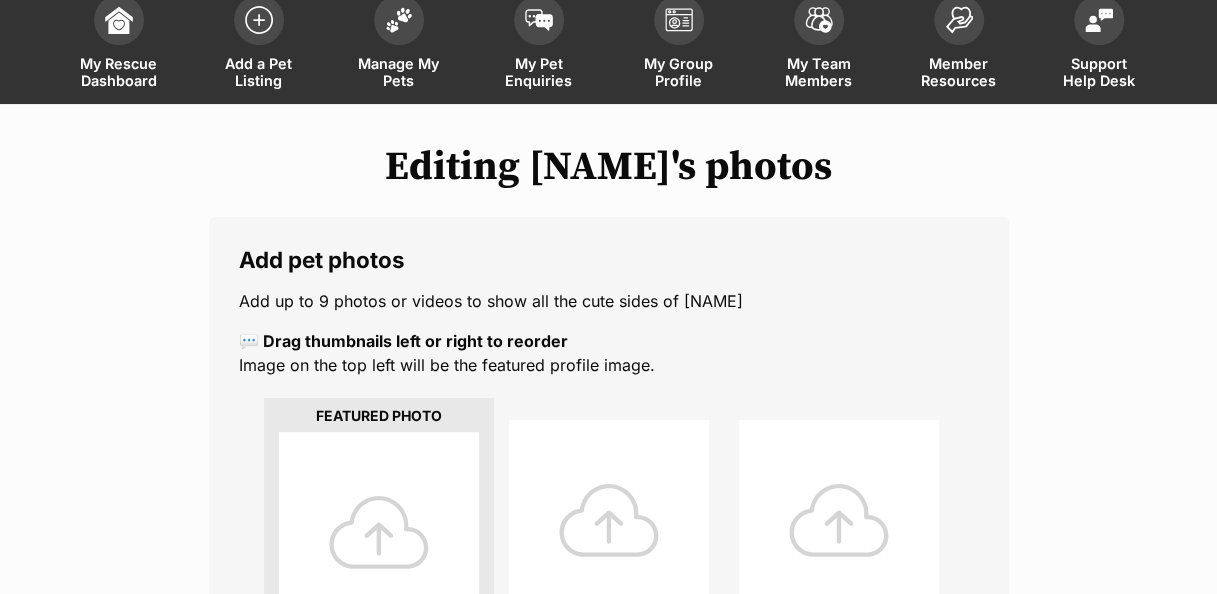 scroll, scrollTop: 0, scrollLeft: 0, axis: both 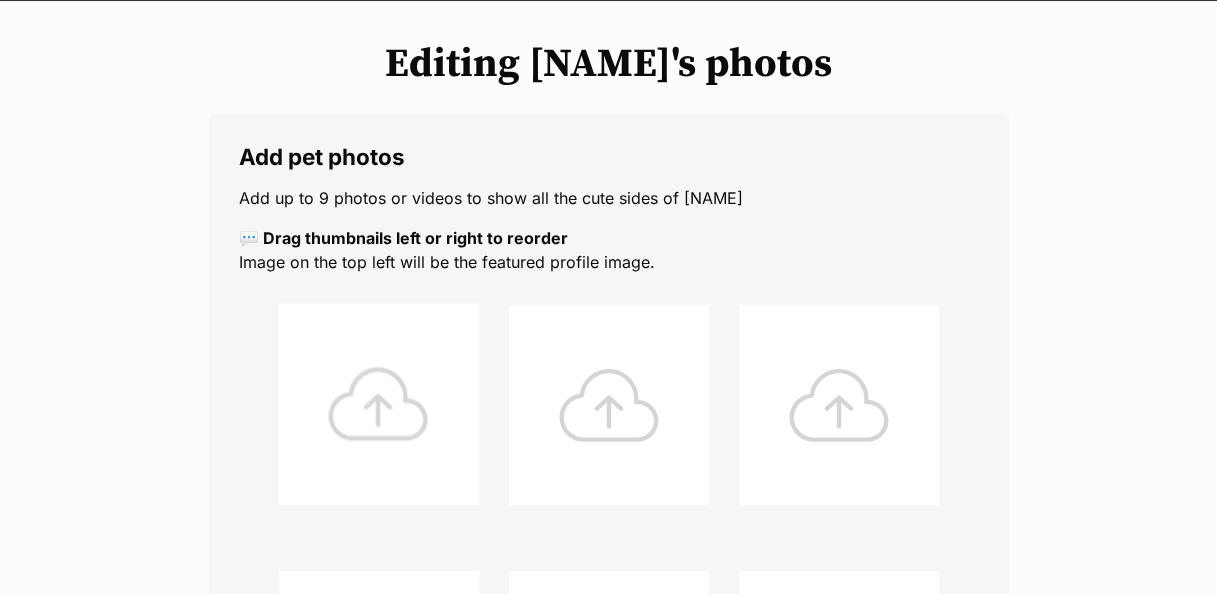 click at bounding box center [379, 405] 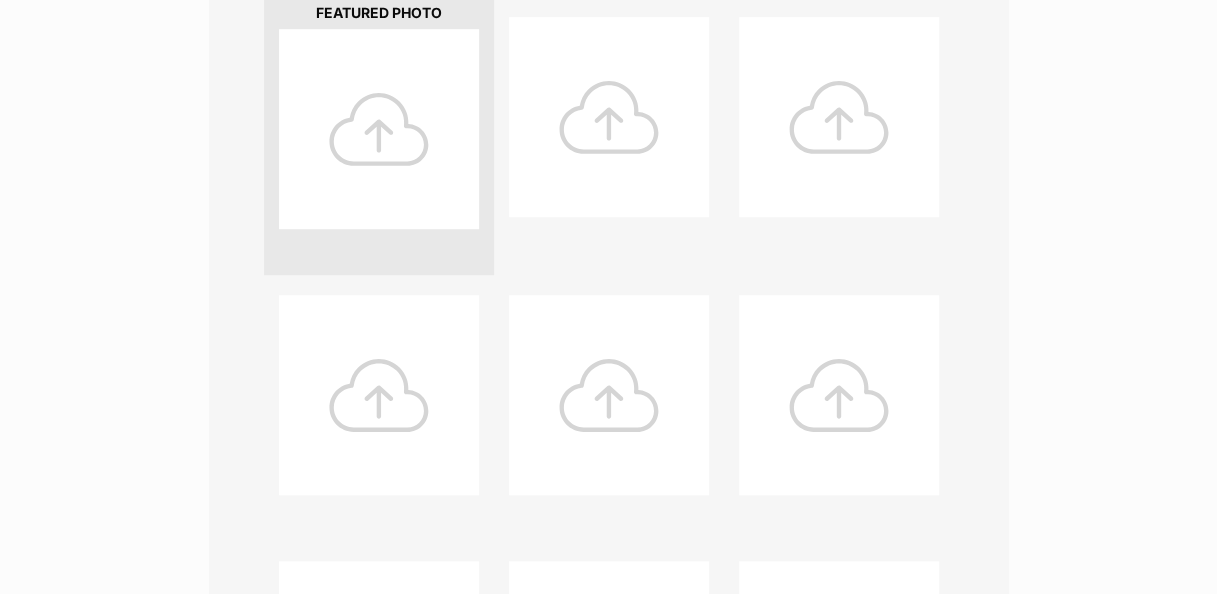 scroll, scrollTop: 525, scrollLeft: 0, axis: vertical 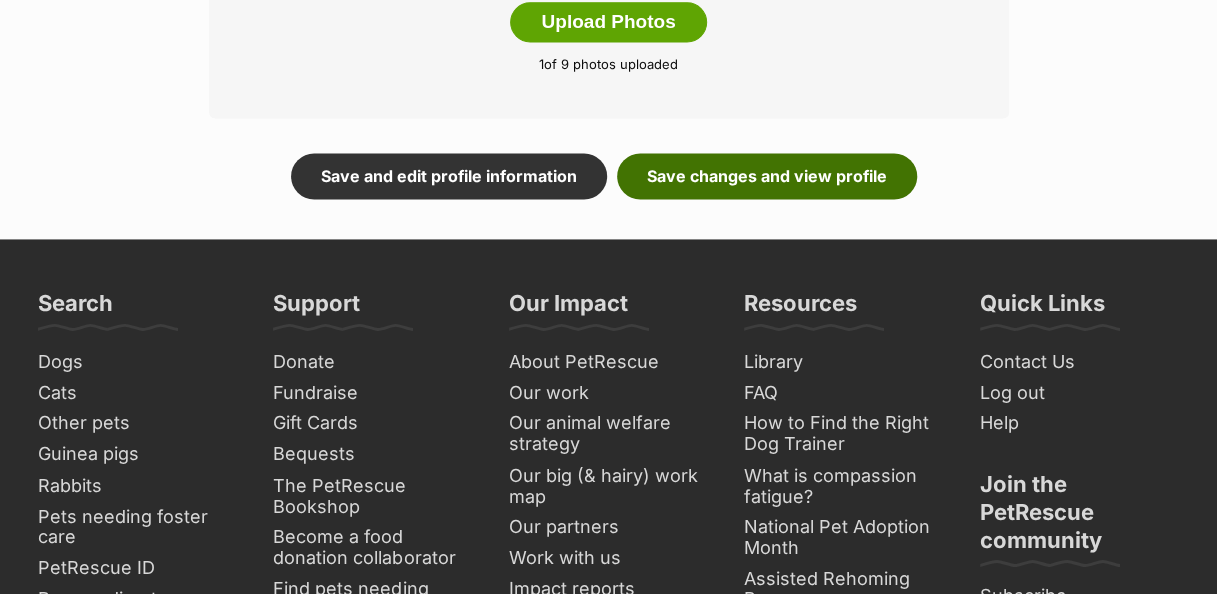 click on "Save changes and view profile" at bounding box center [767, 176] 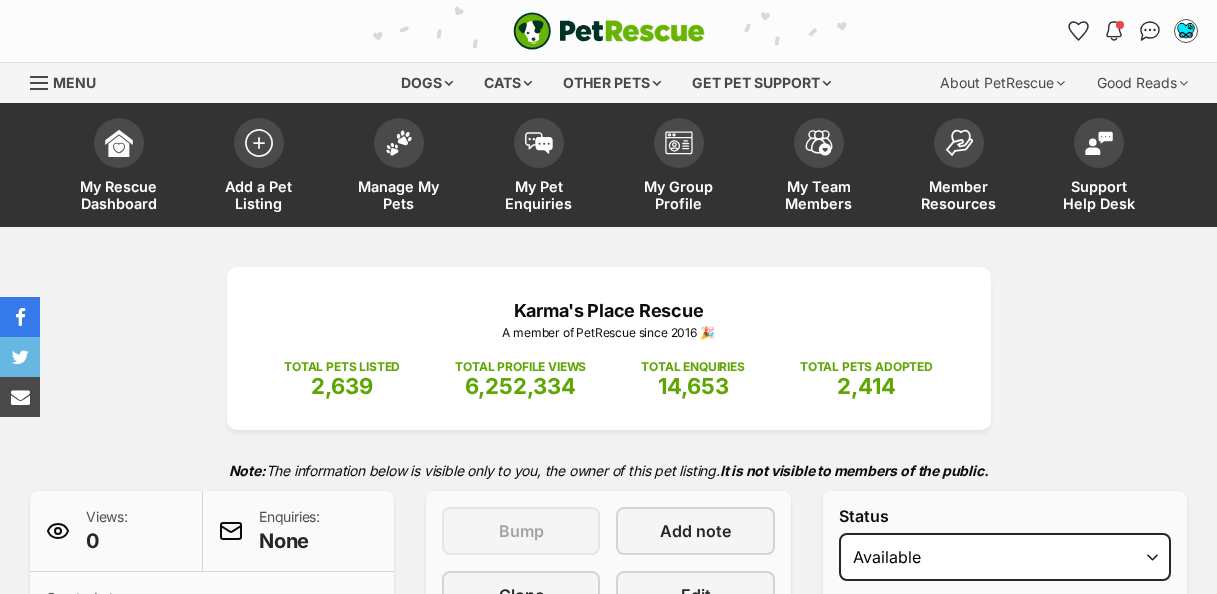 scroll, scrollTop: 0, scrollLeft: 0, axis: both 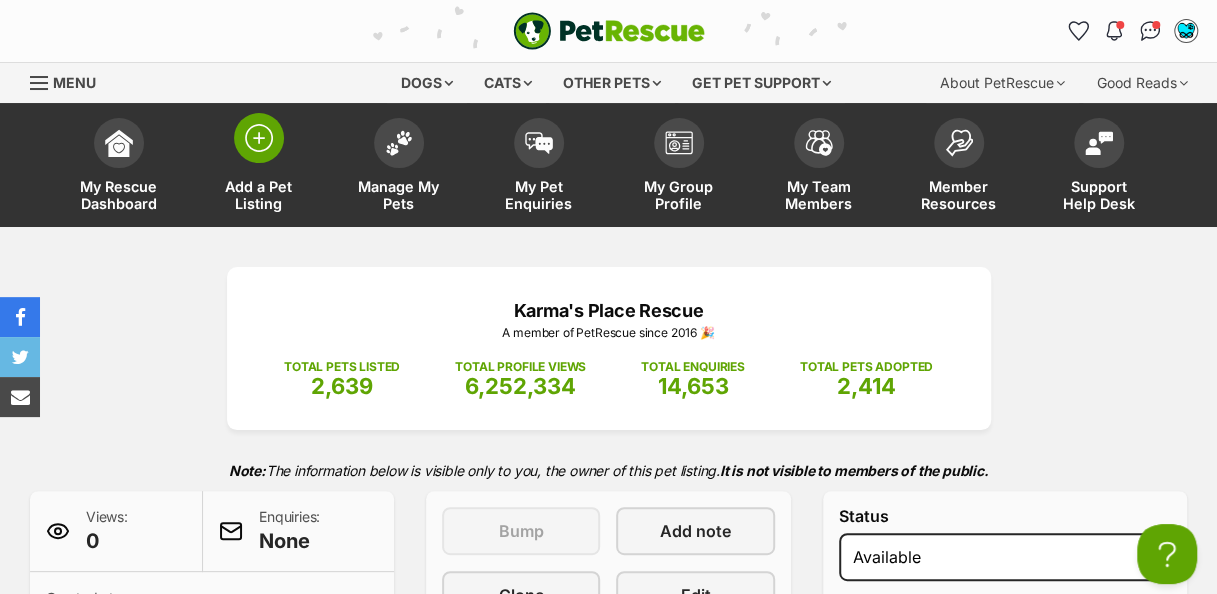 click at bounding box center (259, 138) 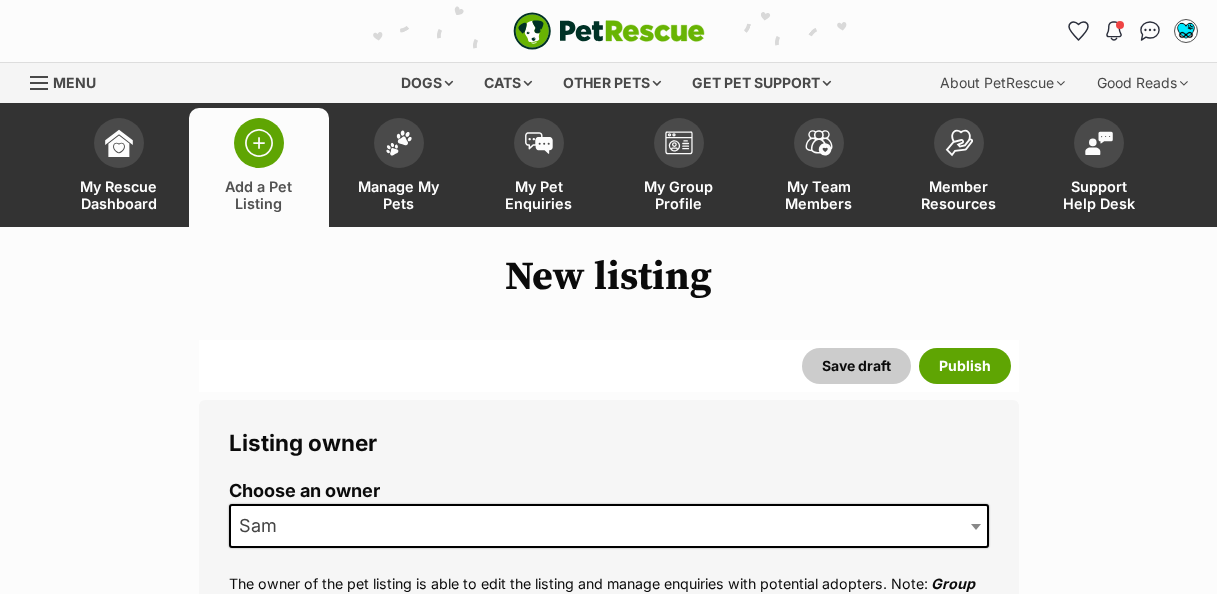 scroll, scrollTop: 334, scrollLeft: 0, axis: vertical 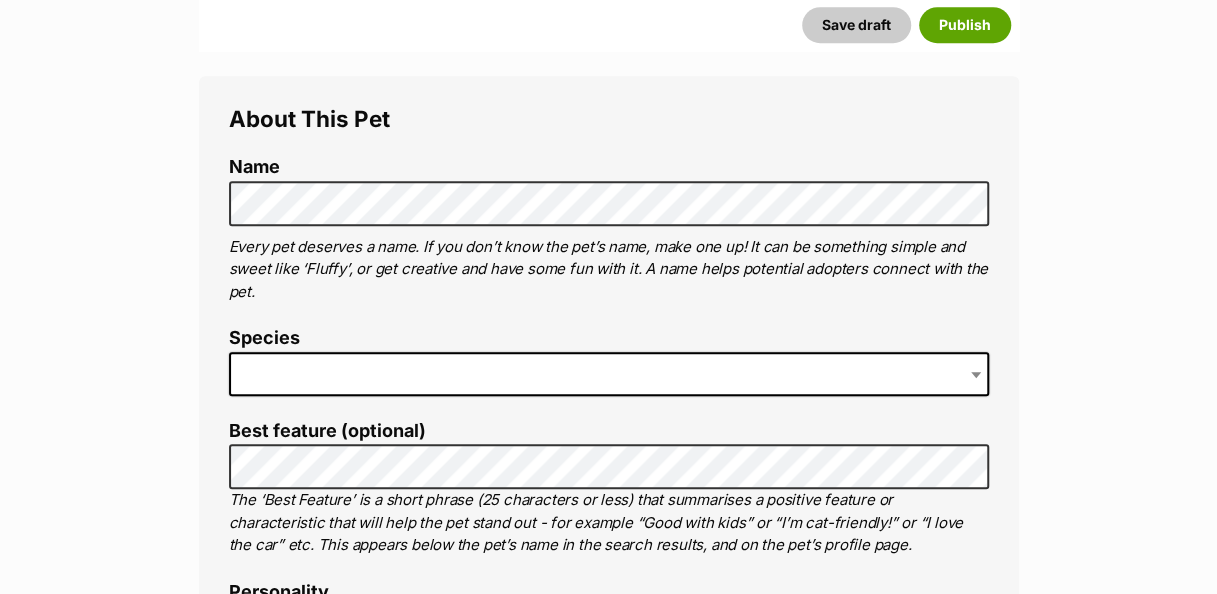 click at bounding box center (609, 374) 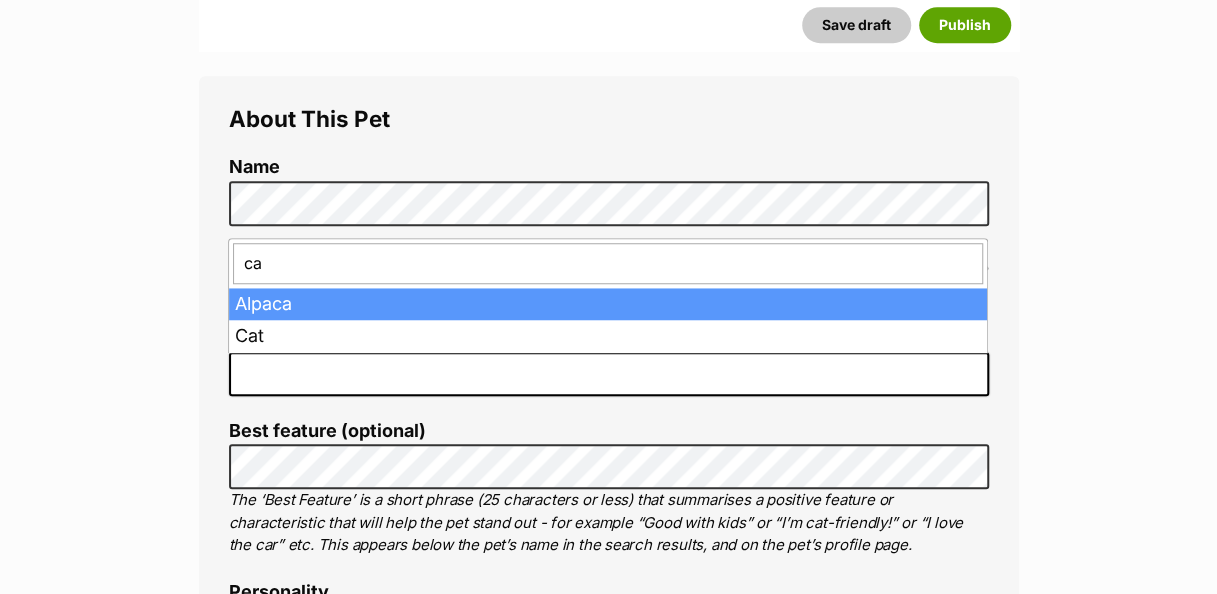 type on "cat" 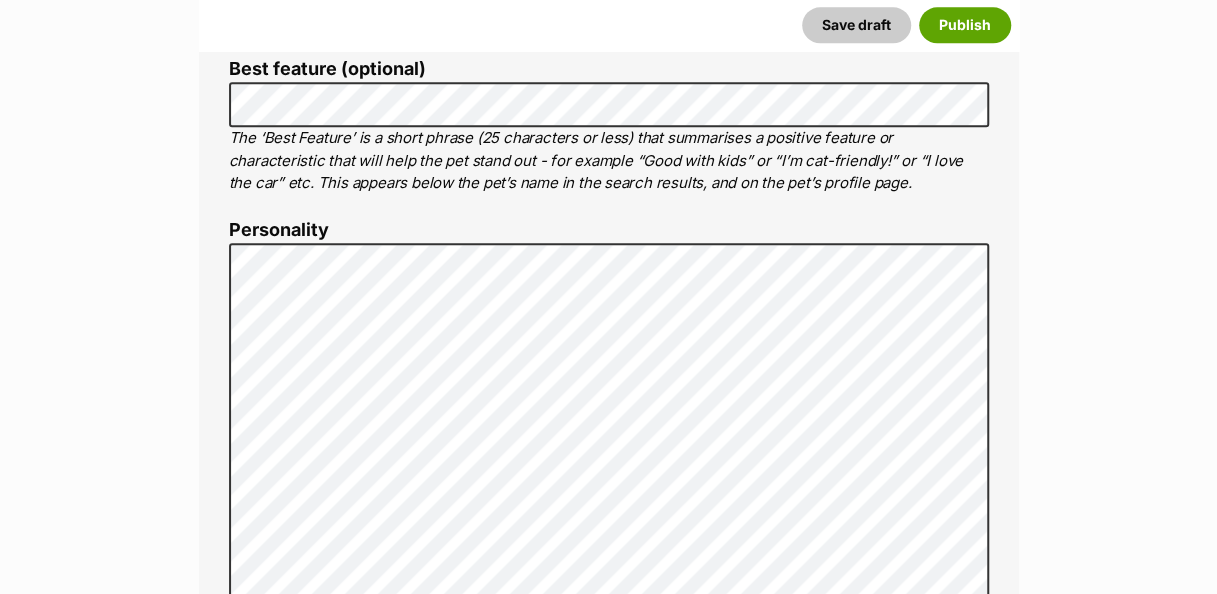 scroll, scrollTop: 1036, scrollLeft: 0, axis: vertical 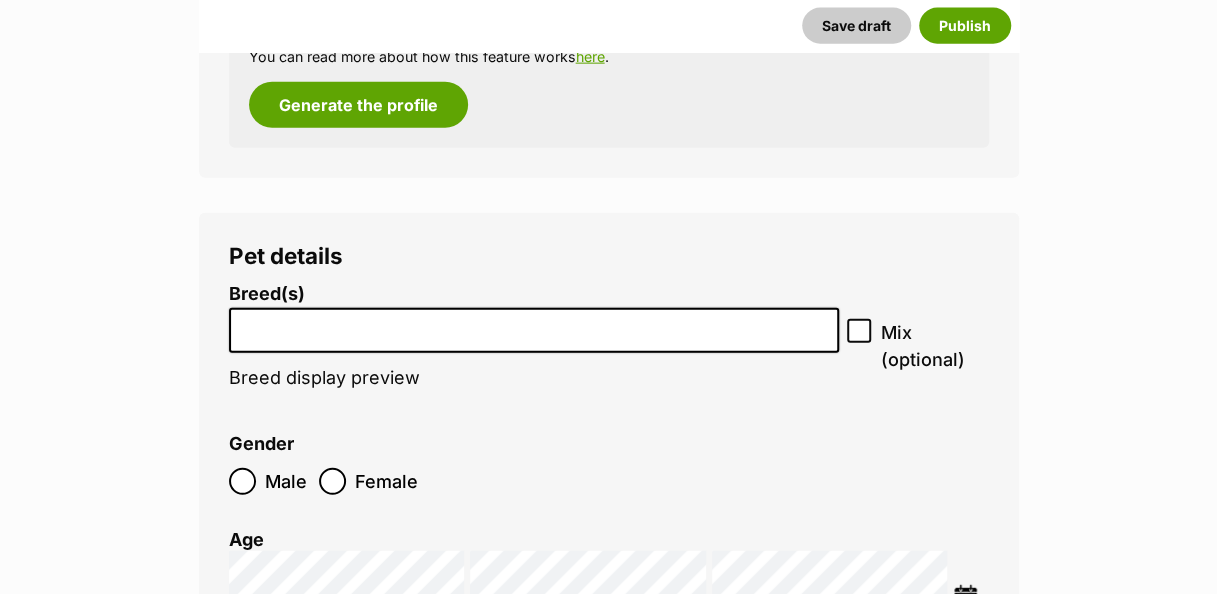 click at bounding box center [534, 325] 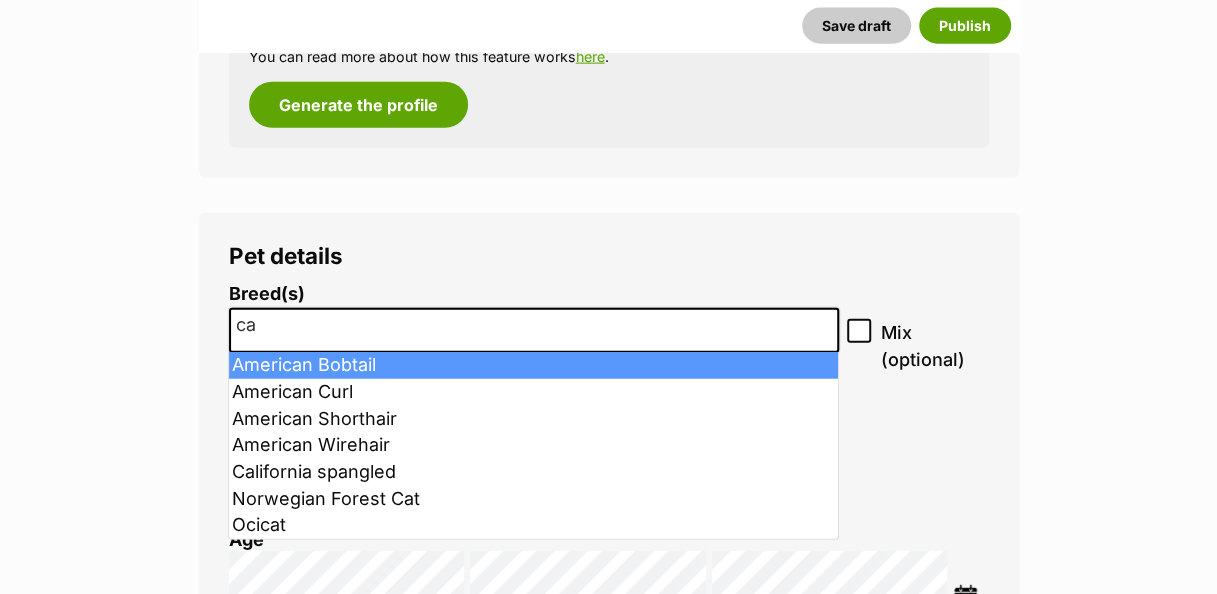 type on "c" 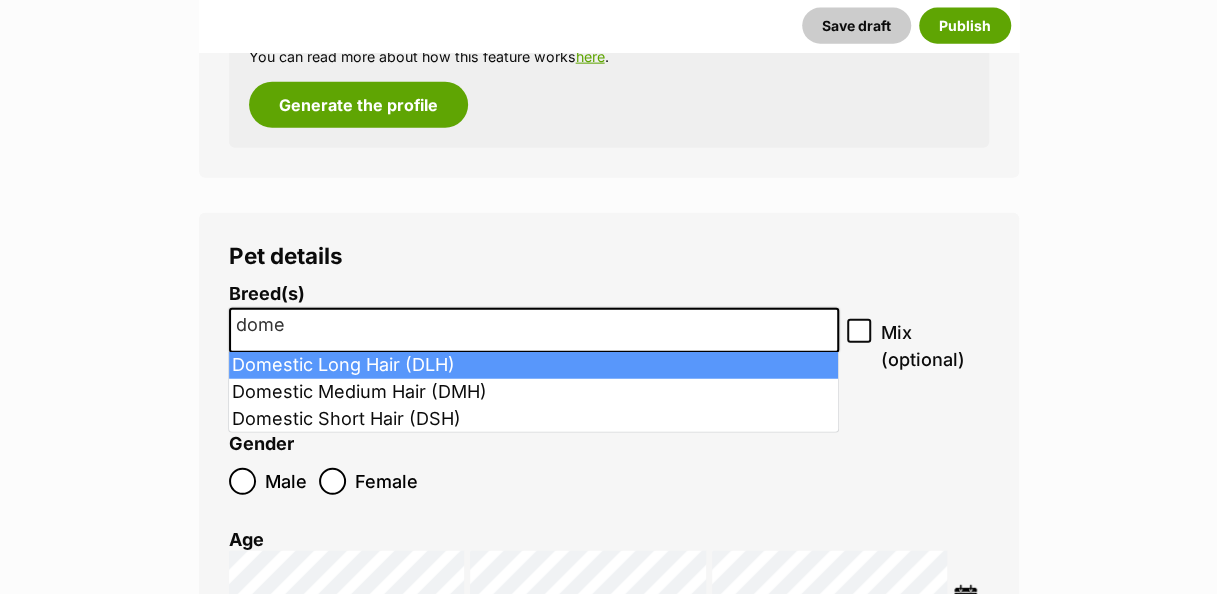 type on "dome" 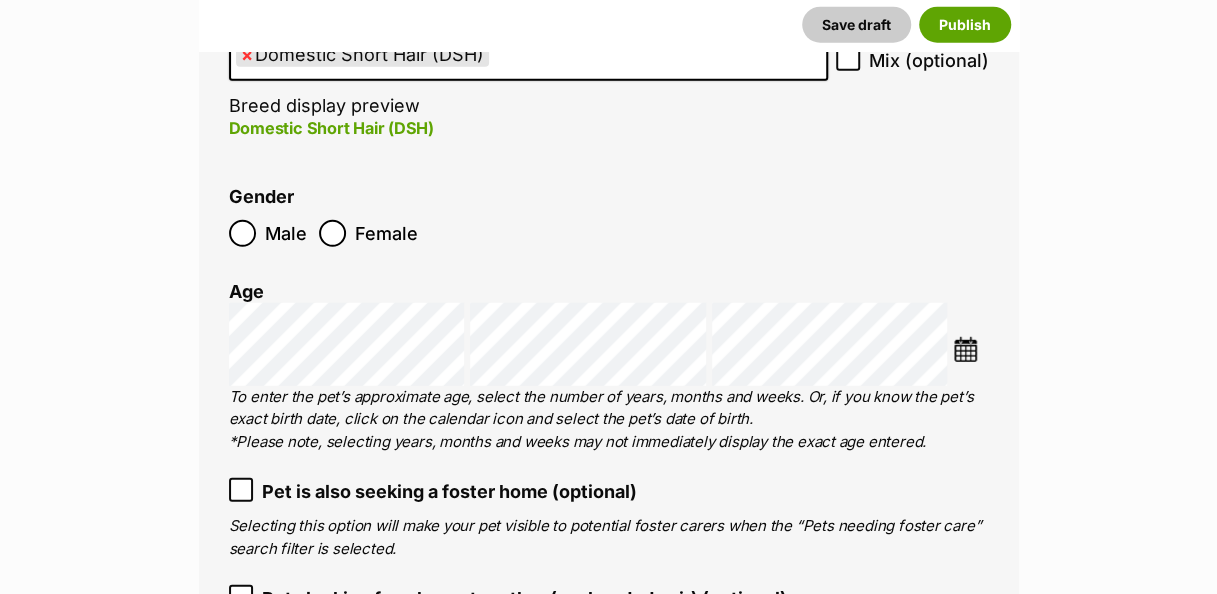 scroll, scrollTop: 2548, scrollLeft: 0, axis: vertical 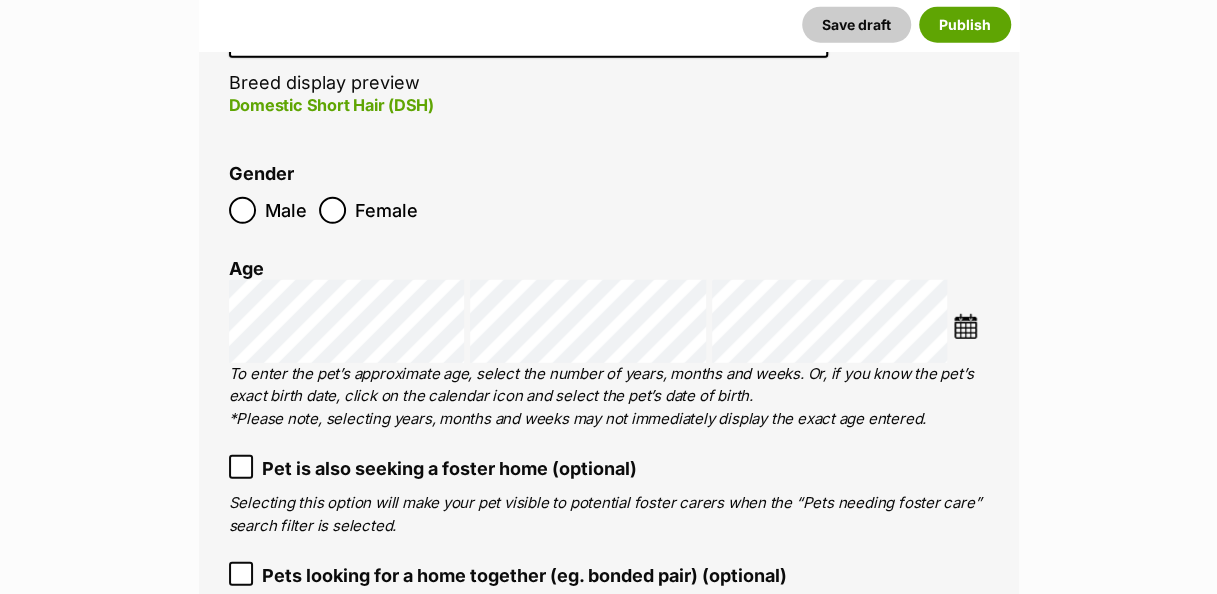 click at bounding box center (965, 326) 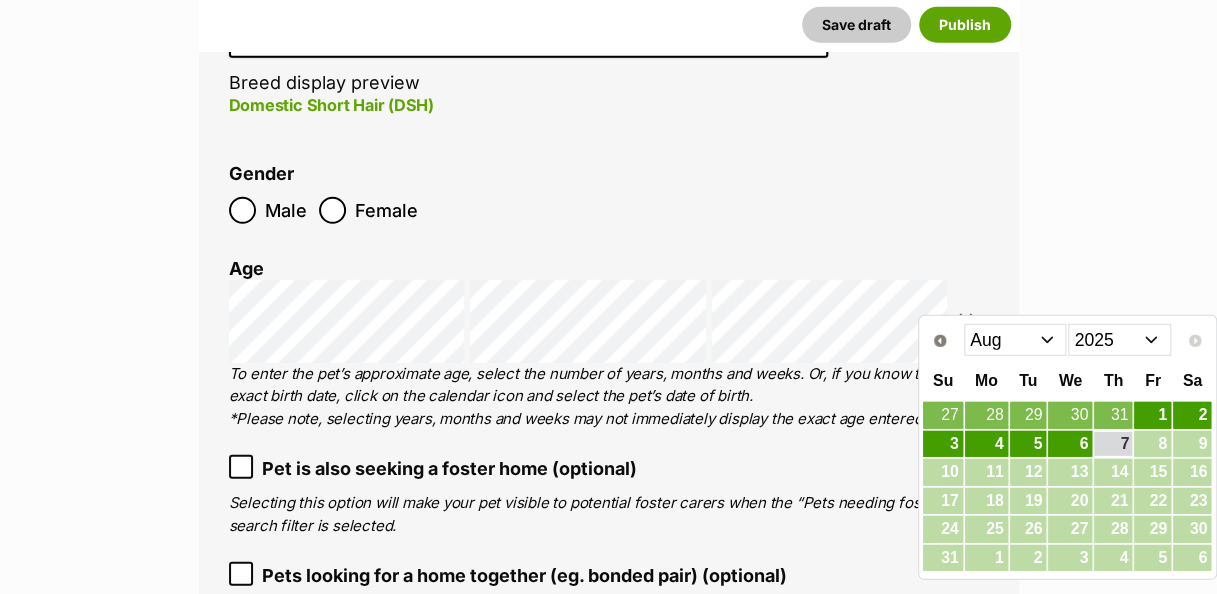 click on "Jan Feb Mar Apr May Jun Jul Aug" at bounding box center [1015, 340] 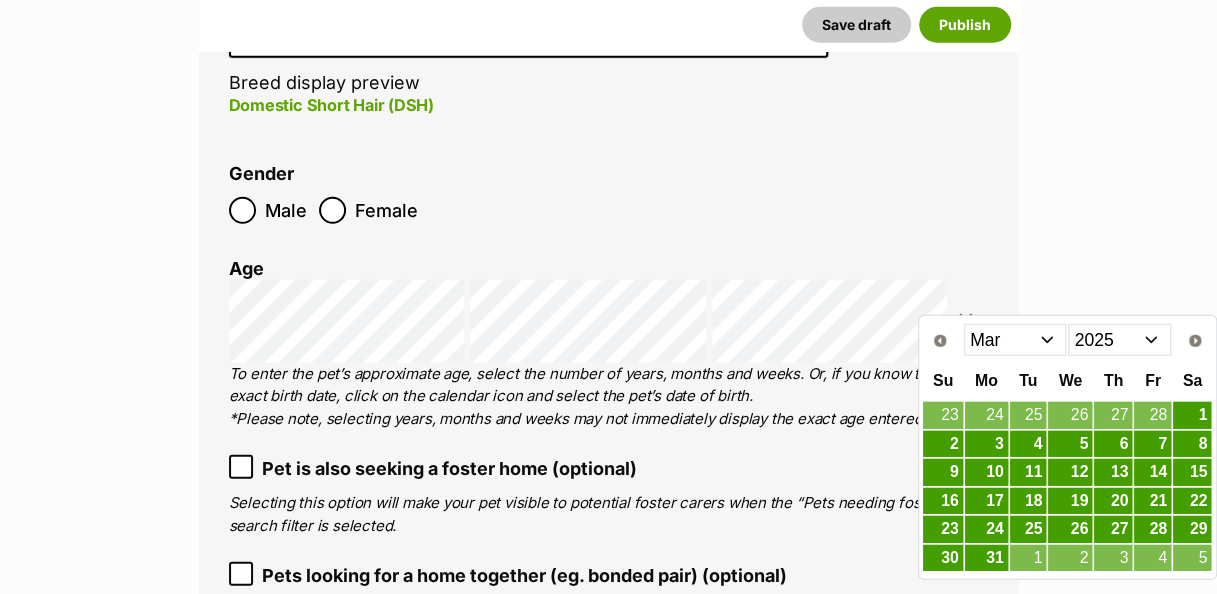 click on "Jan Feb Mar Apr May Jun Jul Aug" at bounding box center [1015, 340] 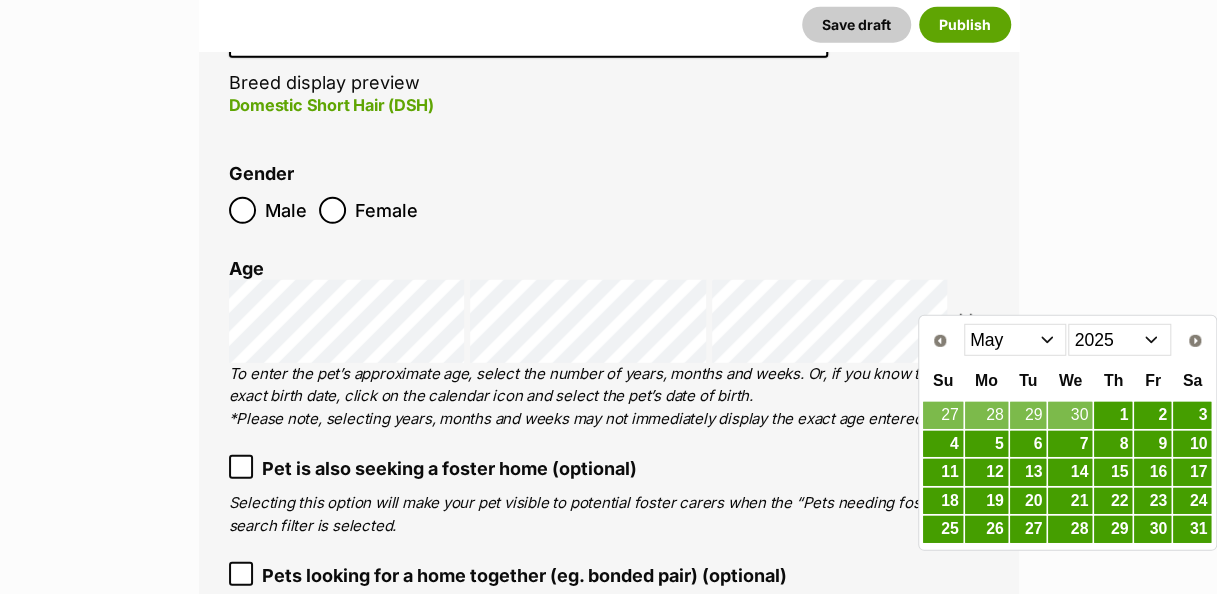 click on "8" at bounding box center (1113, 444) 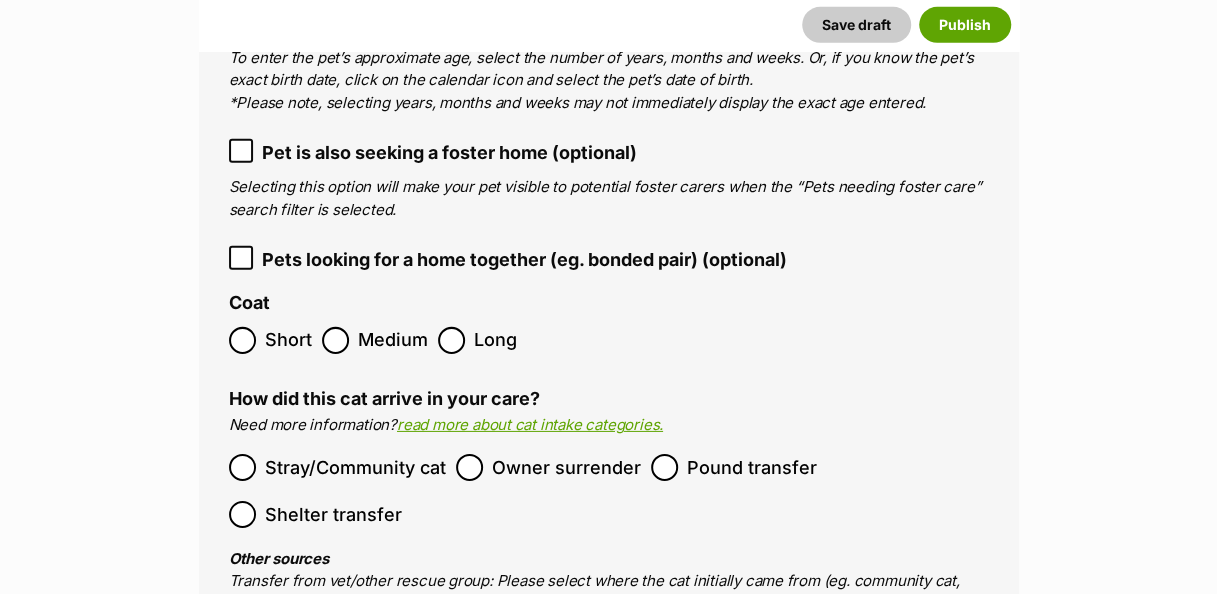 scroll, scrollTop: 2878, scrollLeft: 0, axis: vertical 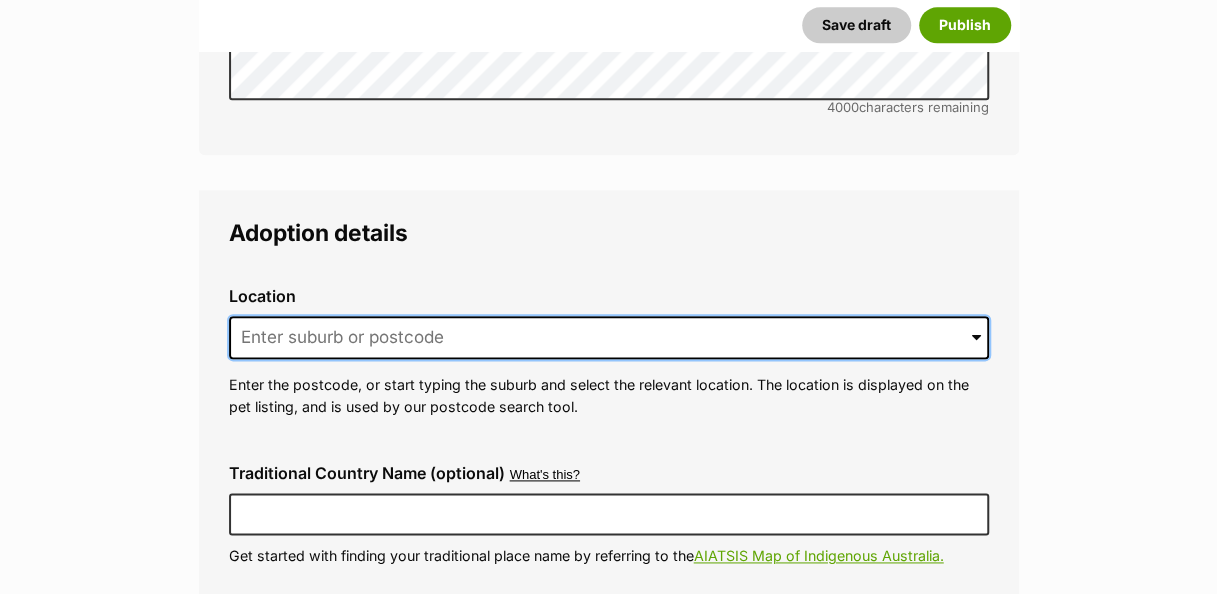 click at bounding box center (609, 338) 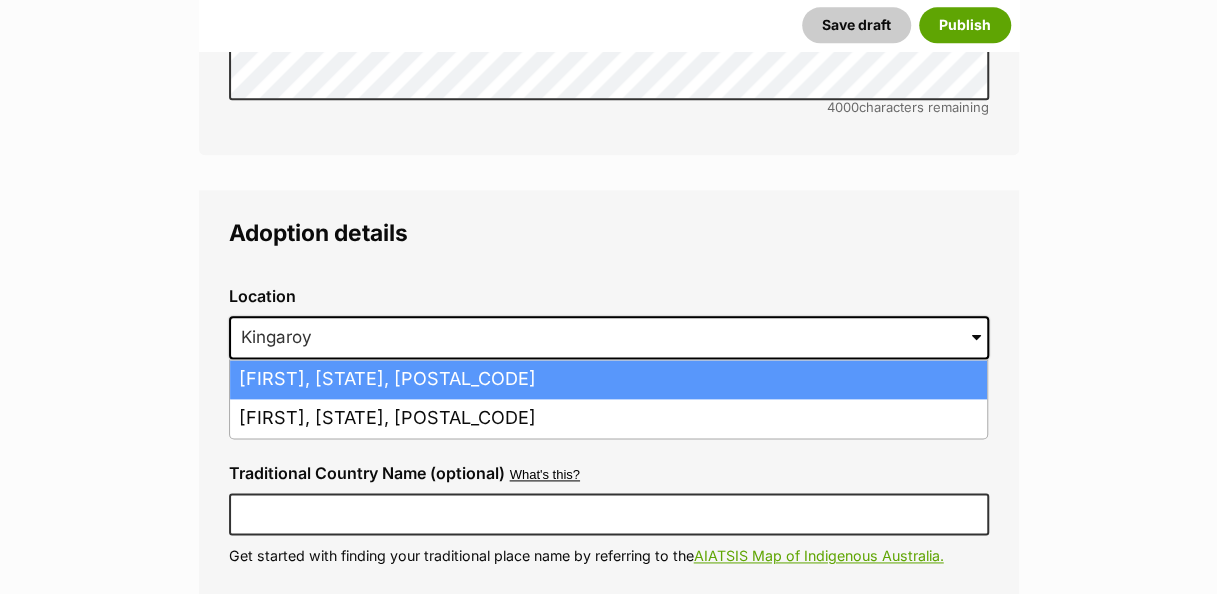 click on "[FIRST], [STATE], [POSTAL_CODE]" at bounding box center [608, 379] 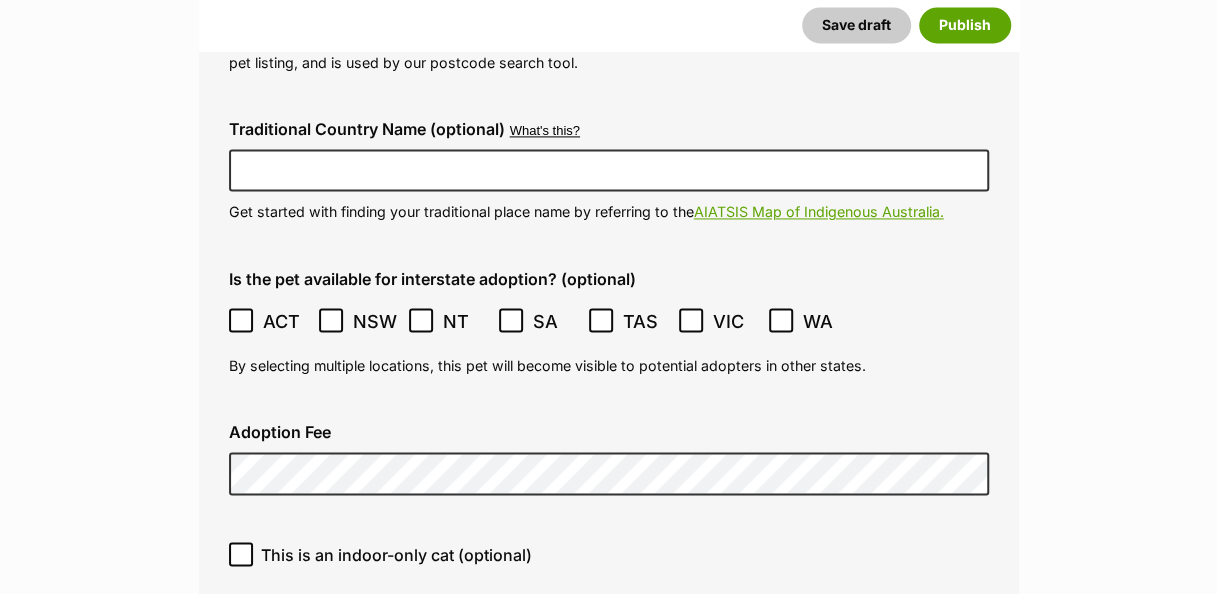 scroll, scrollTop: 5124, scrollLeft: 0, axis: vertical 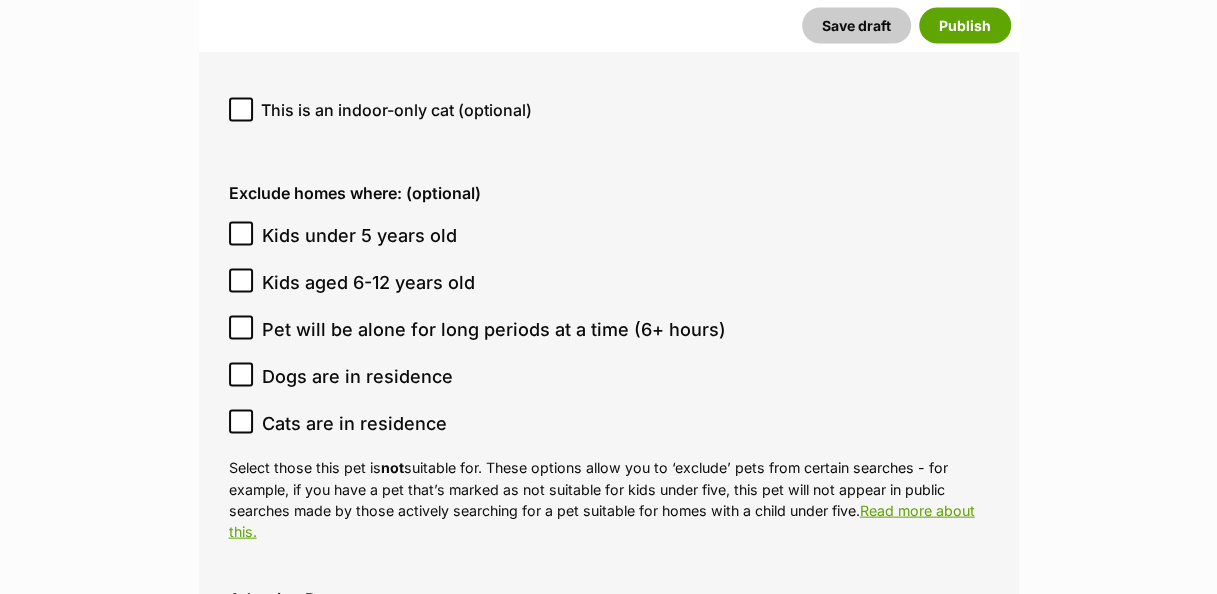 click on "This is an indoor-only cat (optional)" at bounding box center (609, 116) 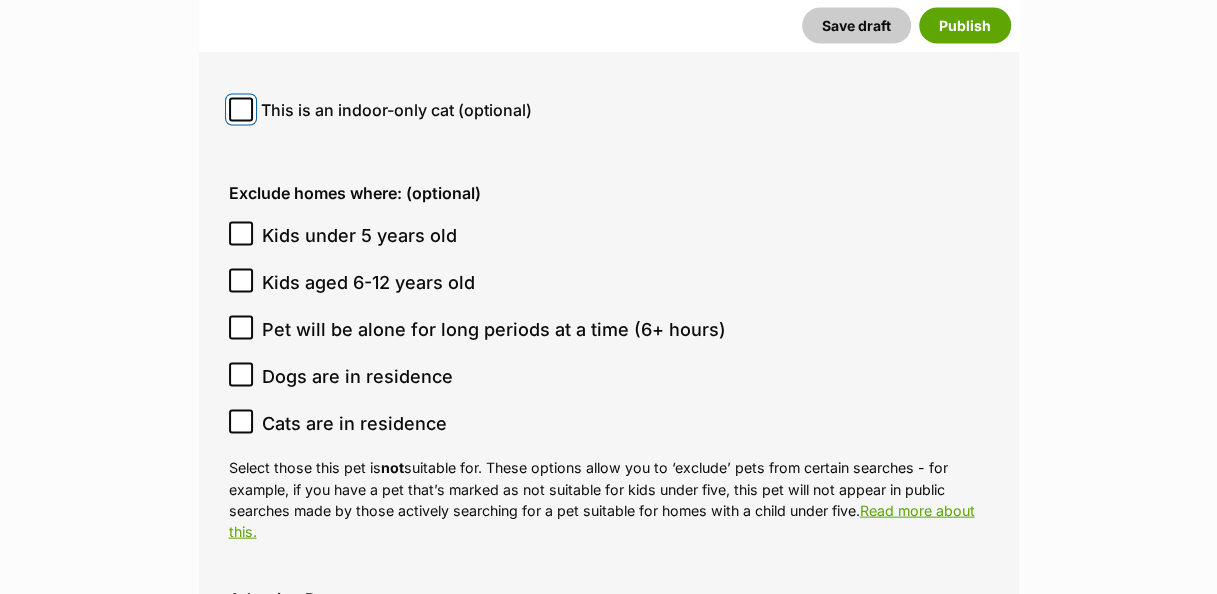 click on "This is an indoor-only cat (optional)" at bounding box center (241, 109) 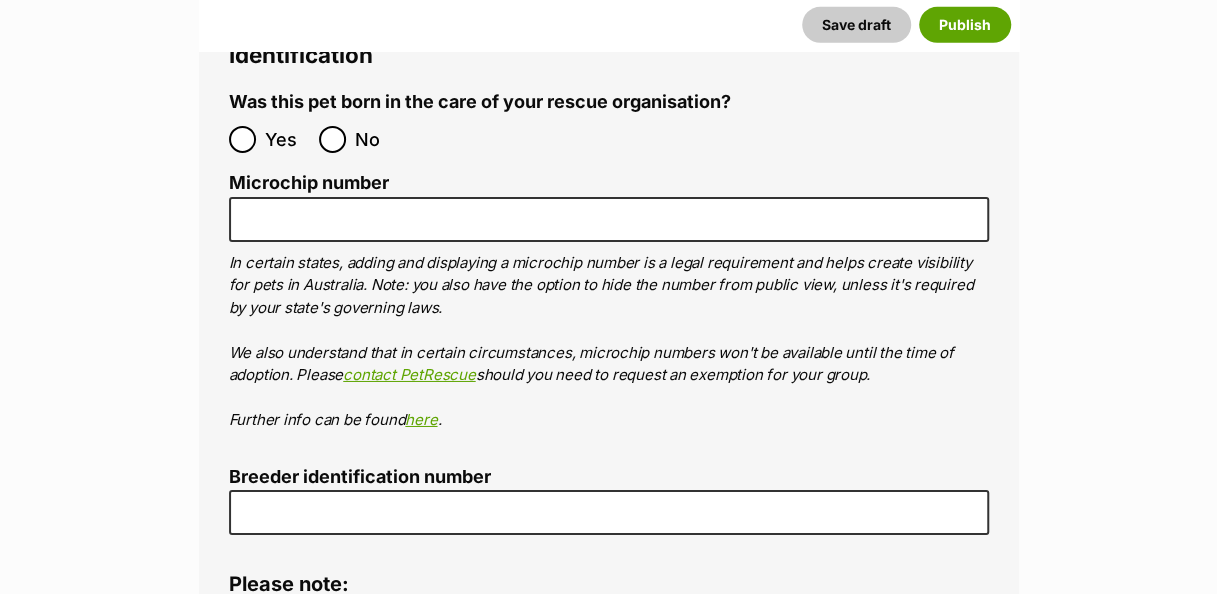 scroll, scrollTop: 6733, scrollLeft: 0, axis: vertical 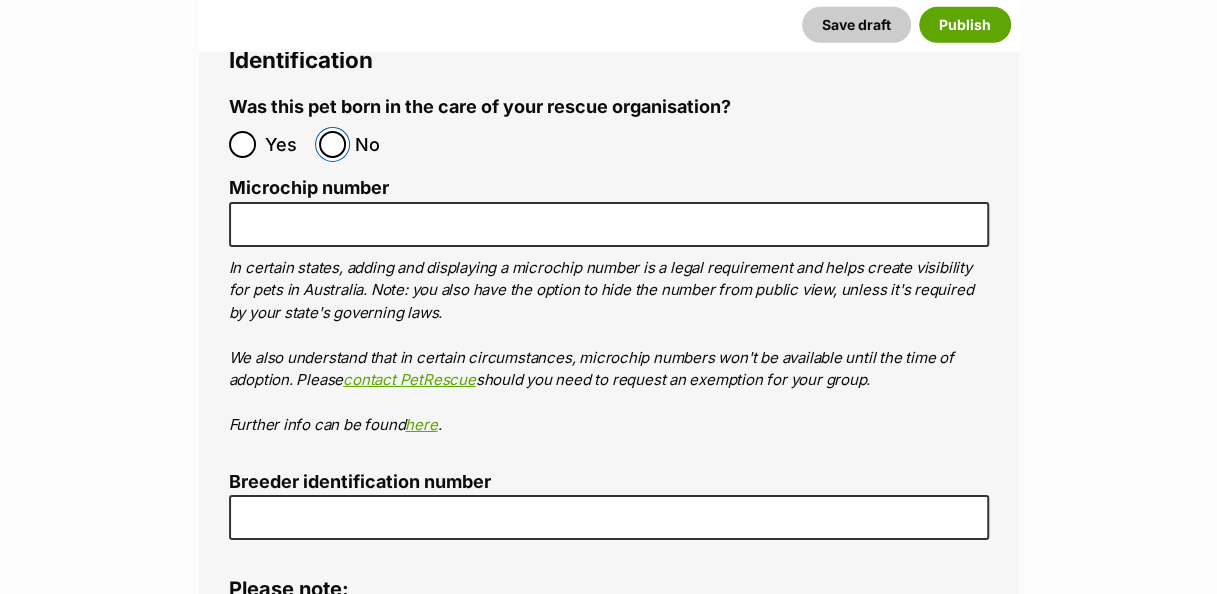 click on "No" at bounding box center [332, 144] 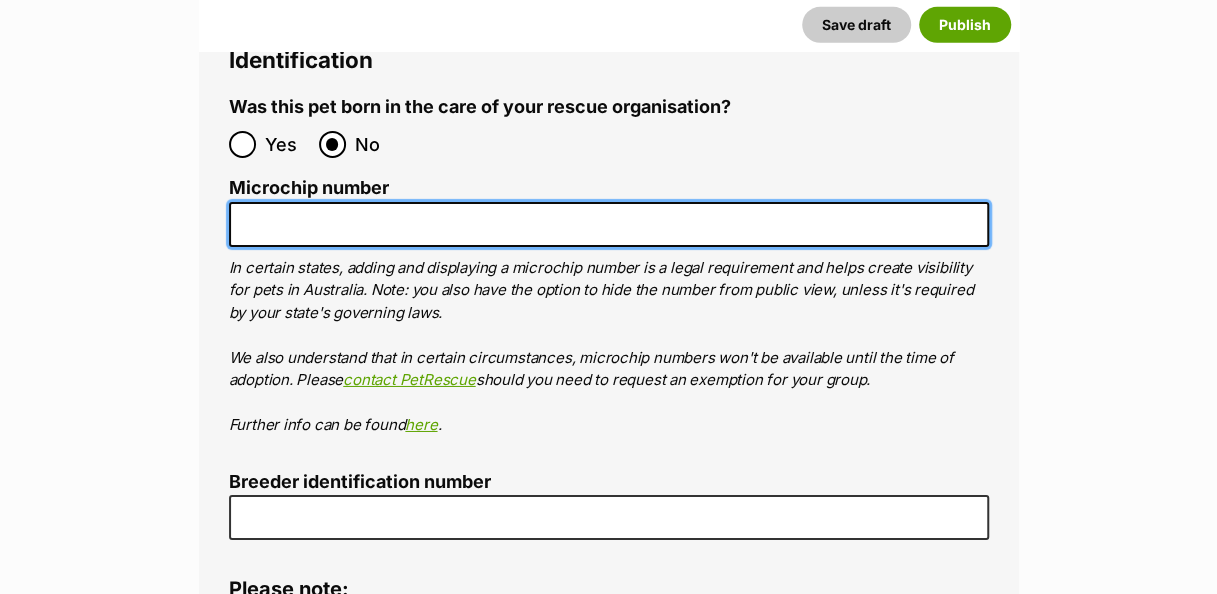click on "Microchip number" at bounding box center (609, 224) 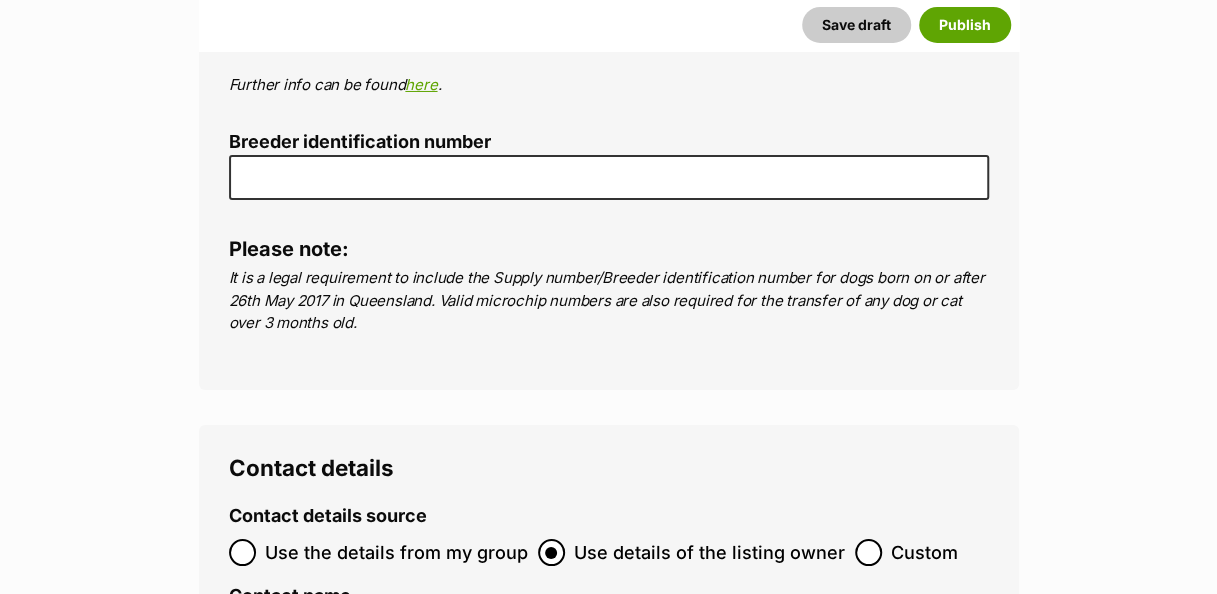 scroll, scrollTop: 7075, scrollLeft: 0, axis: vertical 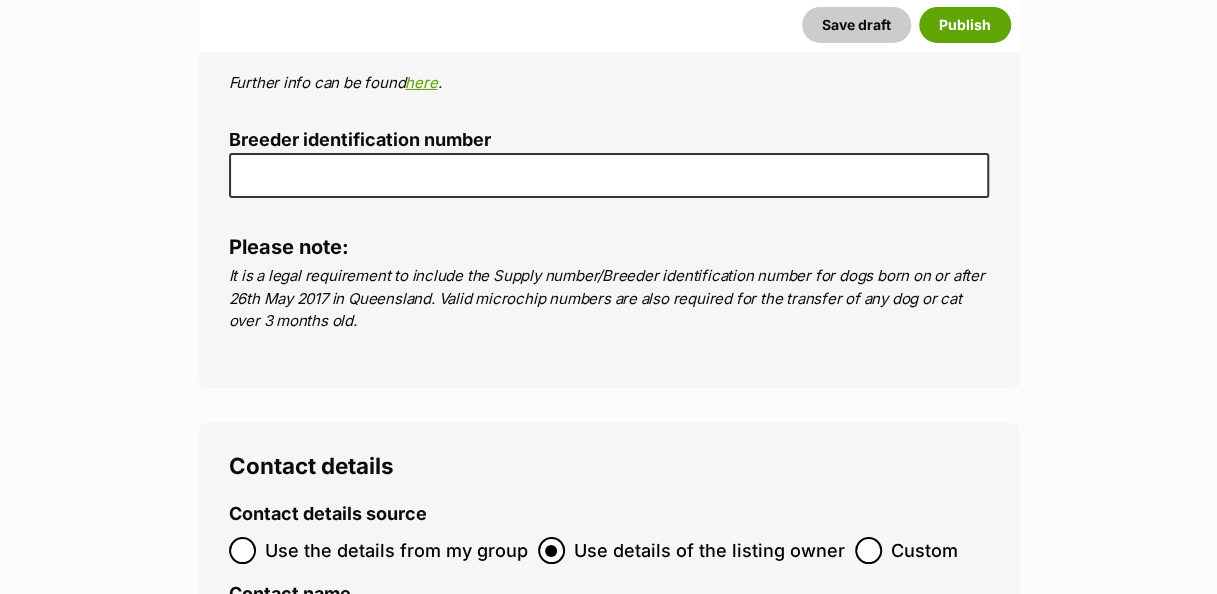 type on "953010007946857" 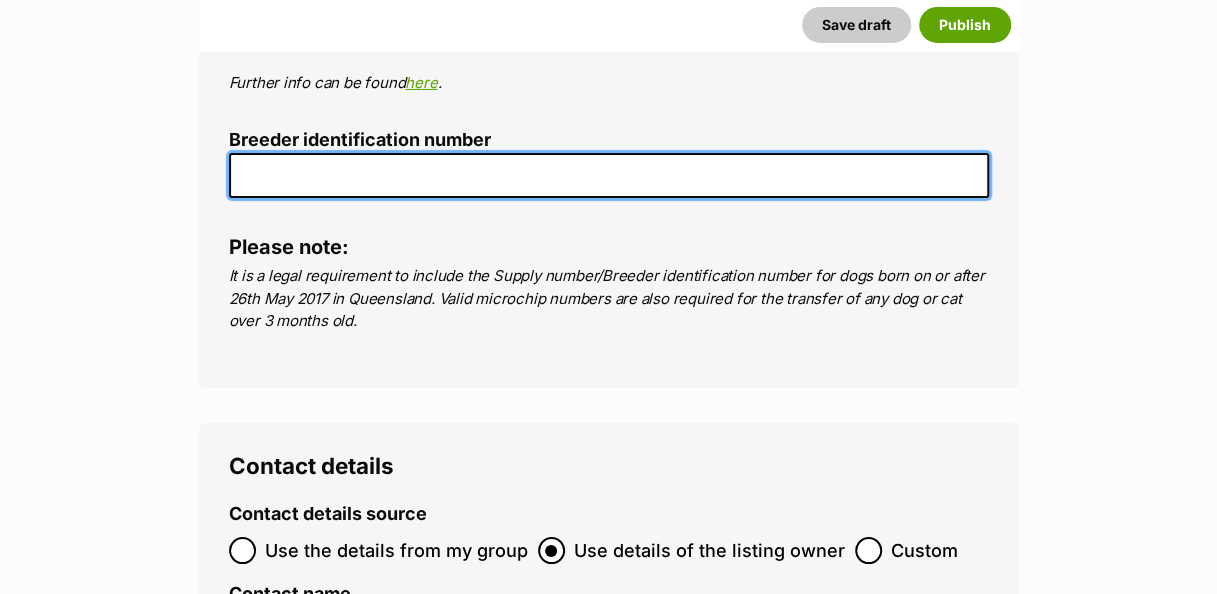 click on "Breeder identification number" at bounding box center [609, 175] 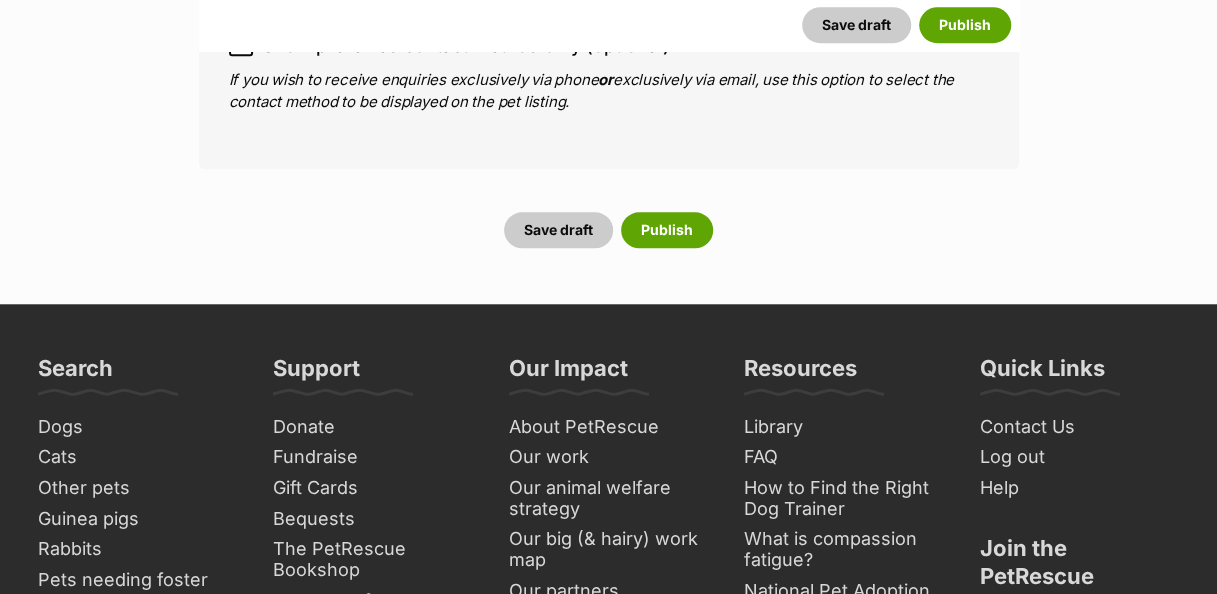 scroll, scrollTop: 8008, scrollLeft: 0, axis: vertical 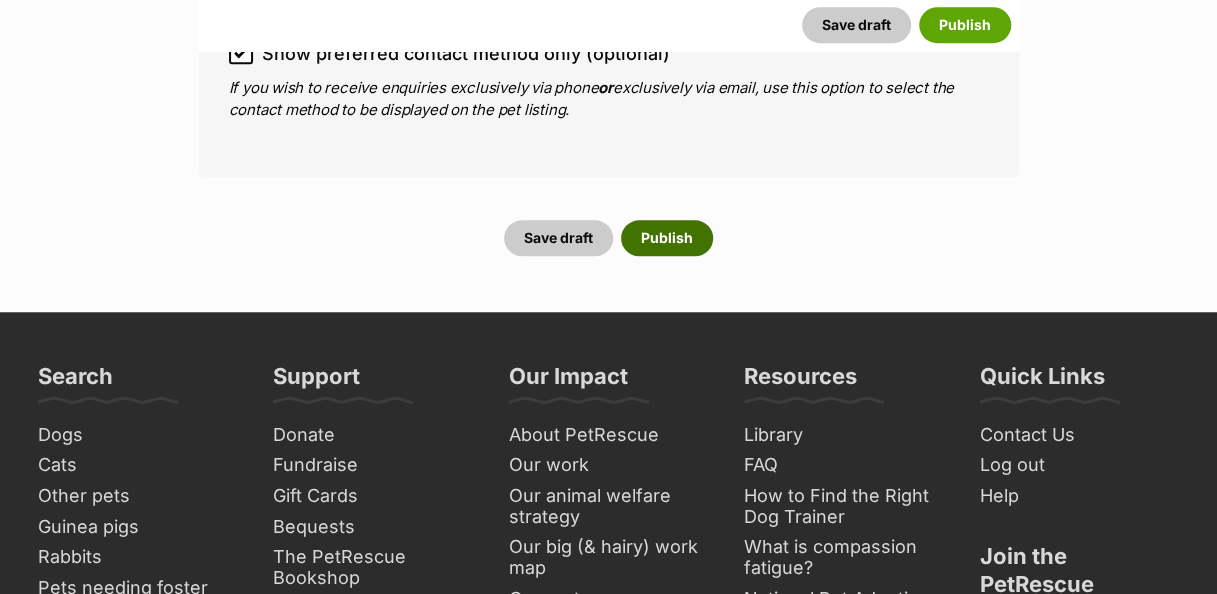 click on "Publish" at bounding box center [667, 238] 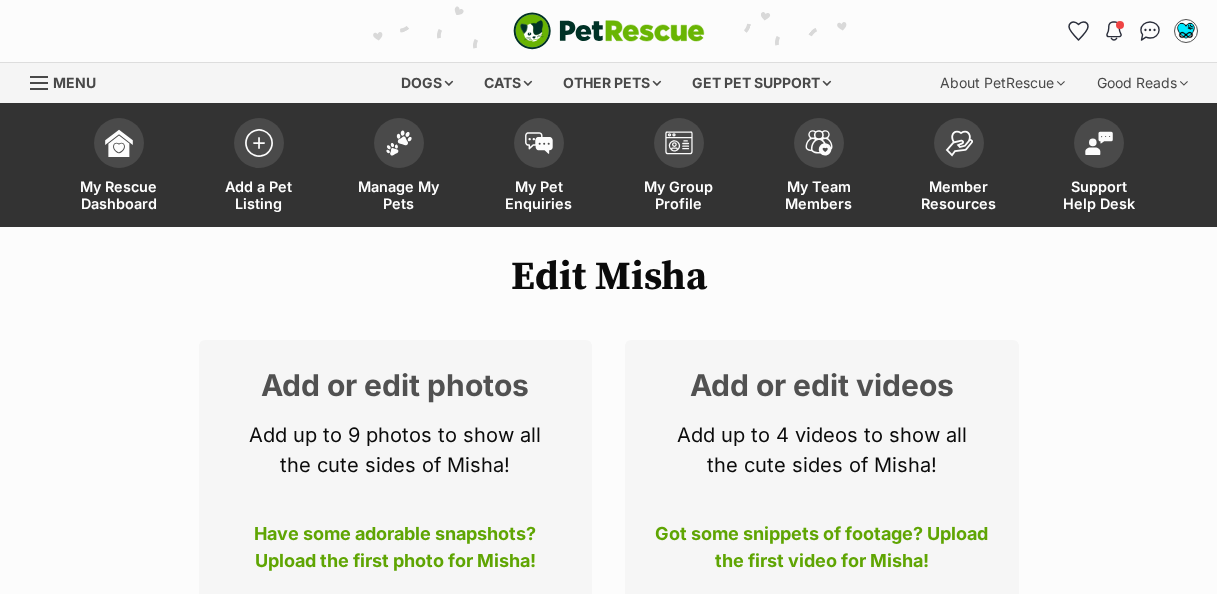 scroll, scrollTop: 0, scrollLeft: 0, axis: both 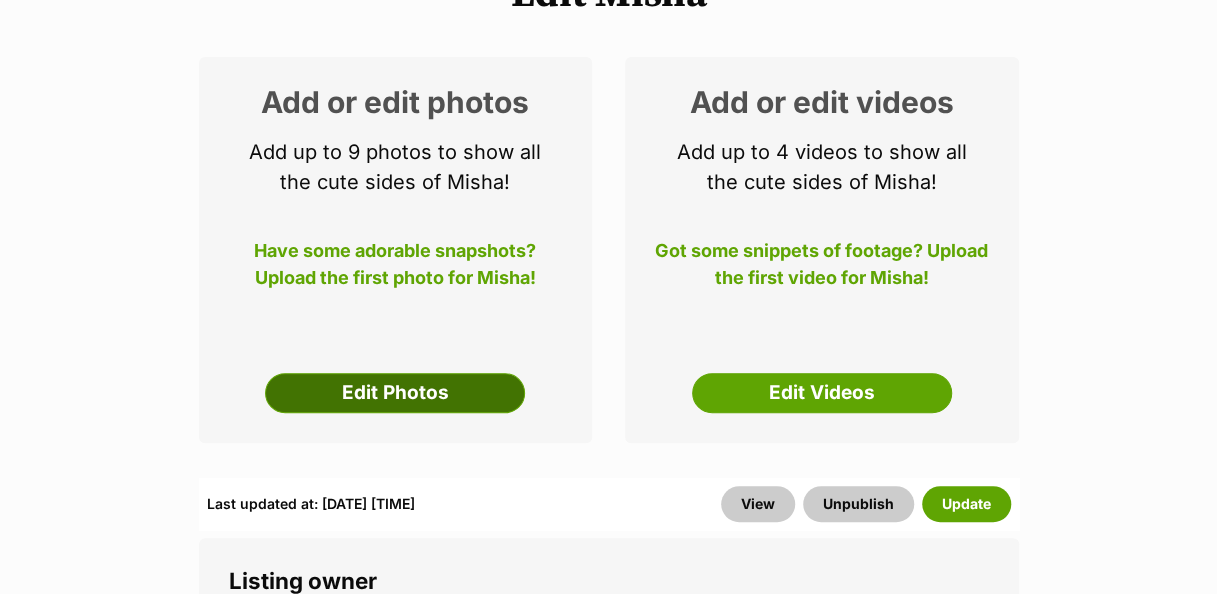 click on "Edit Photos" at bounding box center (395, 393) 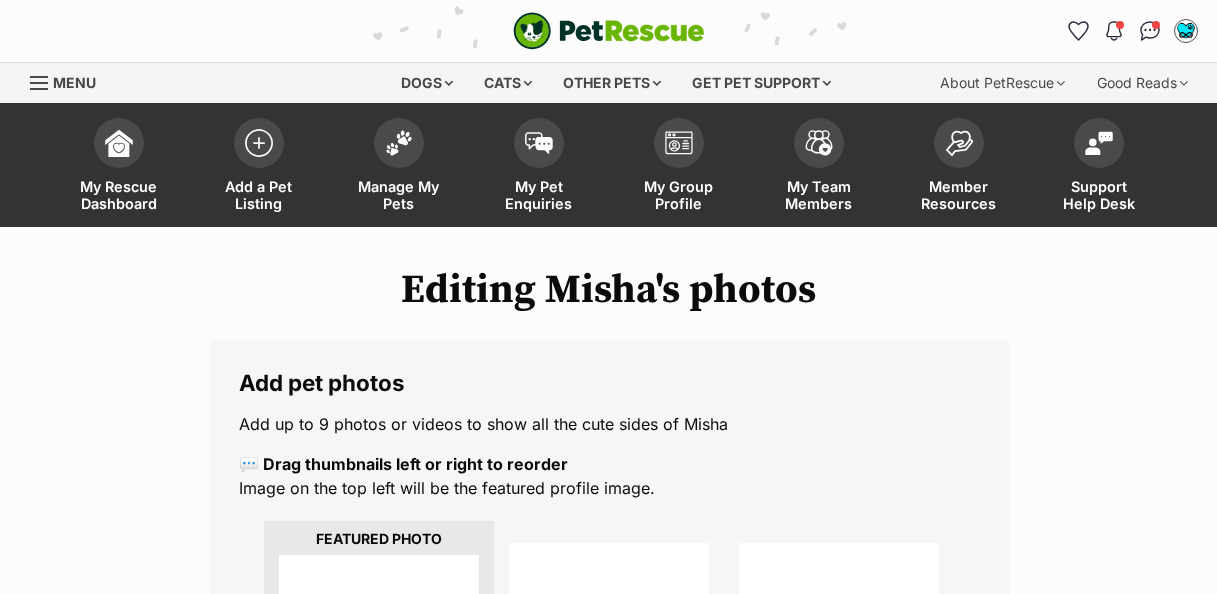 scroll, scrollTop: 0, scrollLeft: 0, axis: both 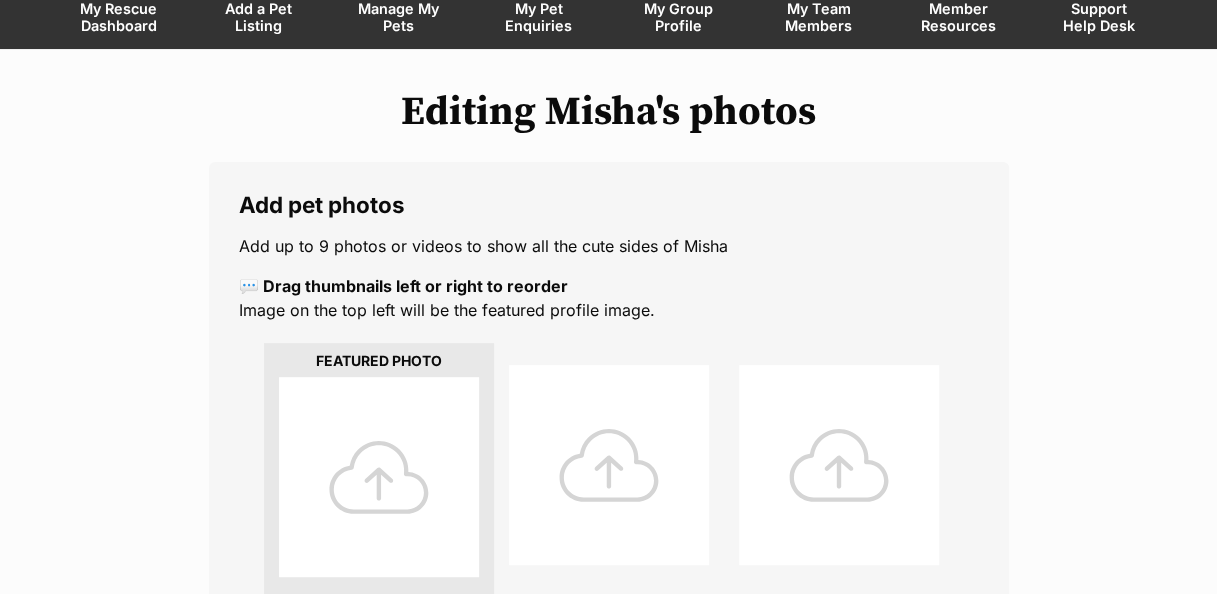 click at bounding box center [379, 477] 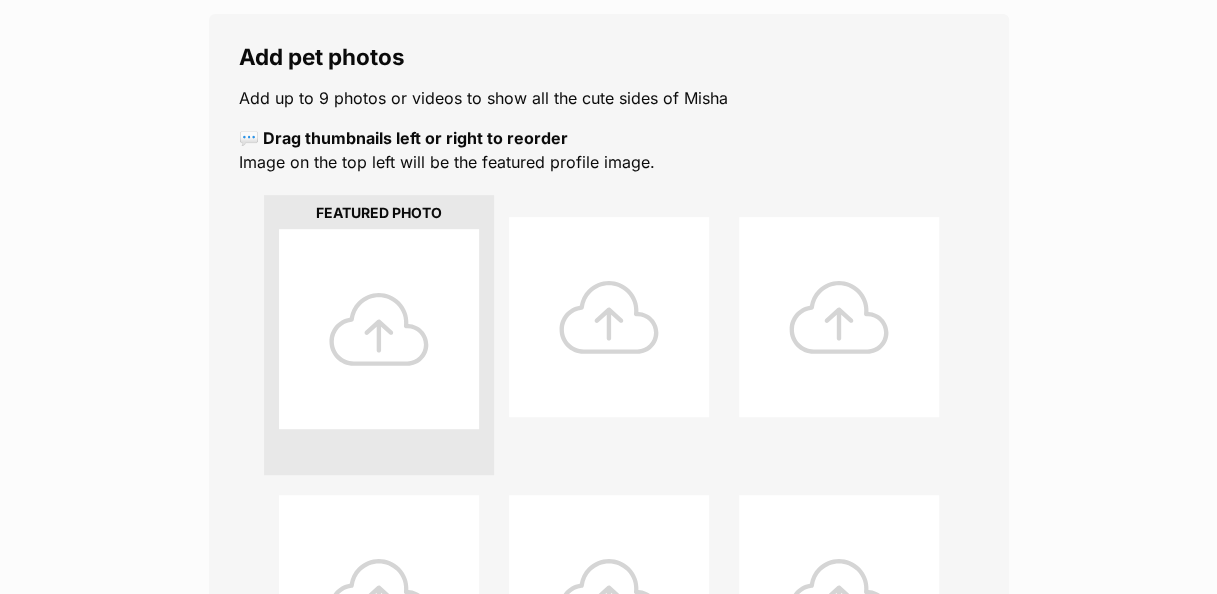 scroll, scrollTop: 328, scrollLeft: 0, axis: vertical 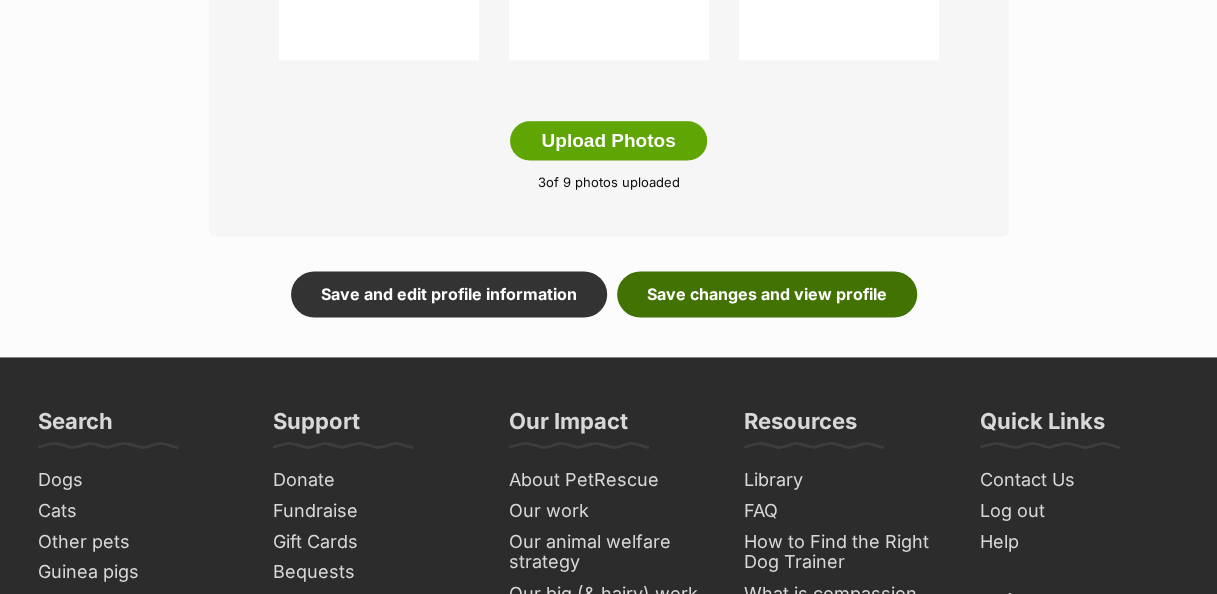 click on "Save changes and view profile" at bounding box center [767, 294] 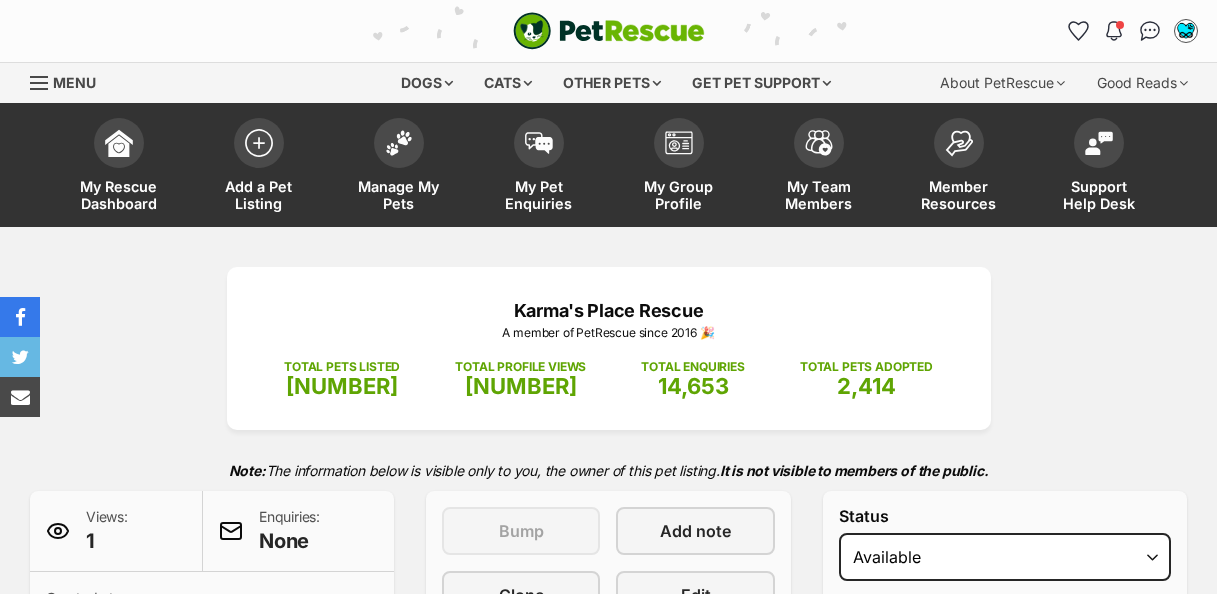 scroll, scrollTop: 0, scrollLeft: 0, axis: both 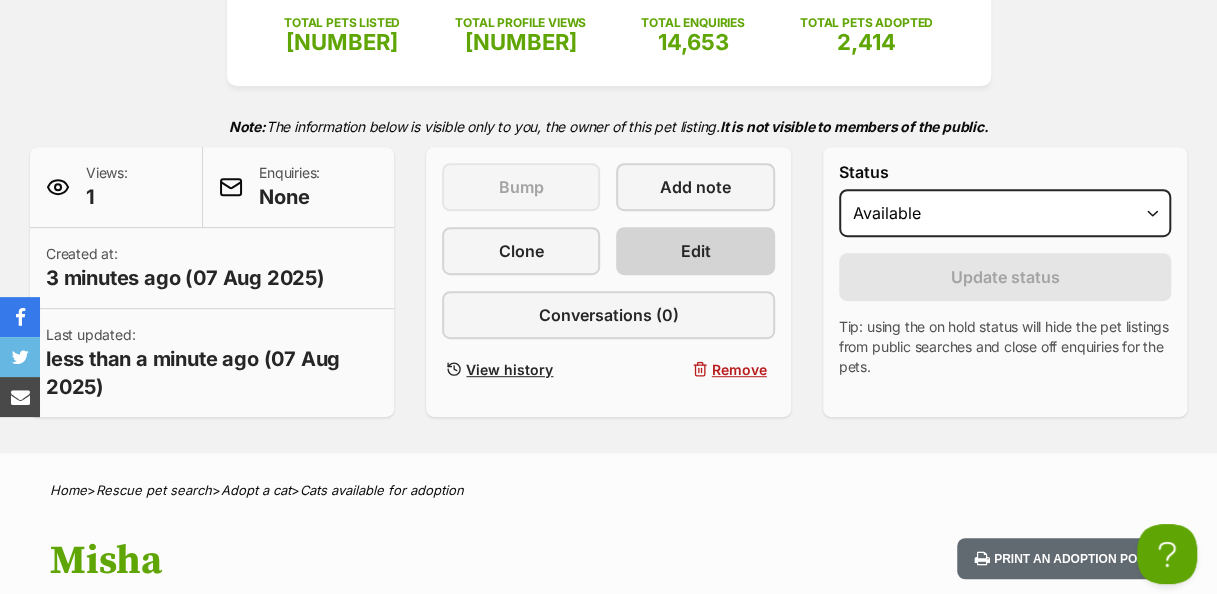 click on "Edit" at bounding box center [695, 251] 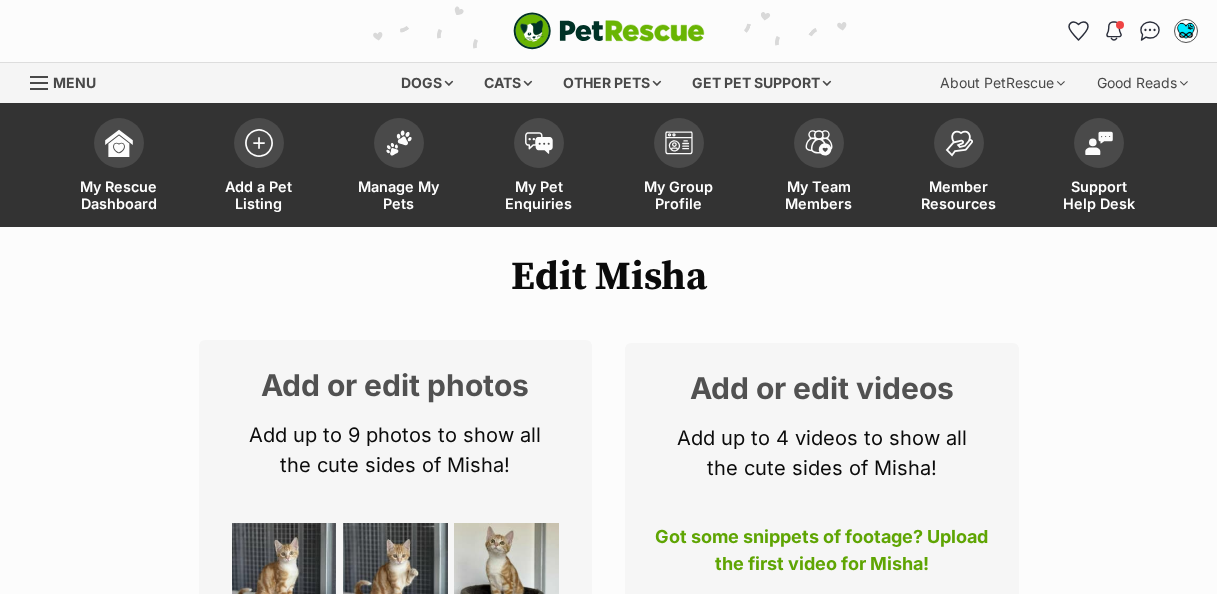 scroll, scrollTop: 333, scrollLeft: 0, axis: vertical 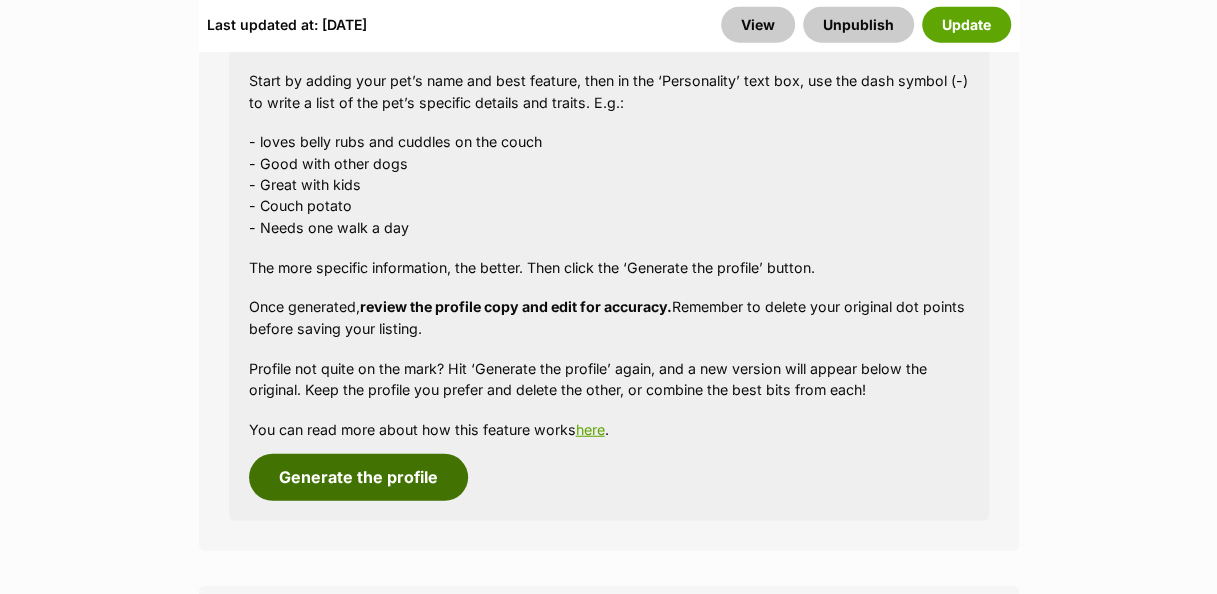 click on "Generate the profile" at bounding box center [358, 477] 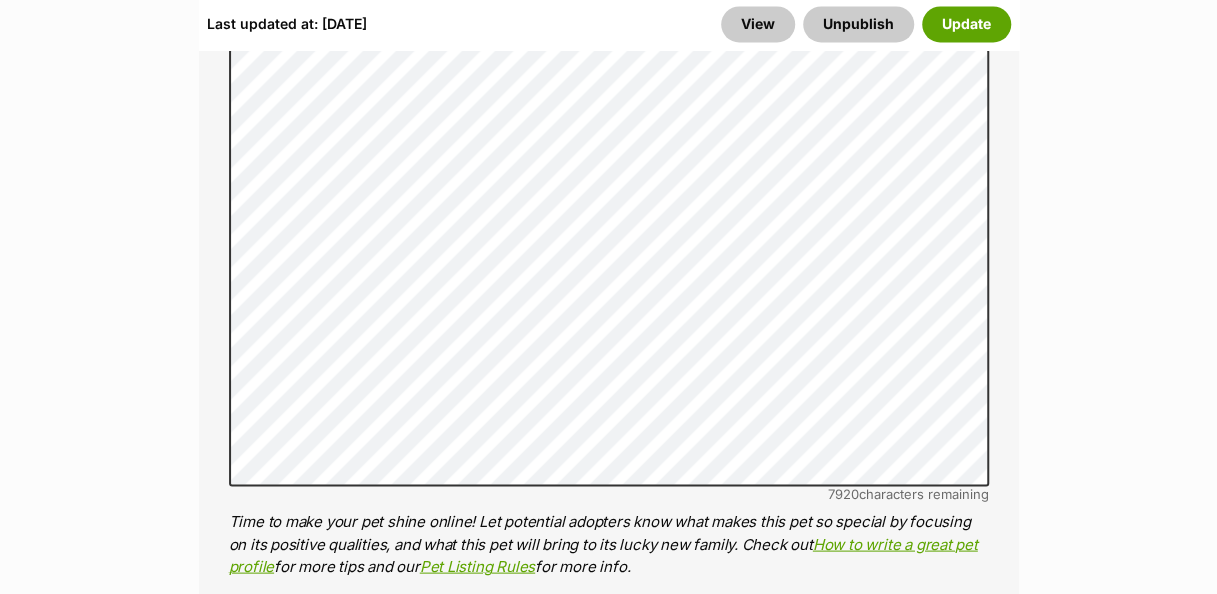 scroll, scrollTop: 1633, scrollLeft: 0, axis: vertical 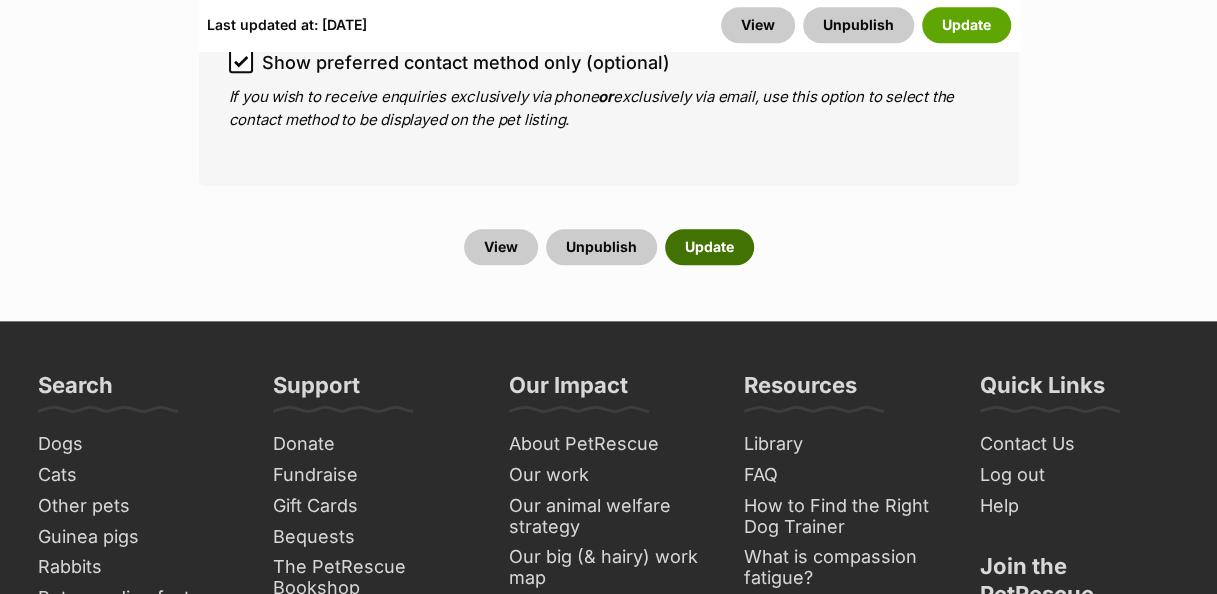 click on "Update" at bounding box center [709, 247] 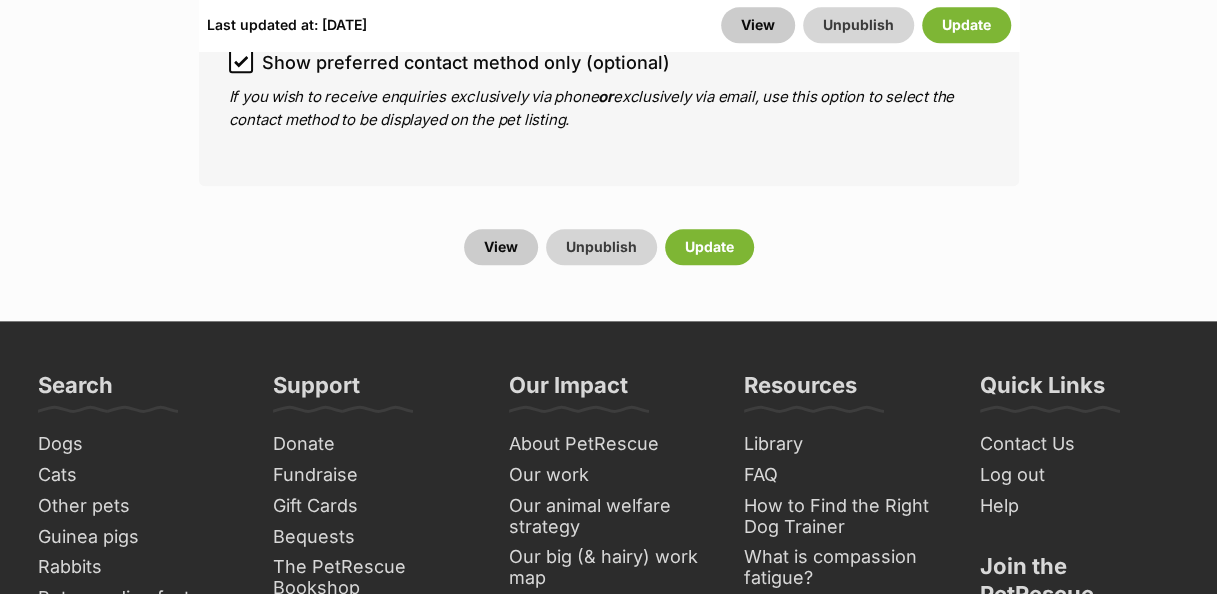 drag, startPoint x: 710, startPoint y: 242, endPoint x: 938, endPoint y: 118, distance: 259.53806 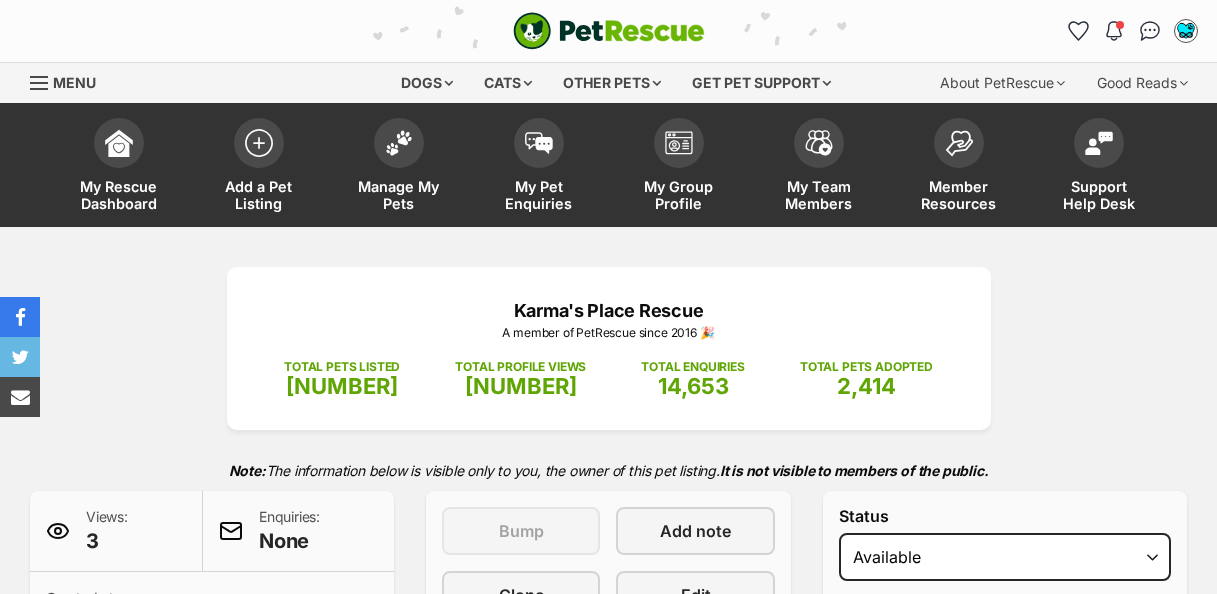 scroll, scrollTop: 0, scrollLeft: 0, axis: both 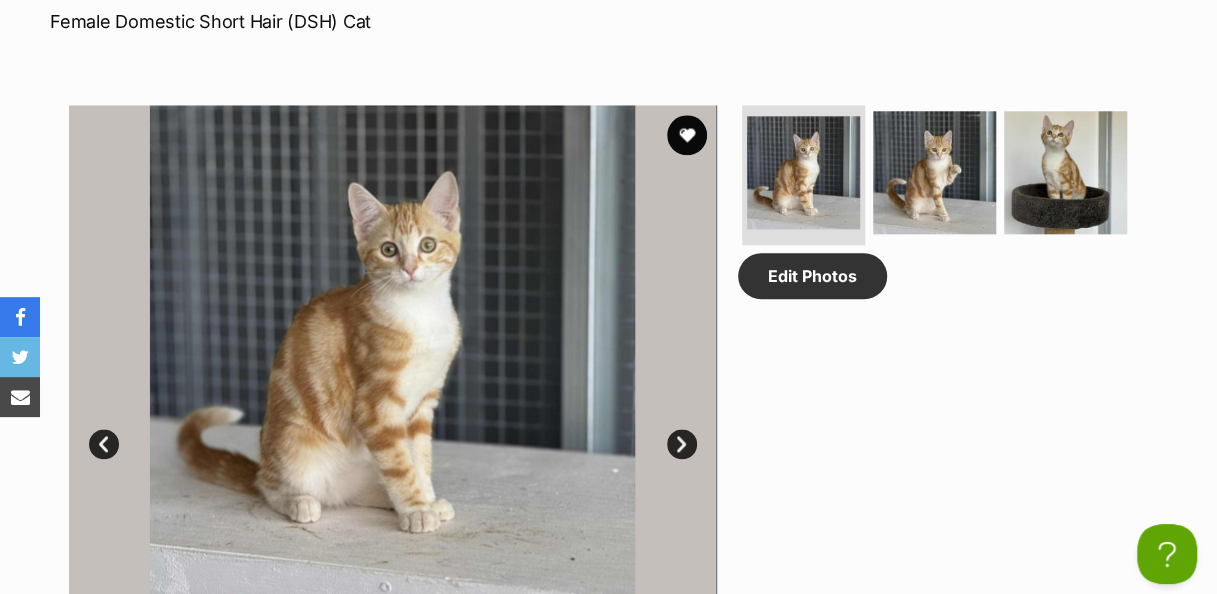 click on "Next" at bounding box center [682, 444] 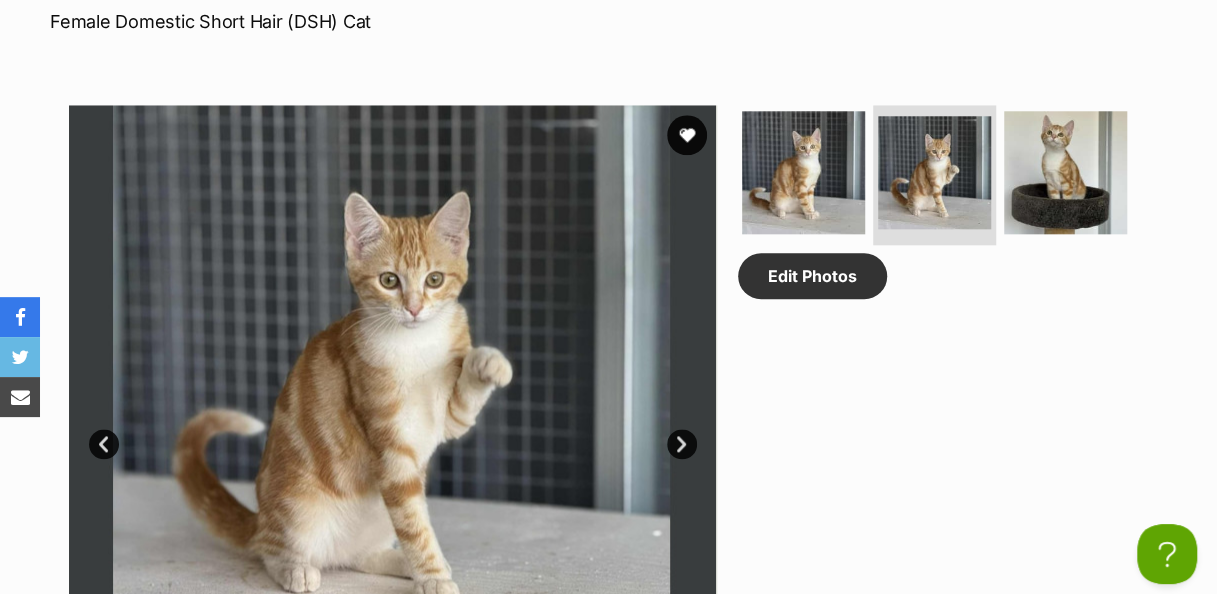 scroll, scrollTop: 0, scrollLeft: 0, axis: both 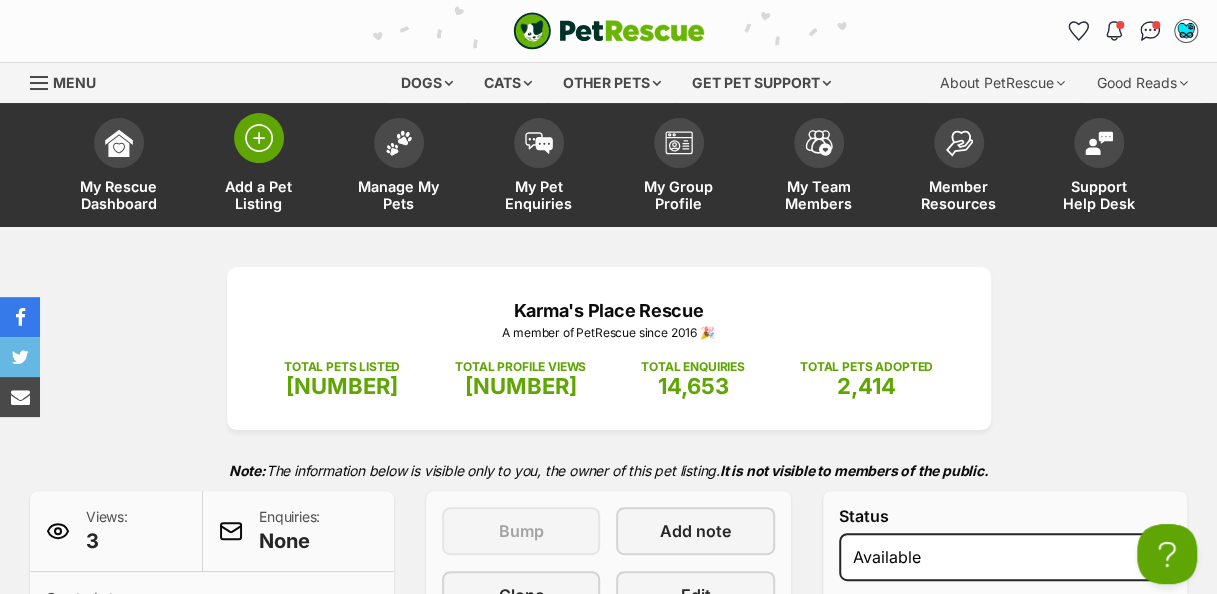 click at bounding box center [259, 138] 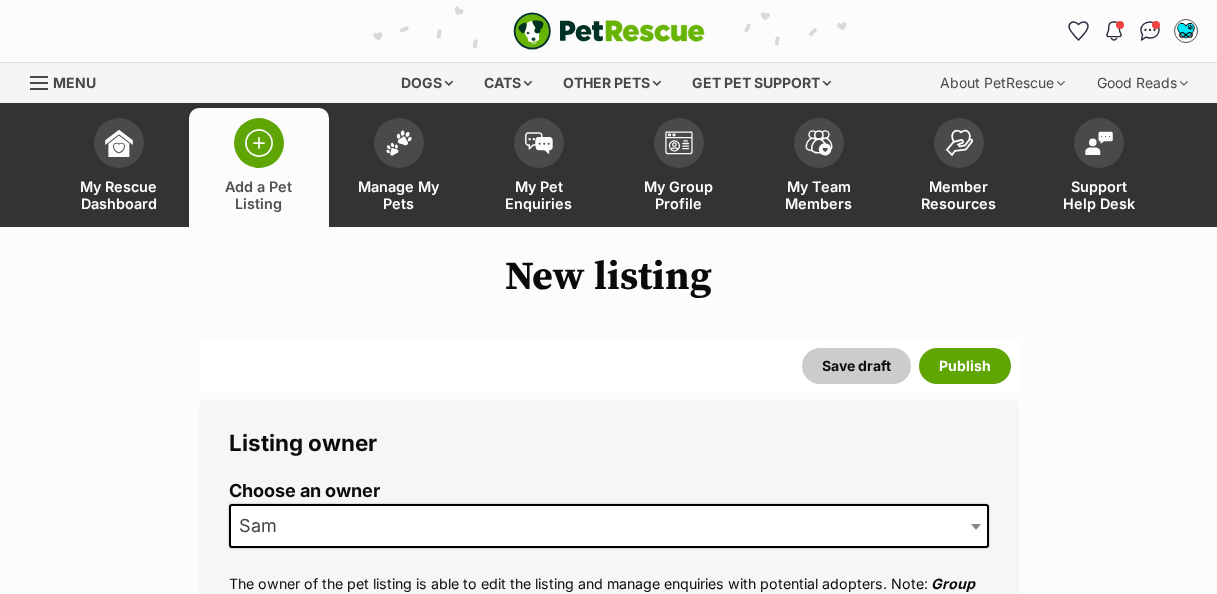 scroll, scrollTop: 0, scrollLeft: 0, axis: both 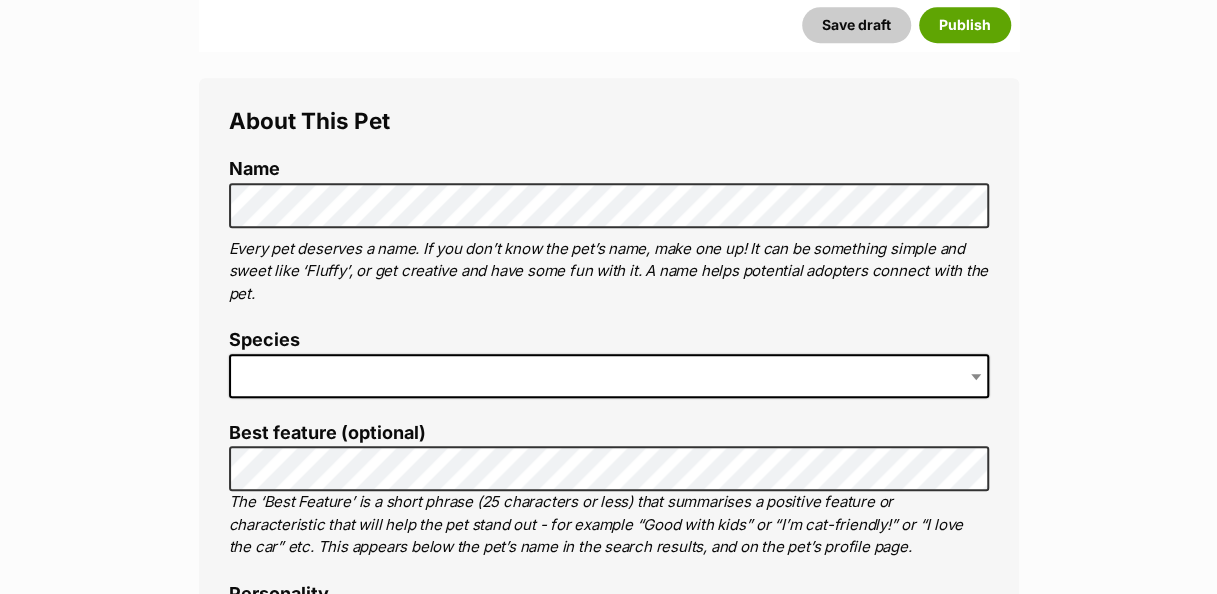 click at bounding box center [609, 376] 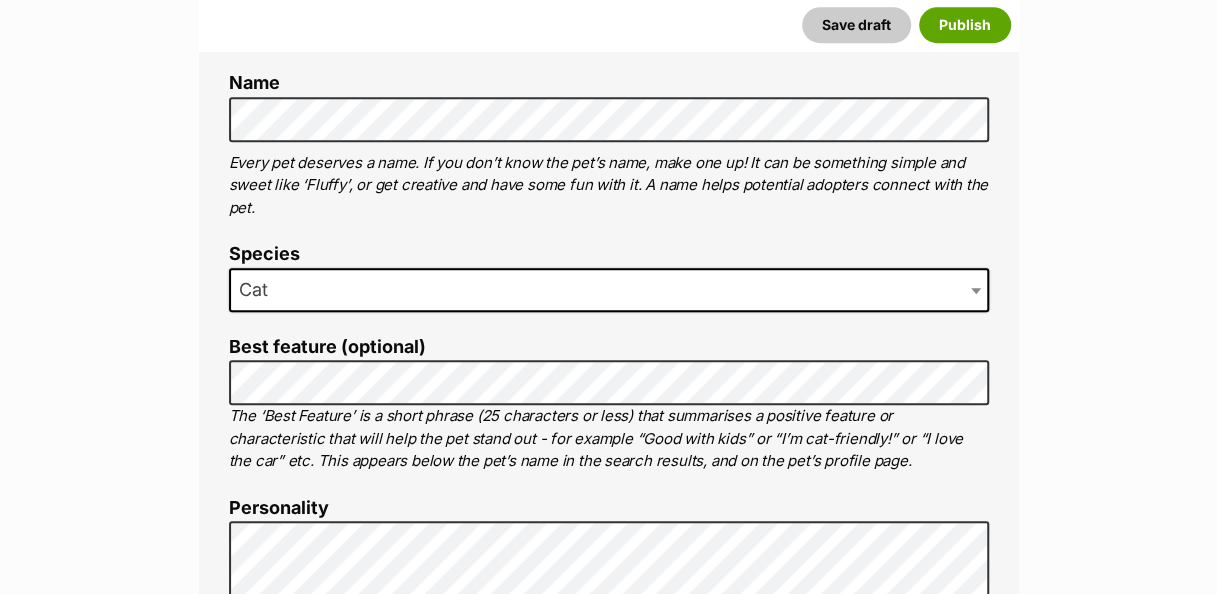 scroll, scrollTop: 831, scrollLeft: 0, axis: vertical 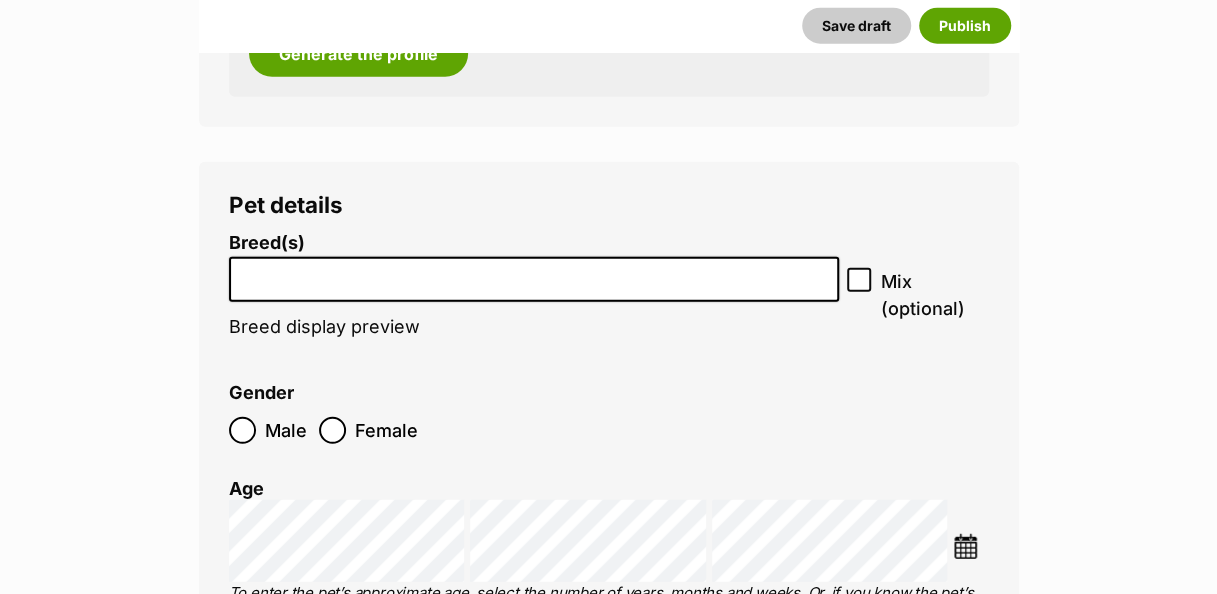 click at bounding box center (534, 274) 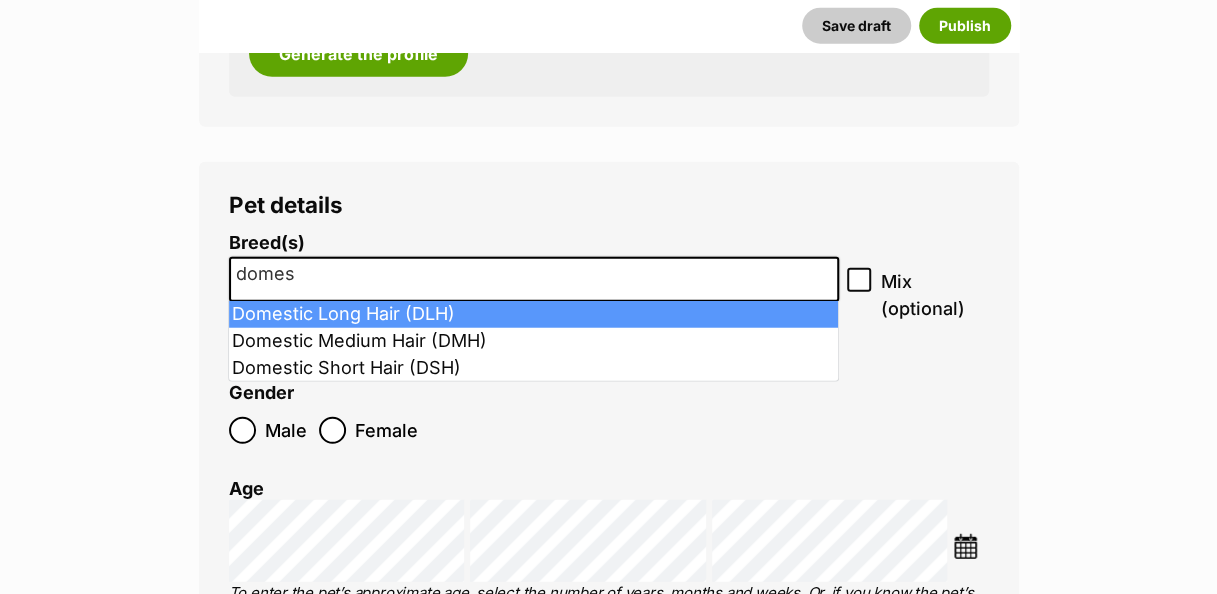 type on "domes" 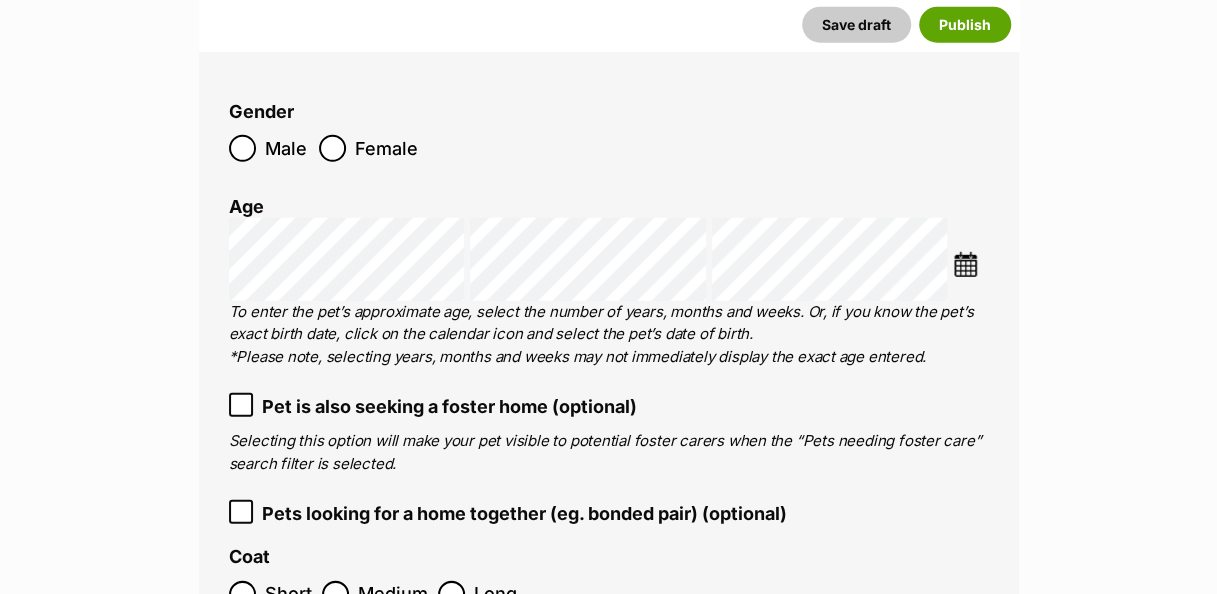 scroll, scrollTop: 2591, scrollLeft: 0, axis: vertical 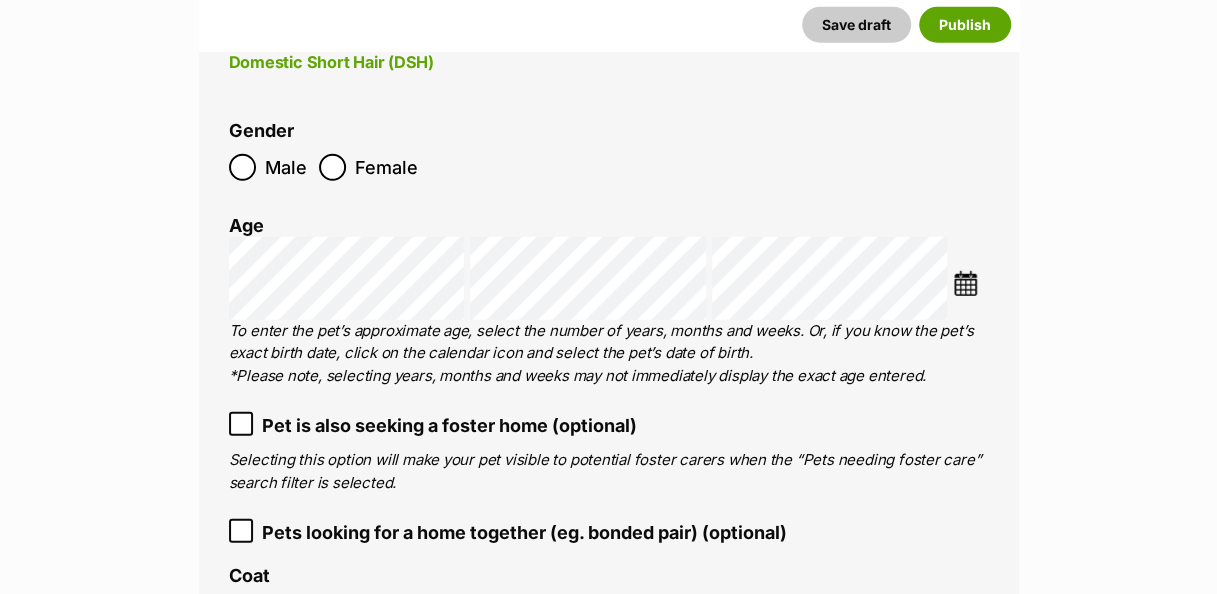 click at bounding box center (965, 283) 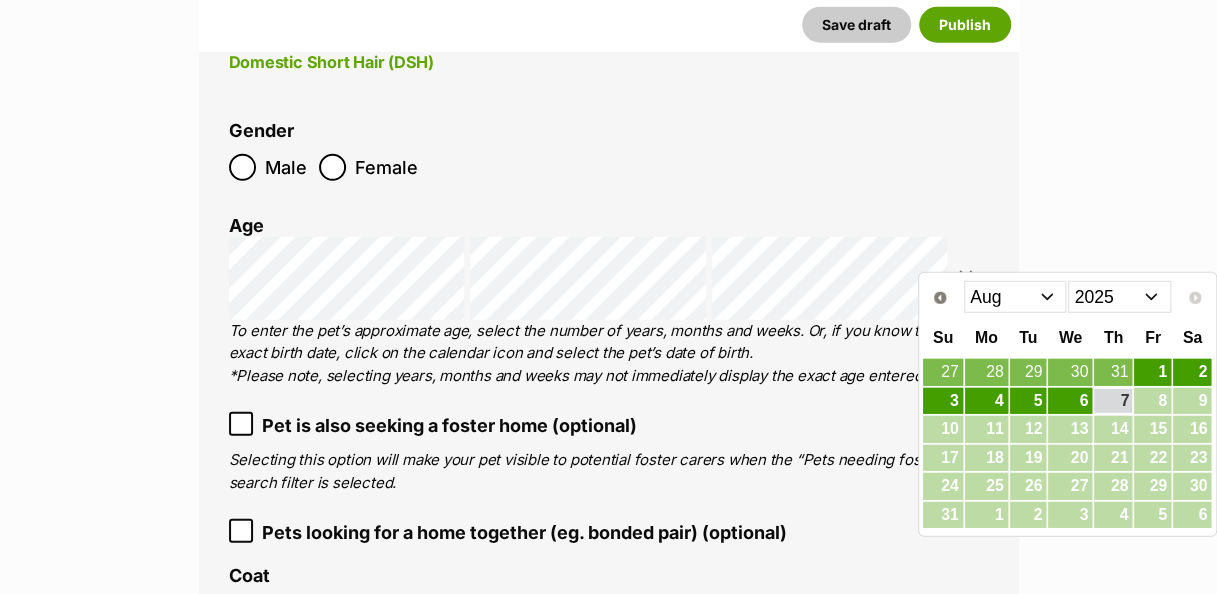 click on "Jan Feb Mar Apr May Jun Jul Aug" at bounding box center [1015, 297] 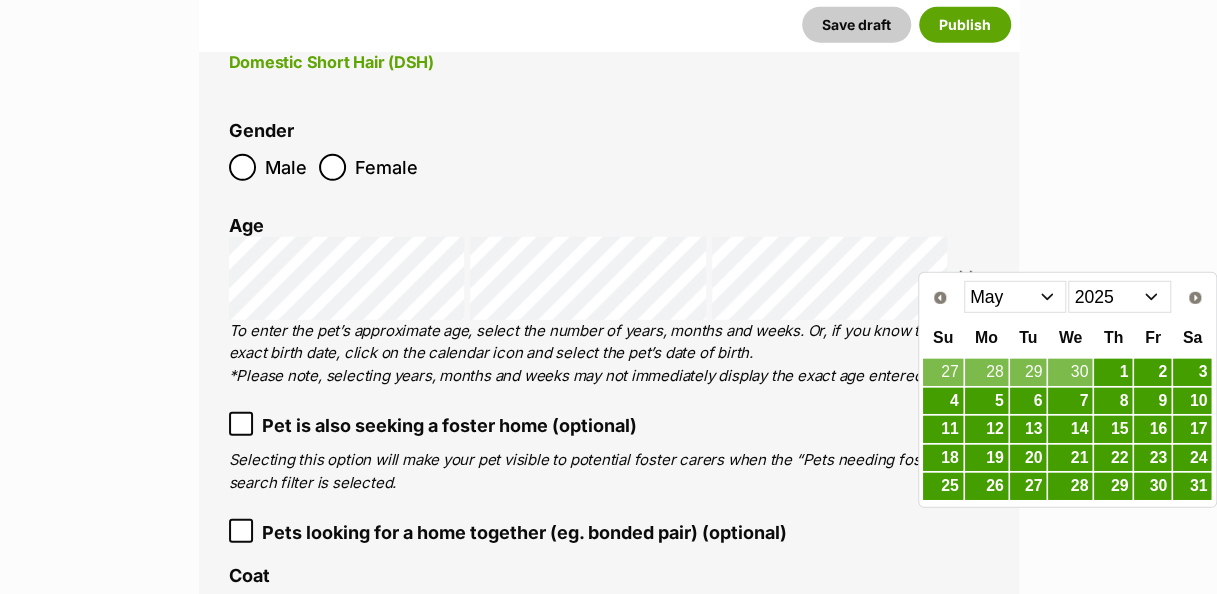 click on "8" at bounding box center (1113, 401) 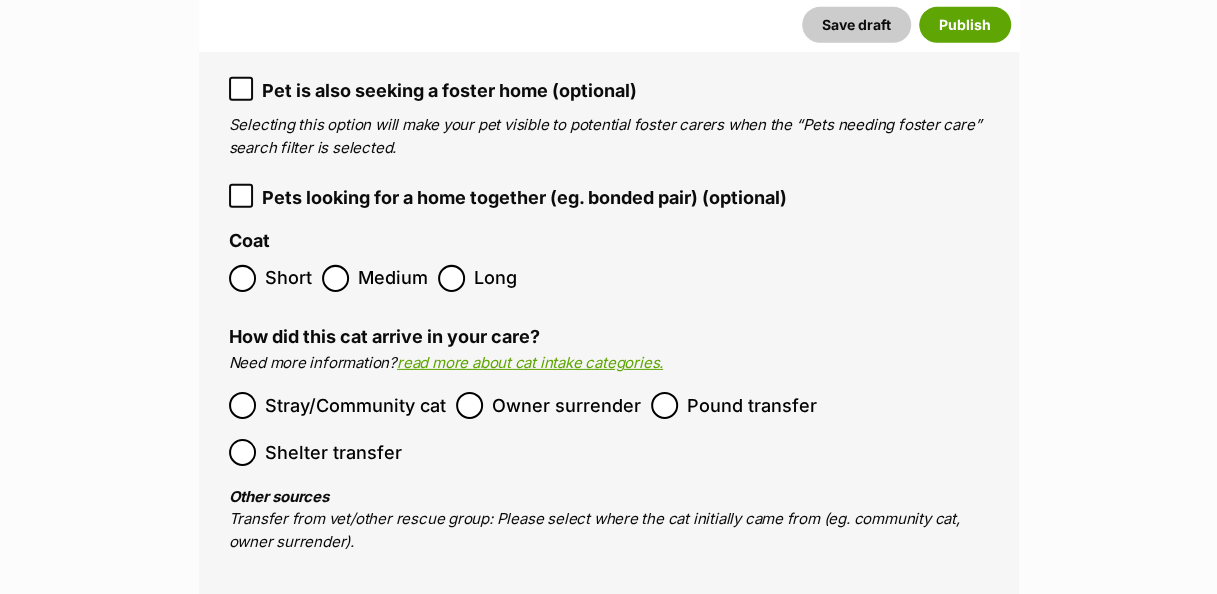 scroll, scrollTop: 2930, scrollLeft: 0, axis: vertical 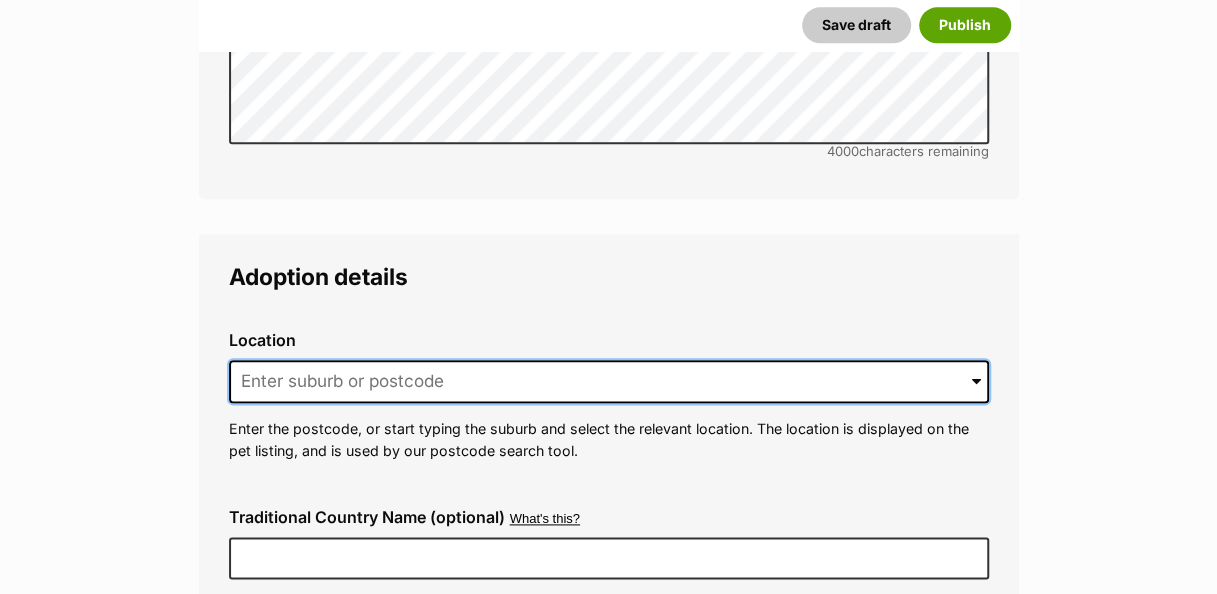 click at bounding box center [609, 382] 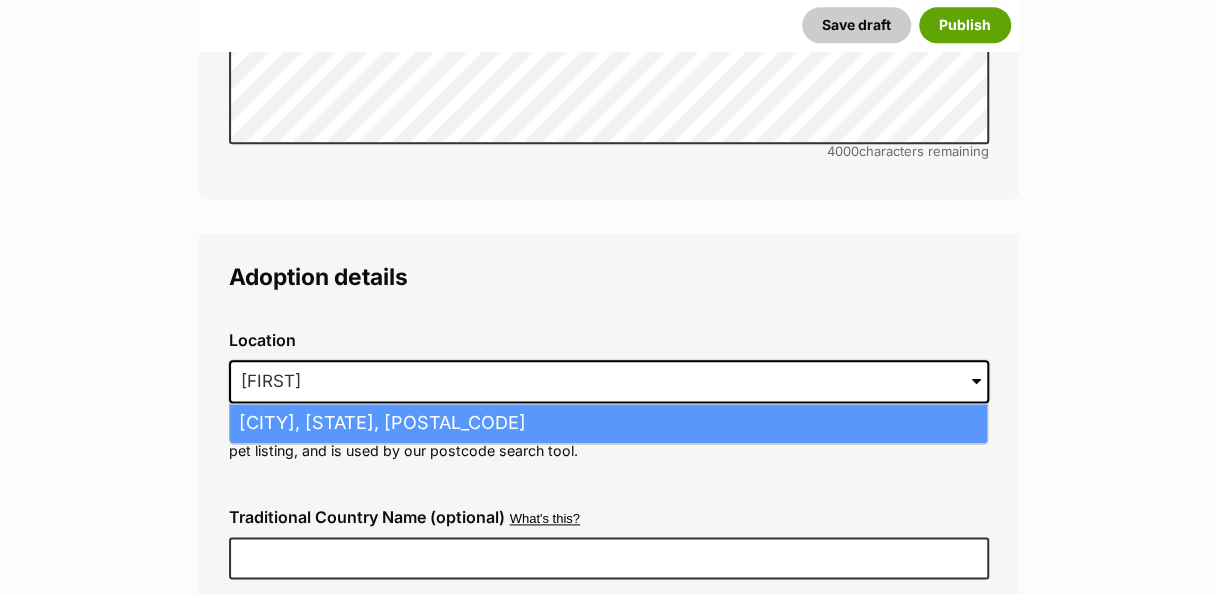 click on "Wondai, Queensland, 4606" at bounding box center [608, 423] 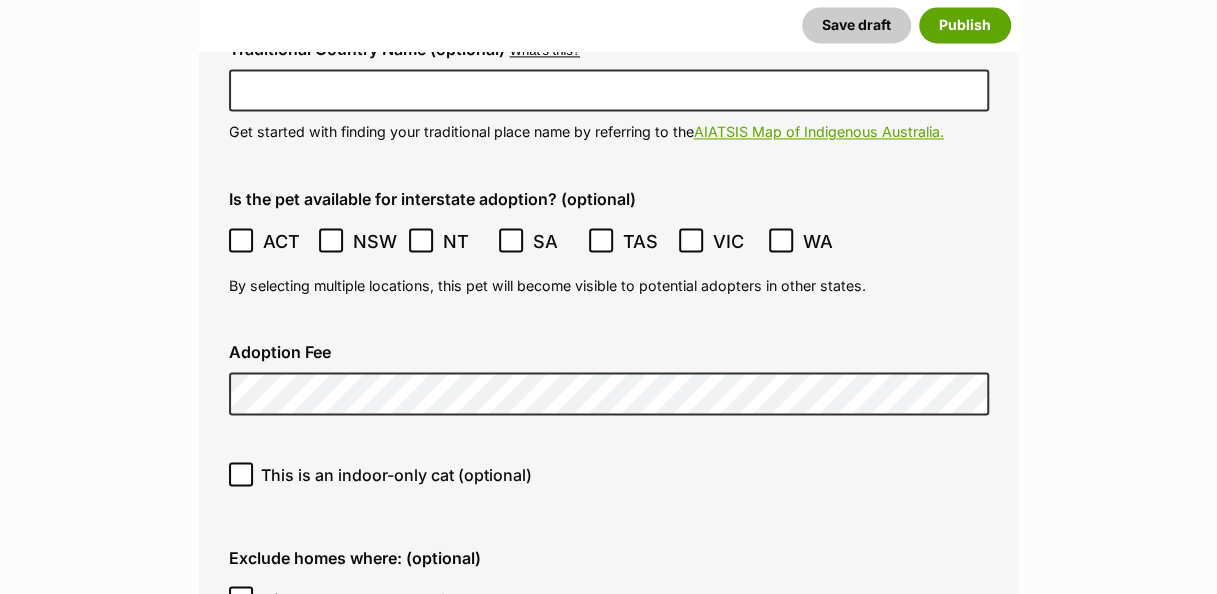 scroll, scrollTop: 5165, scrollLeft: 0, axis: vertical 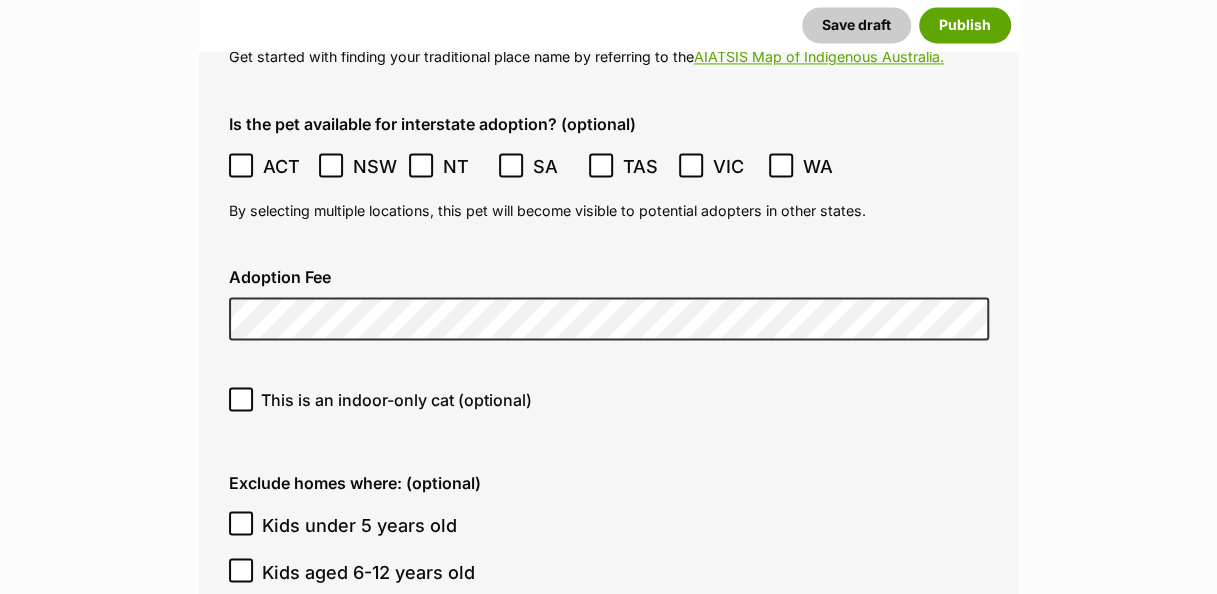 type on "00001329542148" 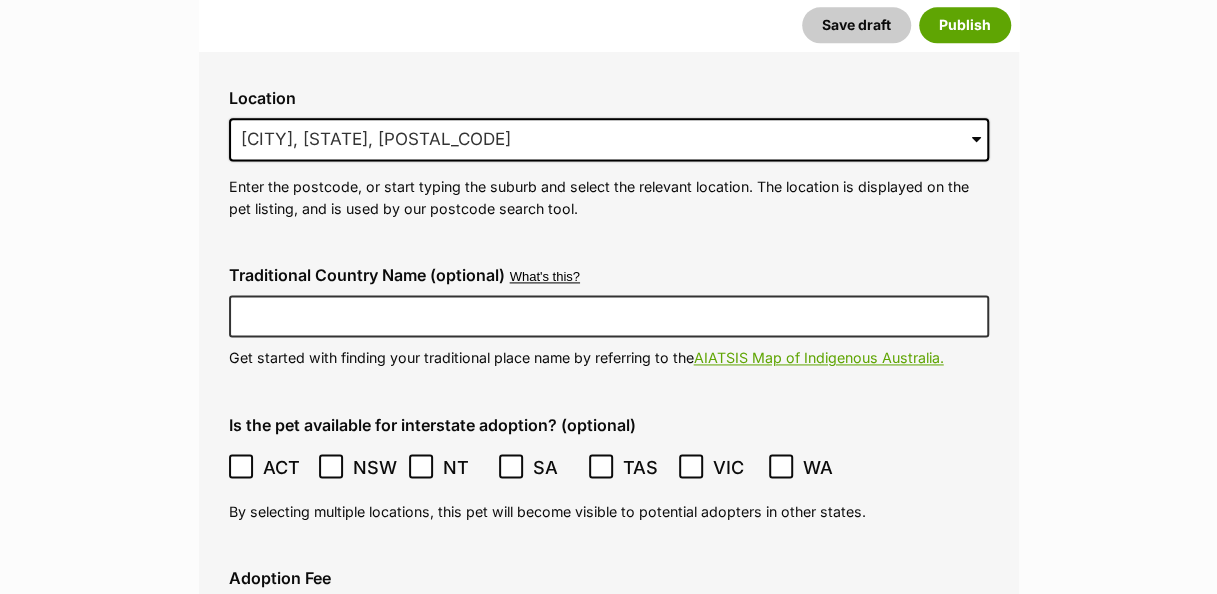 scroll, scrollTop: 4860, scrollLeft: 0, axis: vertical 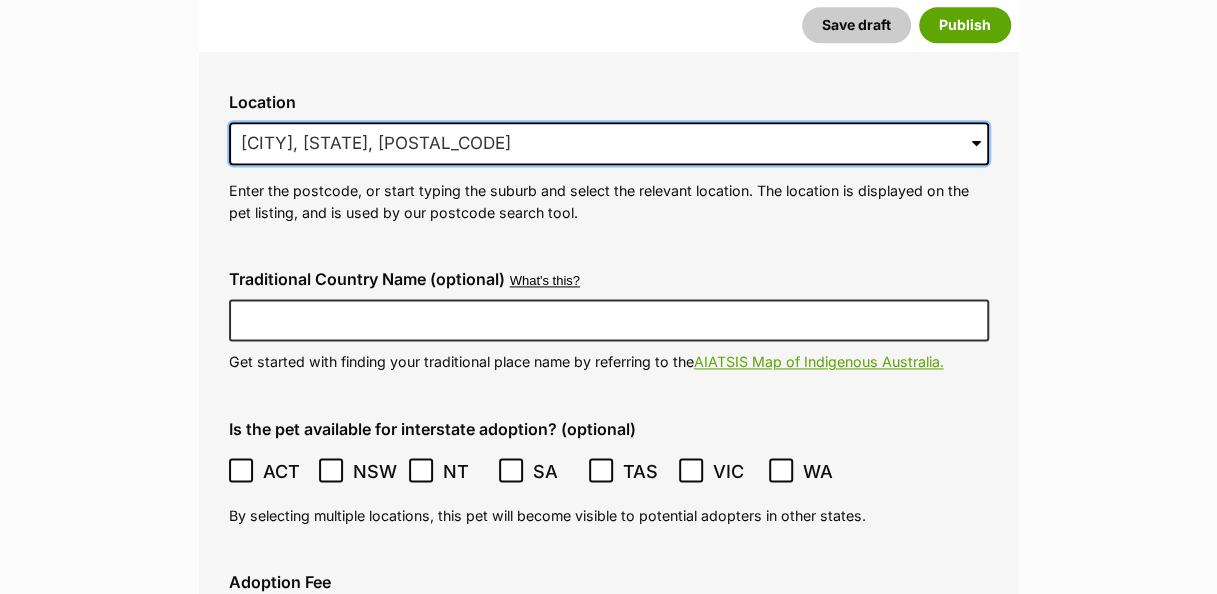 click on "Wondai, Queensland, 4606" at bounding box center (609, 144) 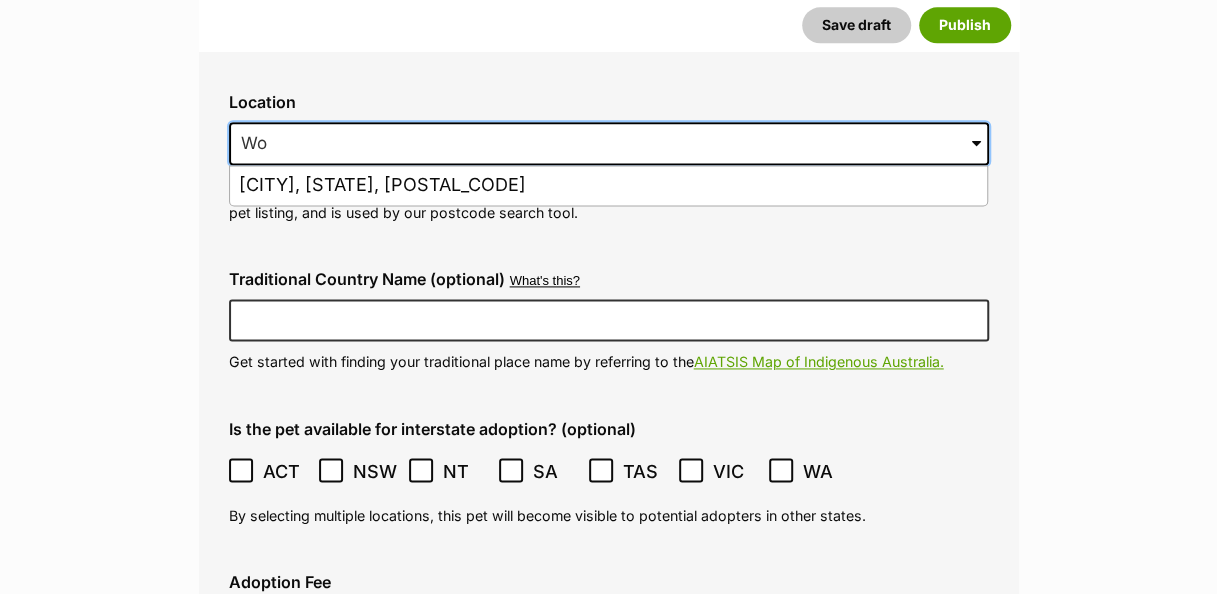 type on "W" 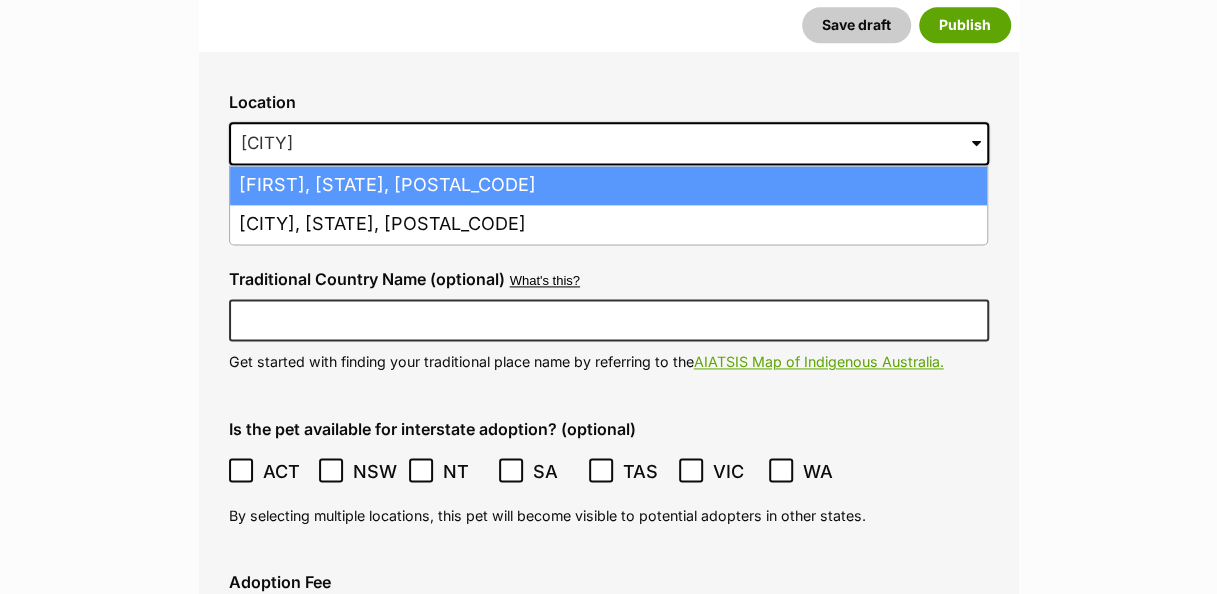 click on "Kingaroy, Queensland, 4610" at bounding box center (608, 185) 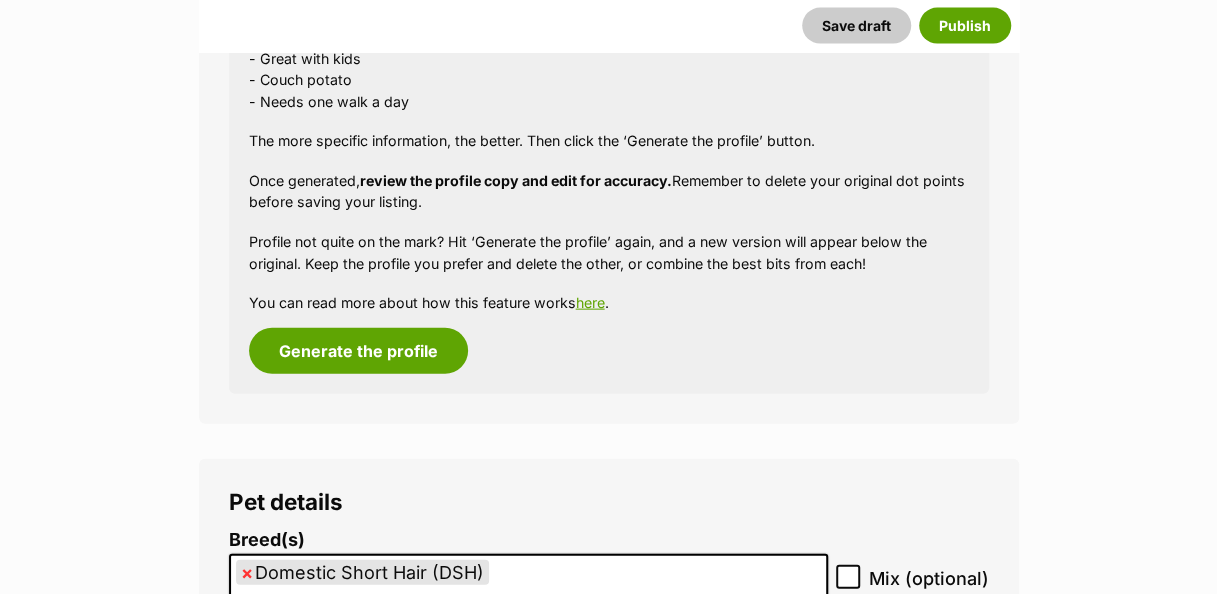 scroll, scrollTop: 2006, scrollLeft: 0, axis: vertical 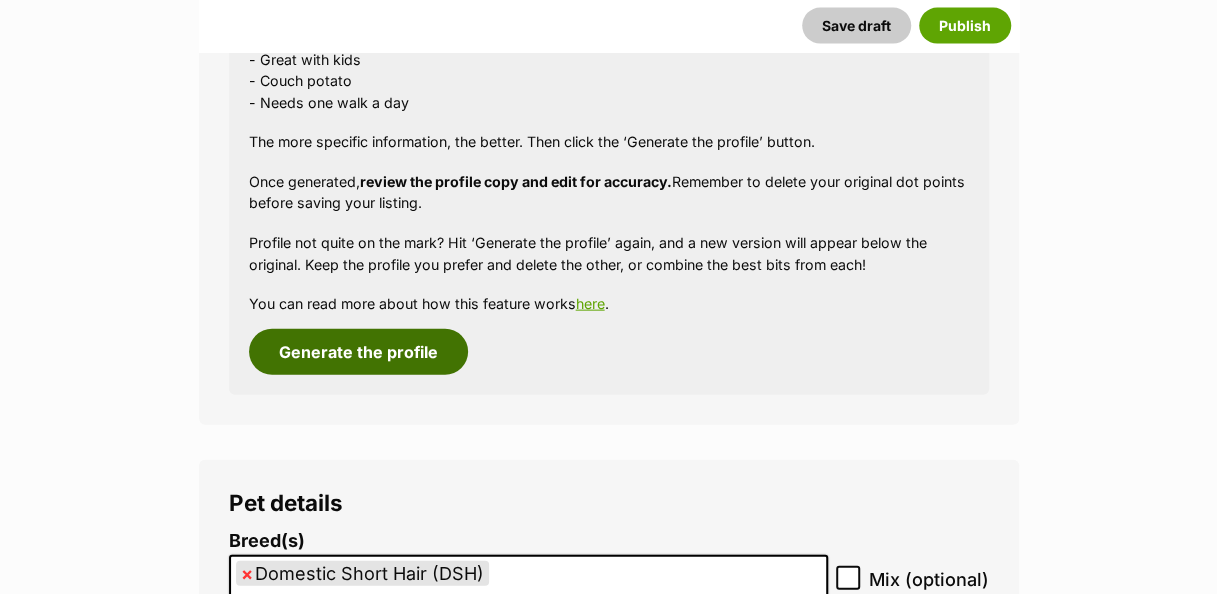 click on "Generate the profile" at bounding box center (358, 352) 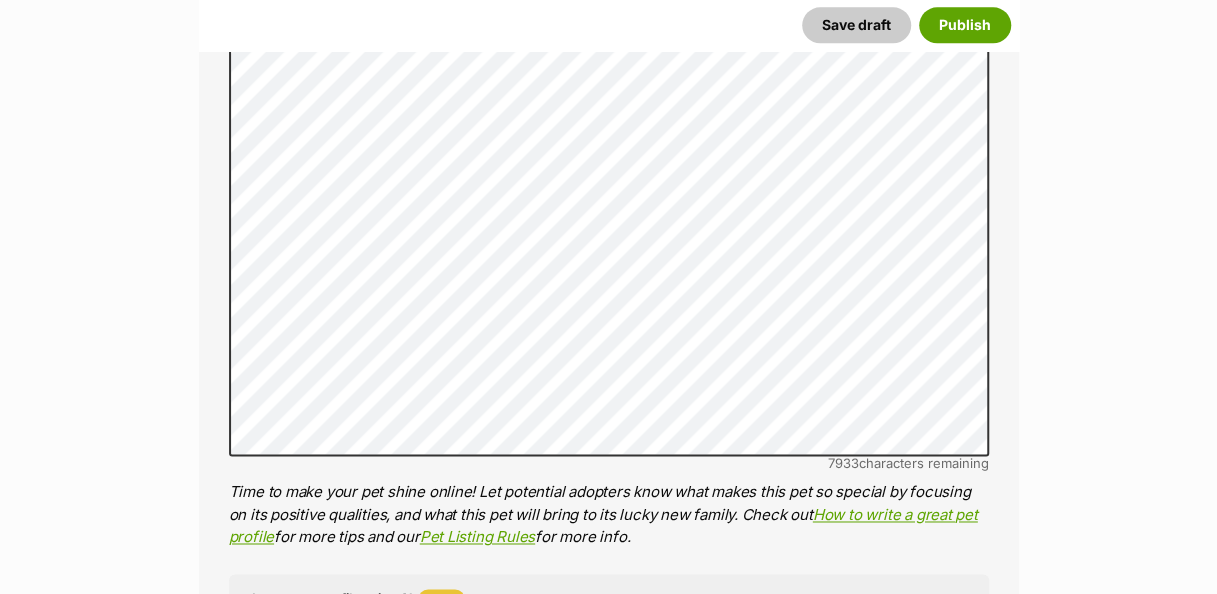scroll, scrollTop: 1208, scrollLeft: 0, axis: vertical 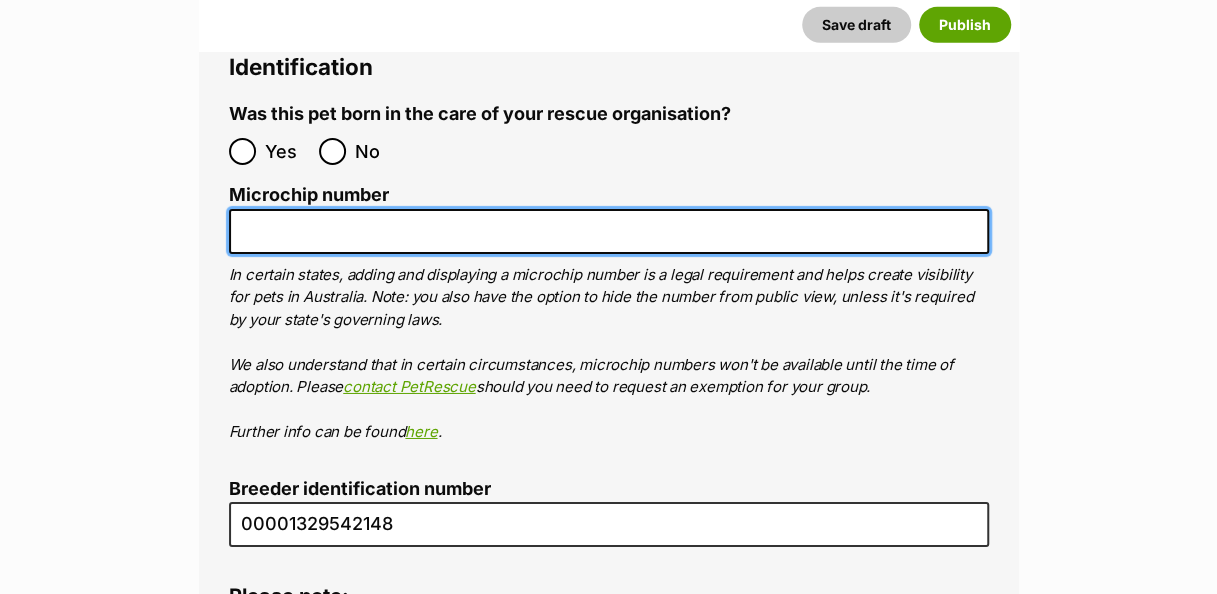 click on "Microchip number" at bounding box center (609, 231) 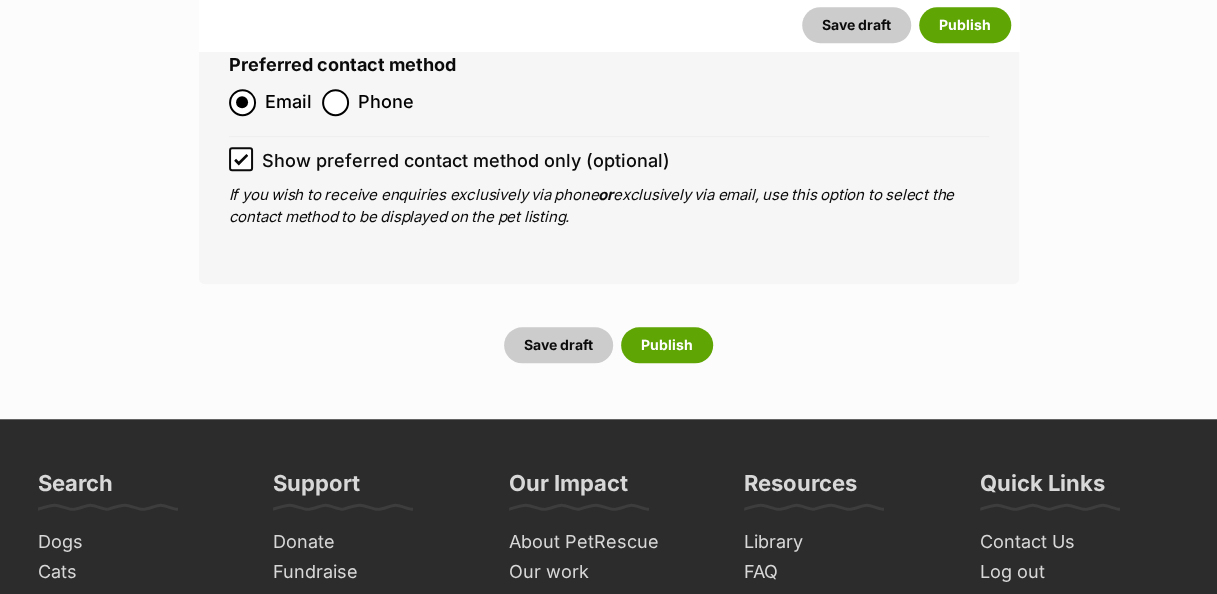 scroll, scrollTop: 7910, scrollLeft: 0, axis: vertical 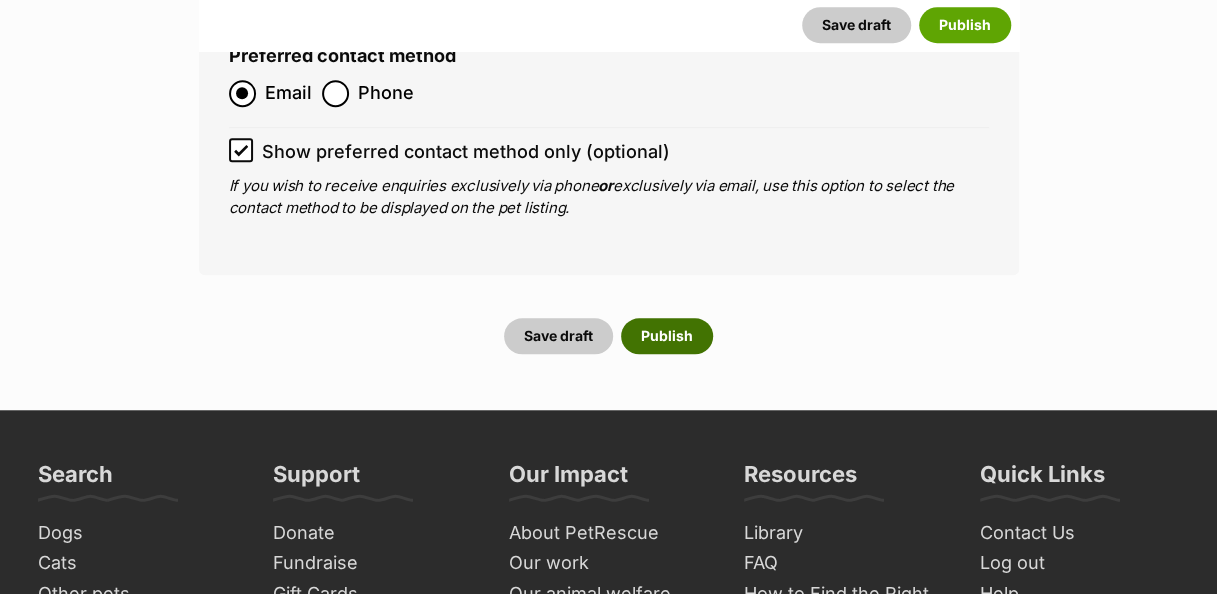 type on "[NUMBER]" 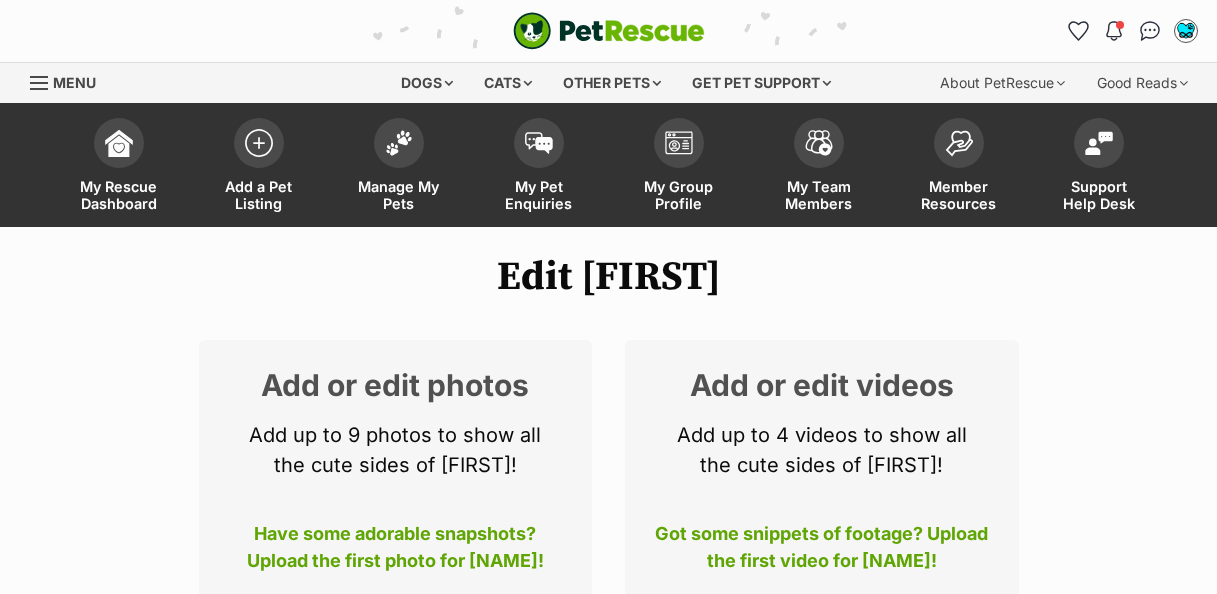 scroll, scrollTop: 0, scrollLeft: 0, axis: both 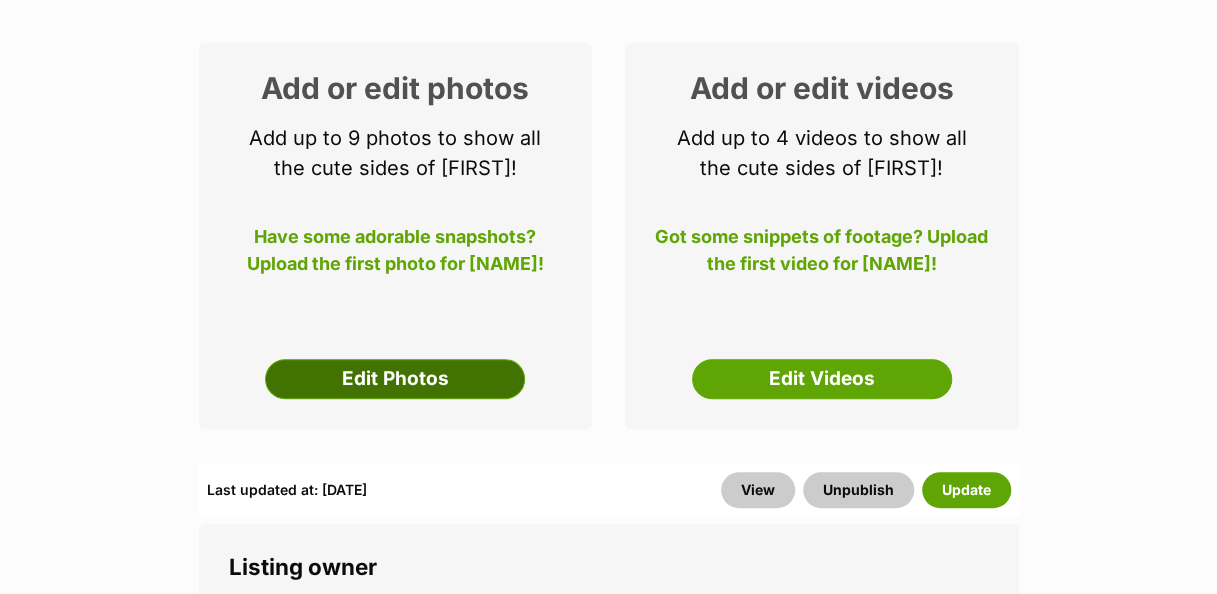 click on "Edit Photos" at bounding box center [395, 379] 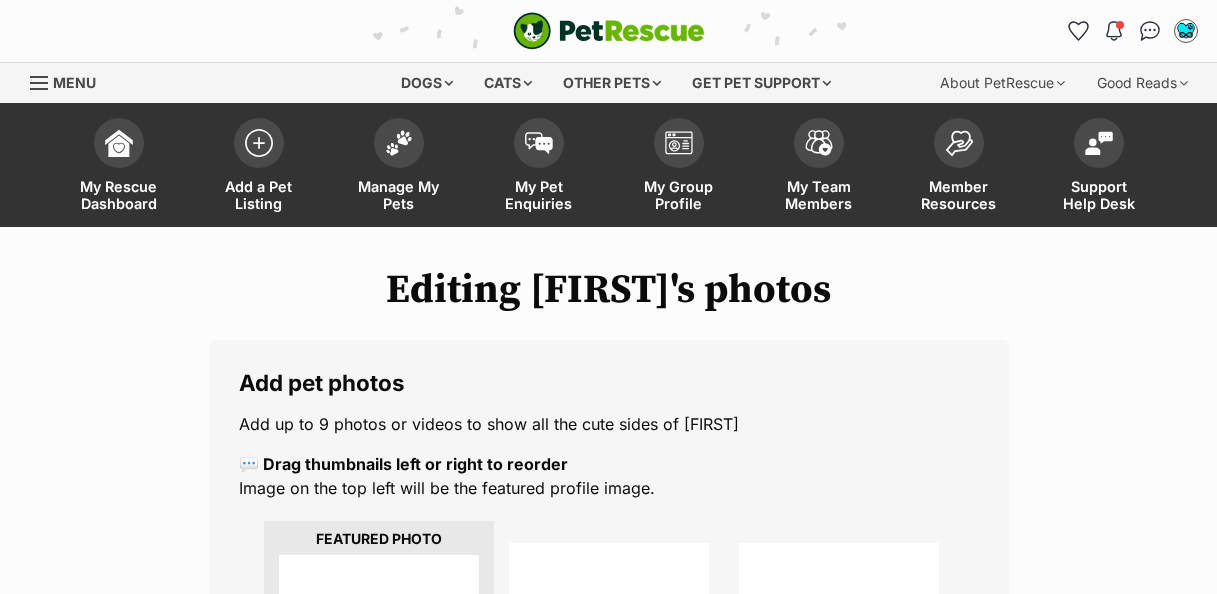 scroll, scrollTop: 0, scrollLeft: 0, axis: both 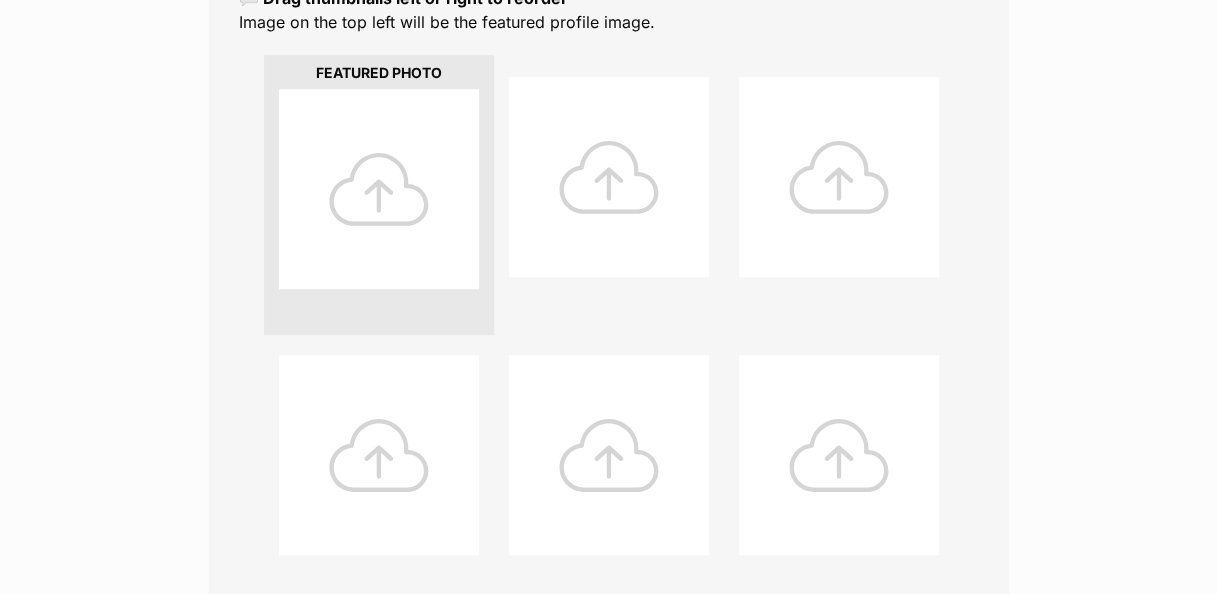 click at bounding box center (379, 189) 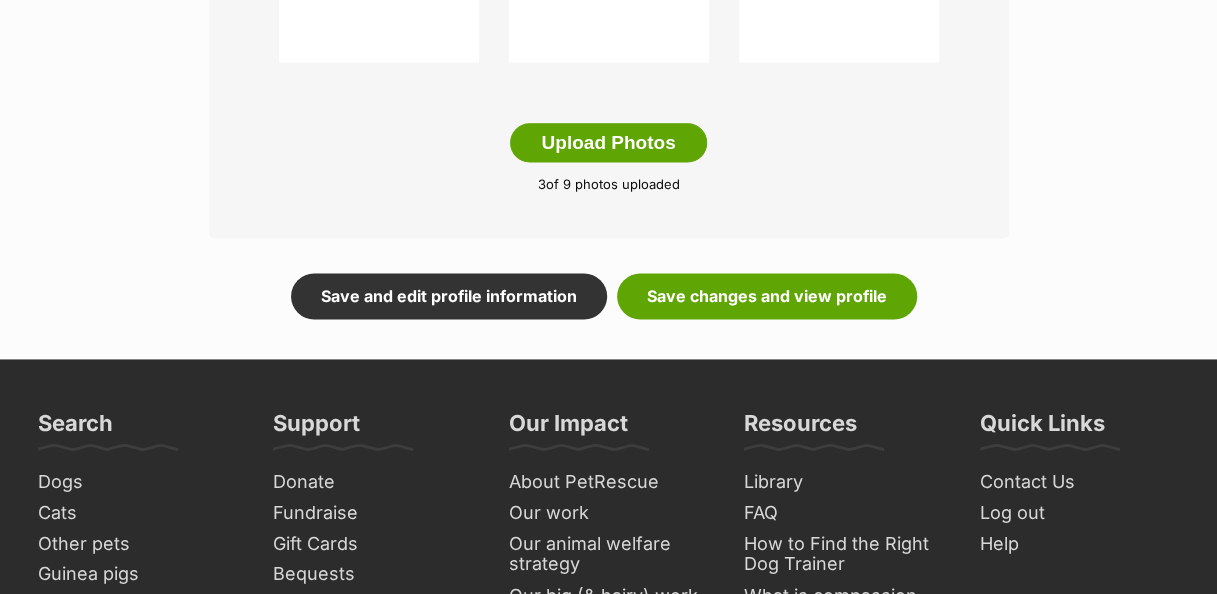 scroll, scrollTop: 1219, scrollLeft: 0, axis: vertical 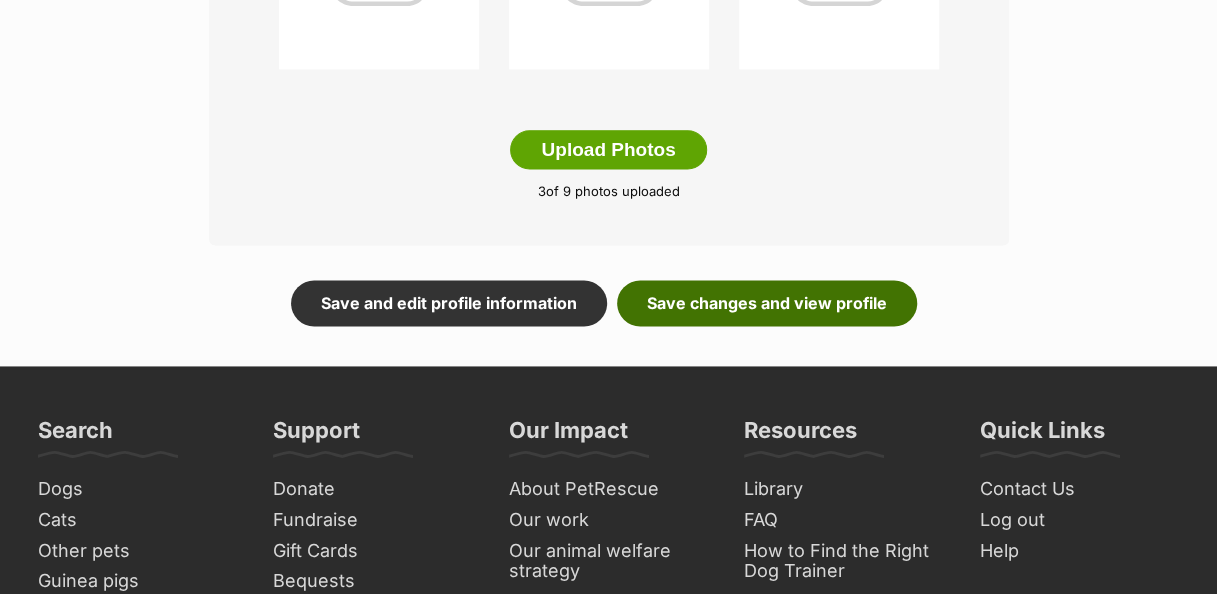 click on "Save changes and view profile" at bounding box center (767, 303) 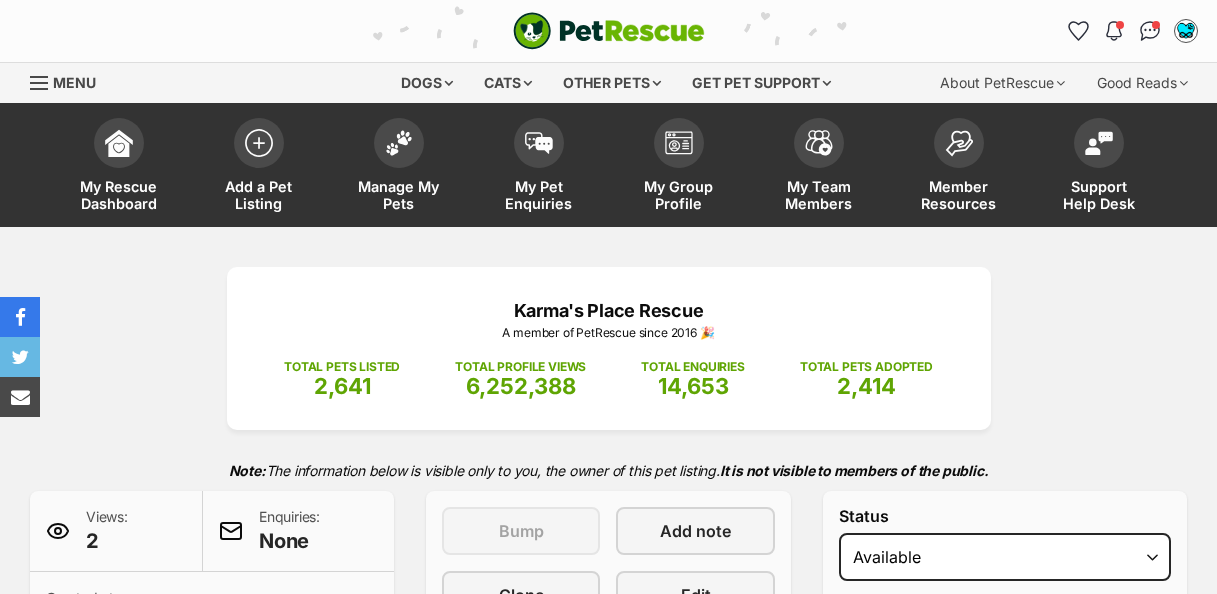 scroll, scrollTop: 0, scrollLeft: 0, axis: both 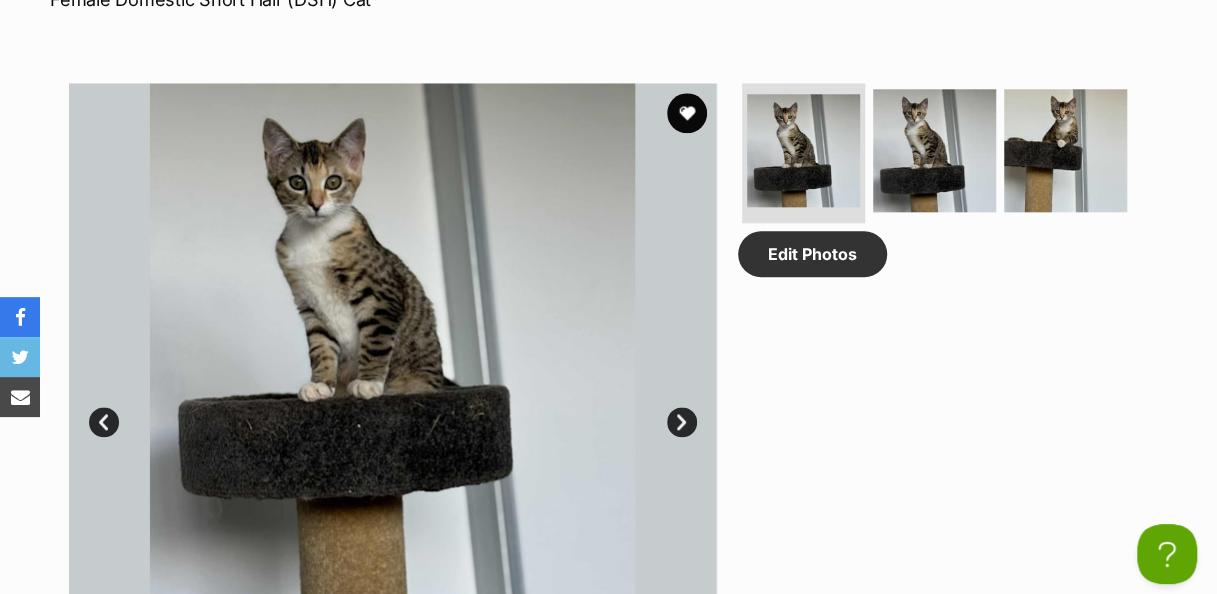 click on "Next" at bounding box center (682, 422) 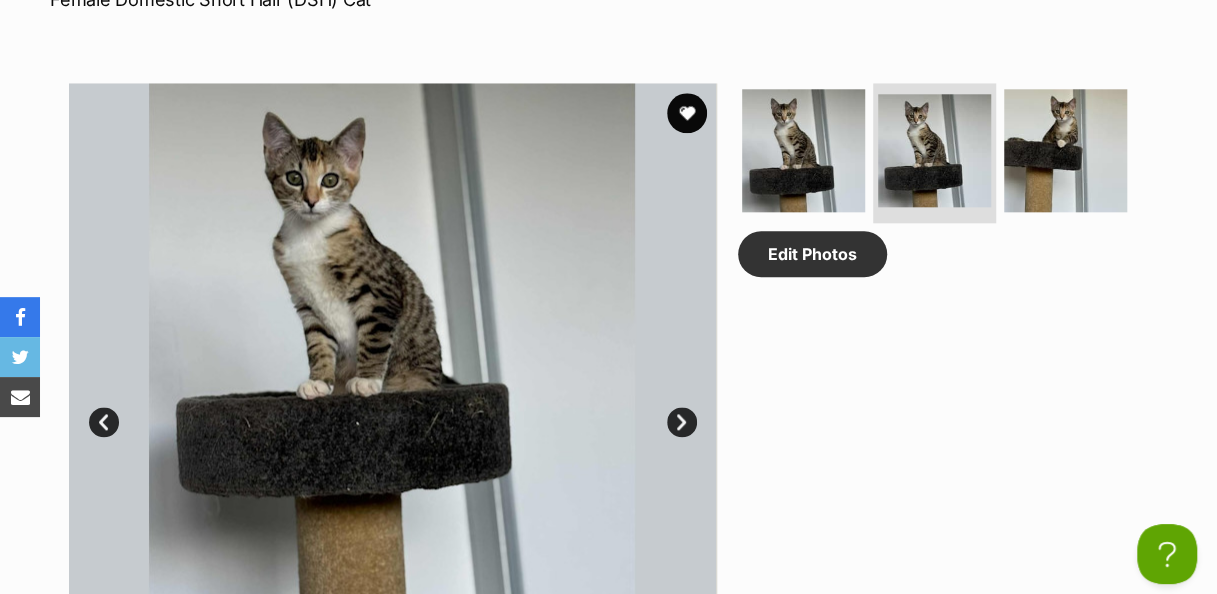 click on "Next" at bounding box center [682, 422] 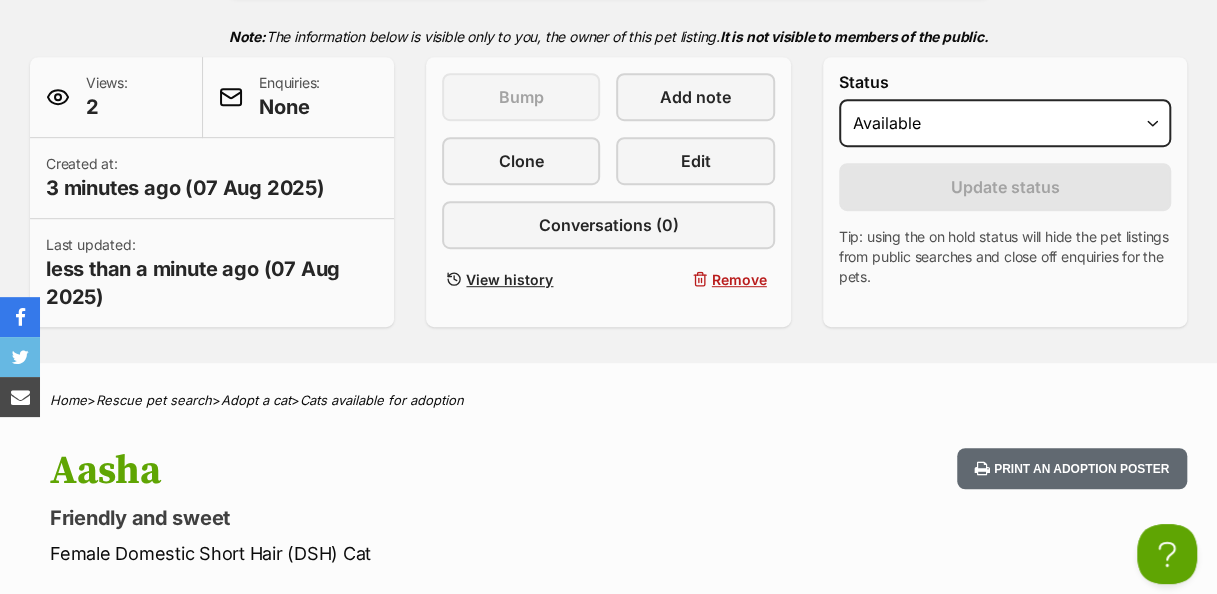 scroll, scrollTop: 40, scrollLeft: 0, axis: vertical 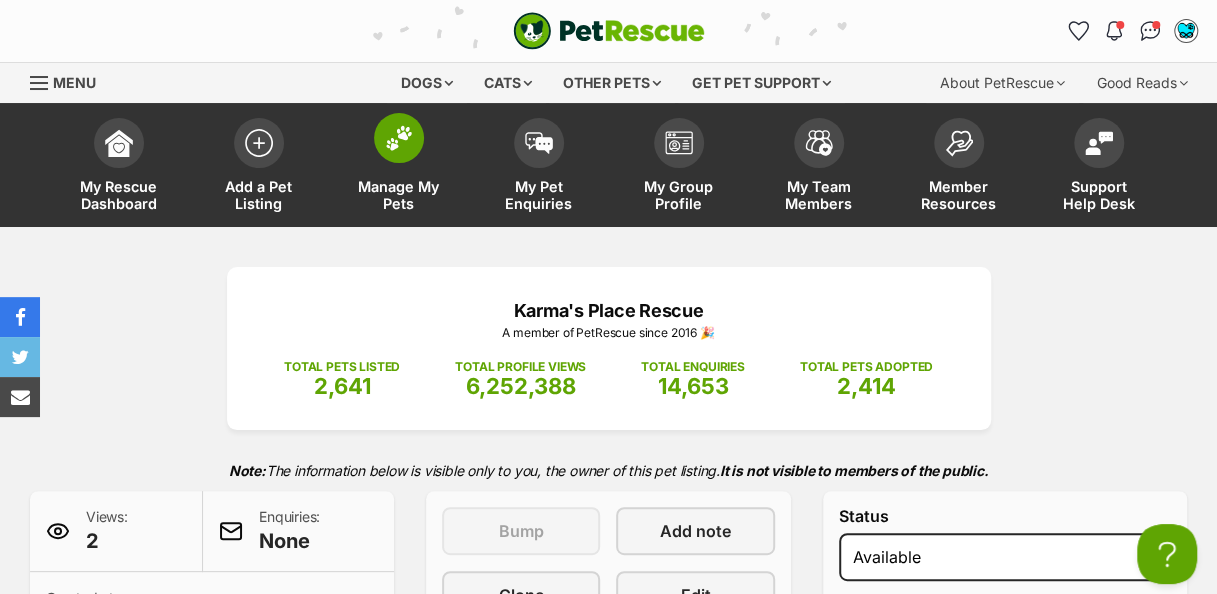 click at bounding box center [399, 138] 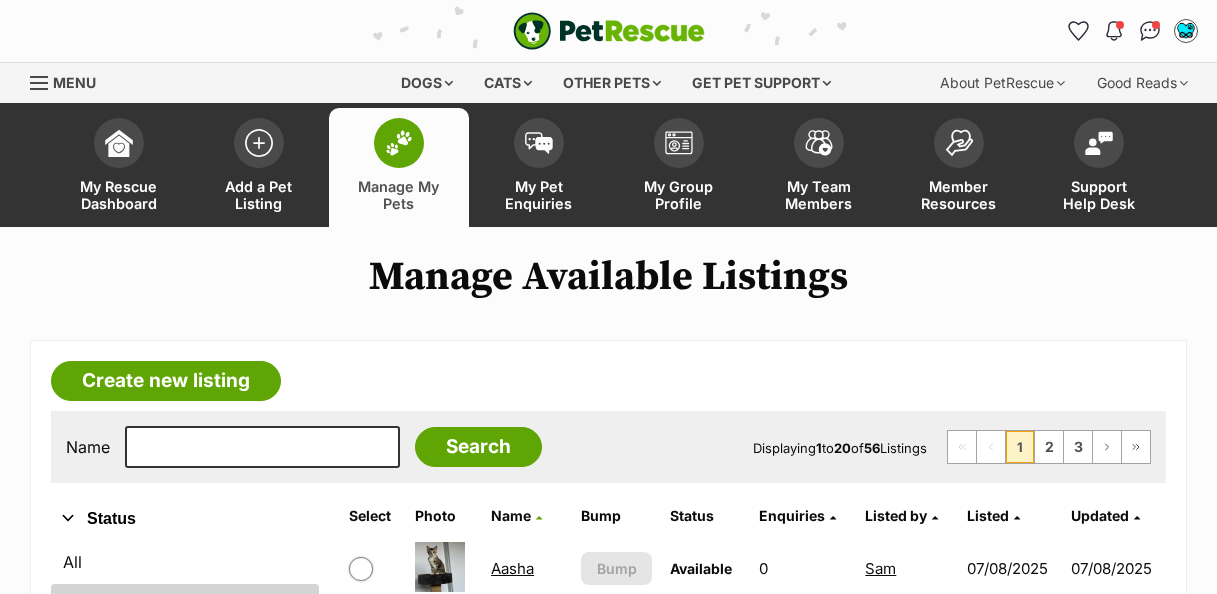 scroll, scrollTop: 0, scrollLeft: 0, axis: both 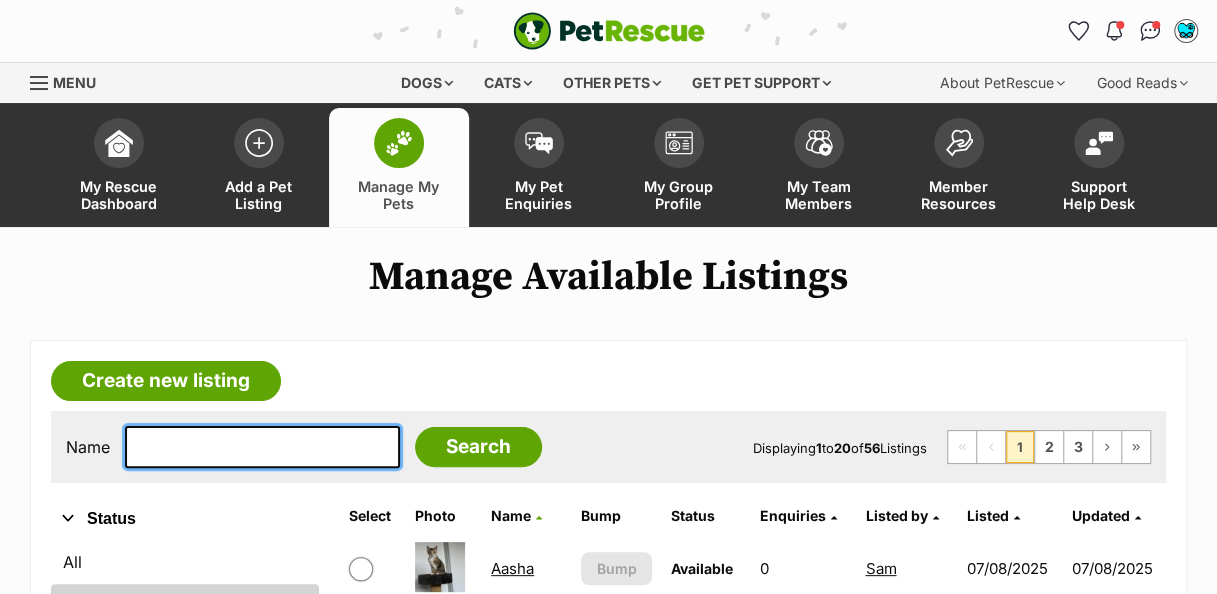 click at bounding box center (262, 447) 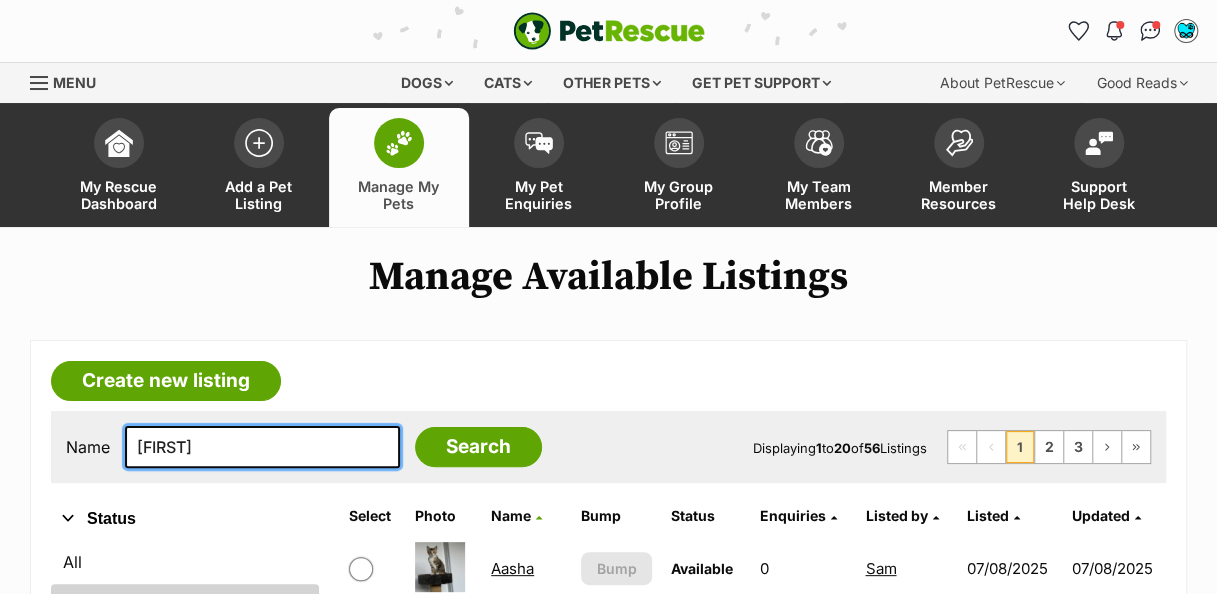 type on "misha" 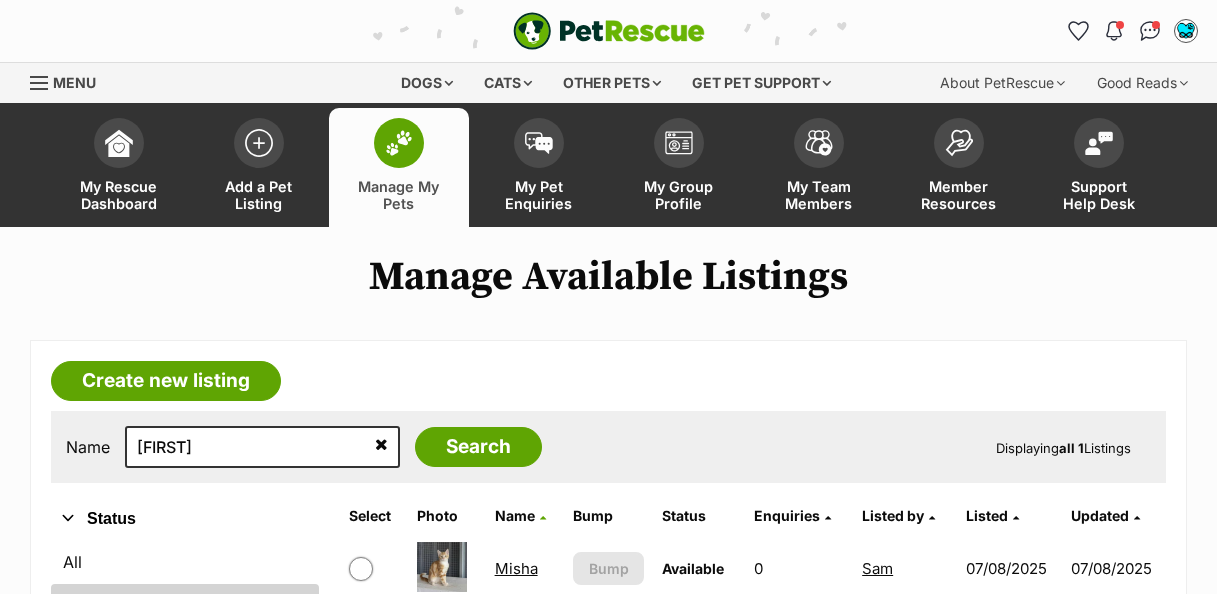 scroll, scrollTop: 0, scrollLeft: 0, axis: both 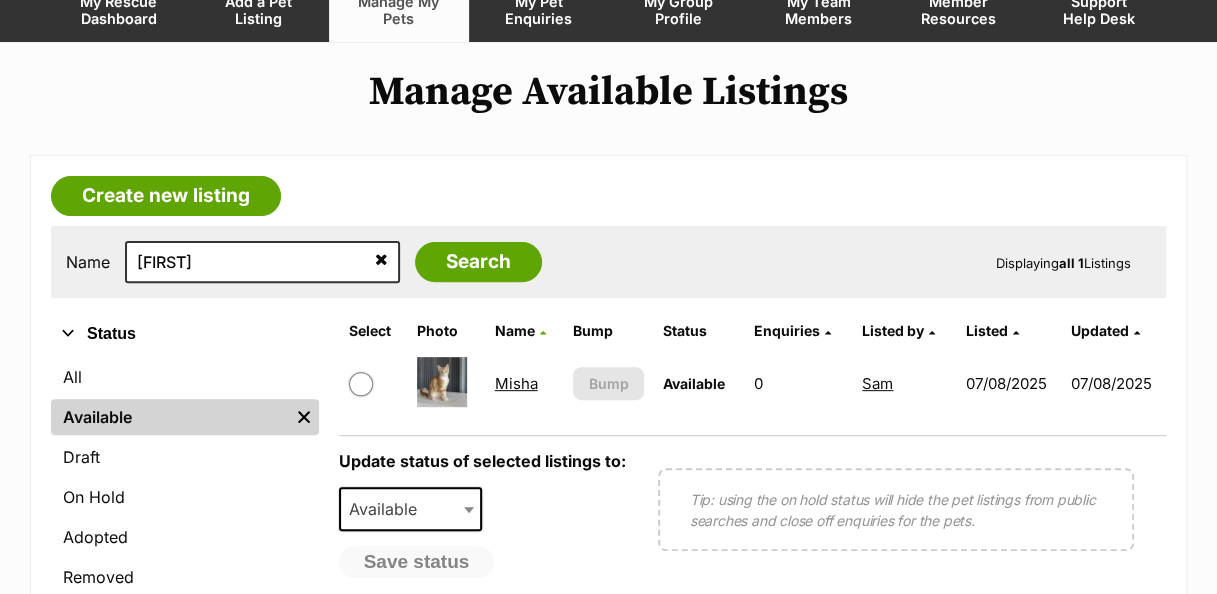 click on "Misha" at bounding box center (516, 383) 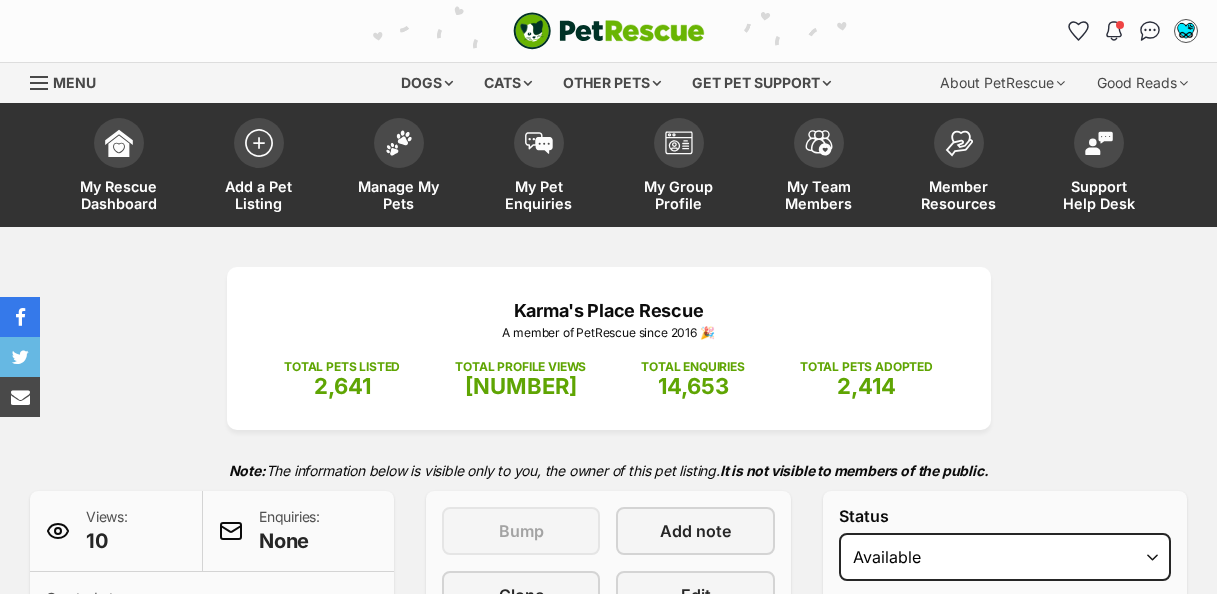 scroll, scrollTop: 584, scrollLeft: 0, axis: vertical 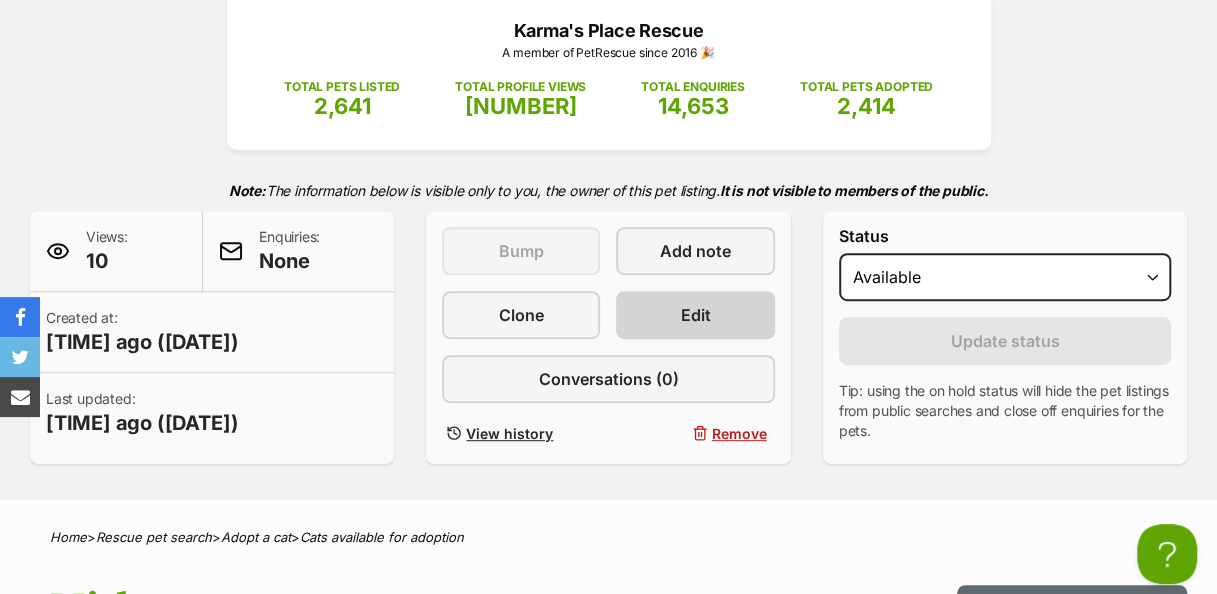 click on "Edit" at bounding box center (695, 315) 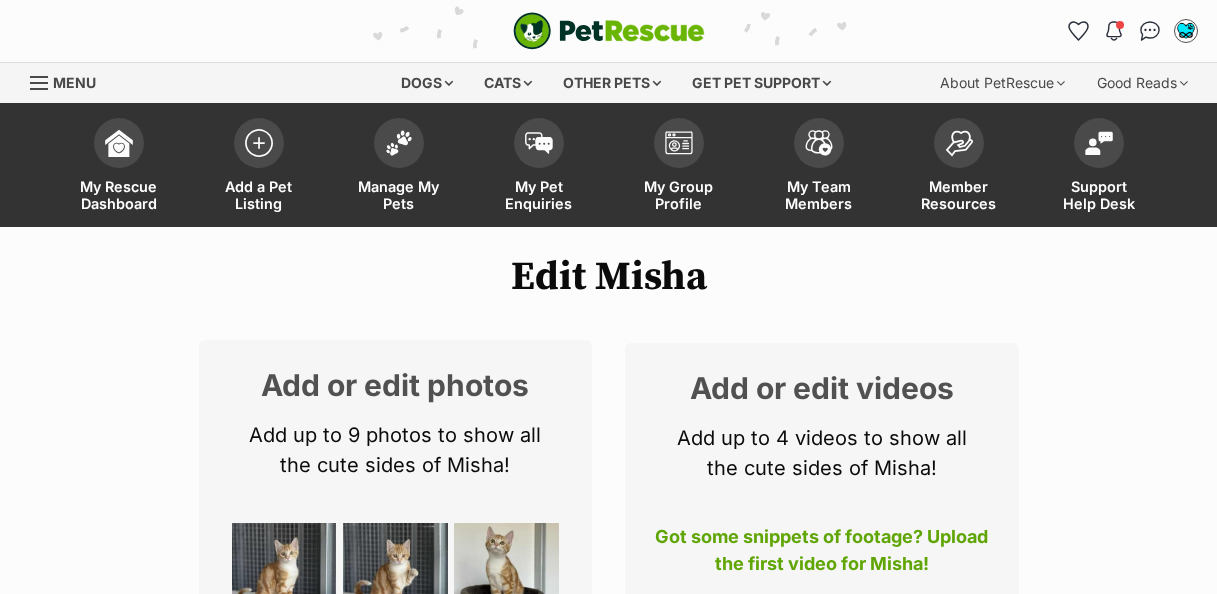 scroll, scrollTop: 0, scrollLeft: 0, axis: both 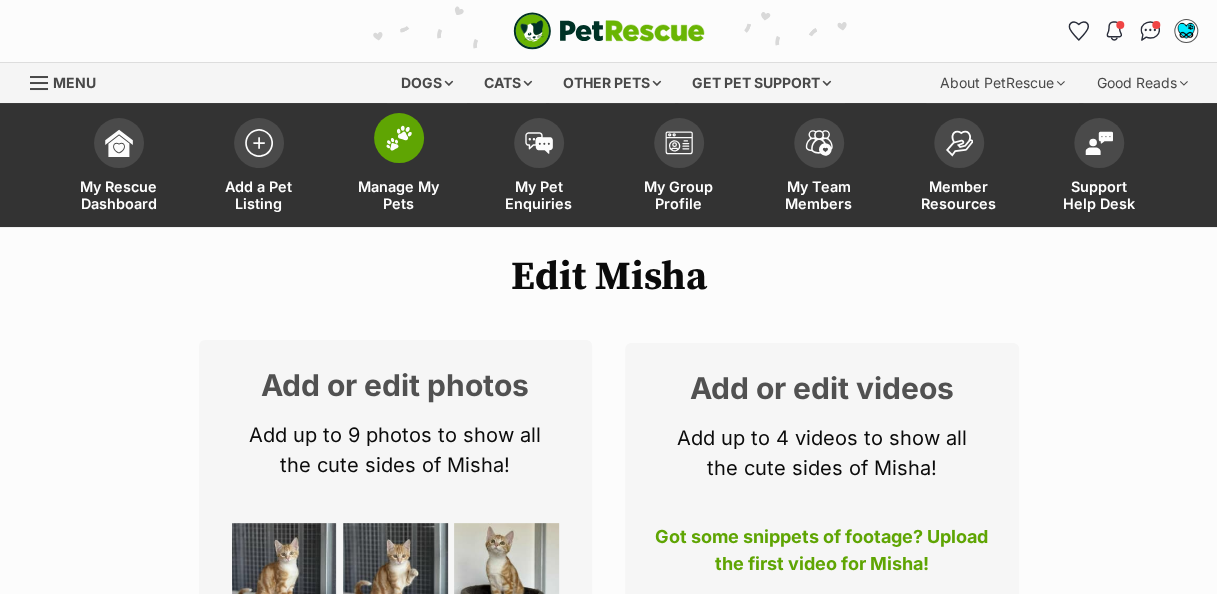click at bounding box center [399, 138] 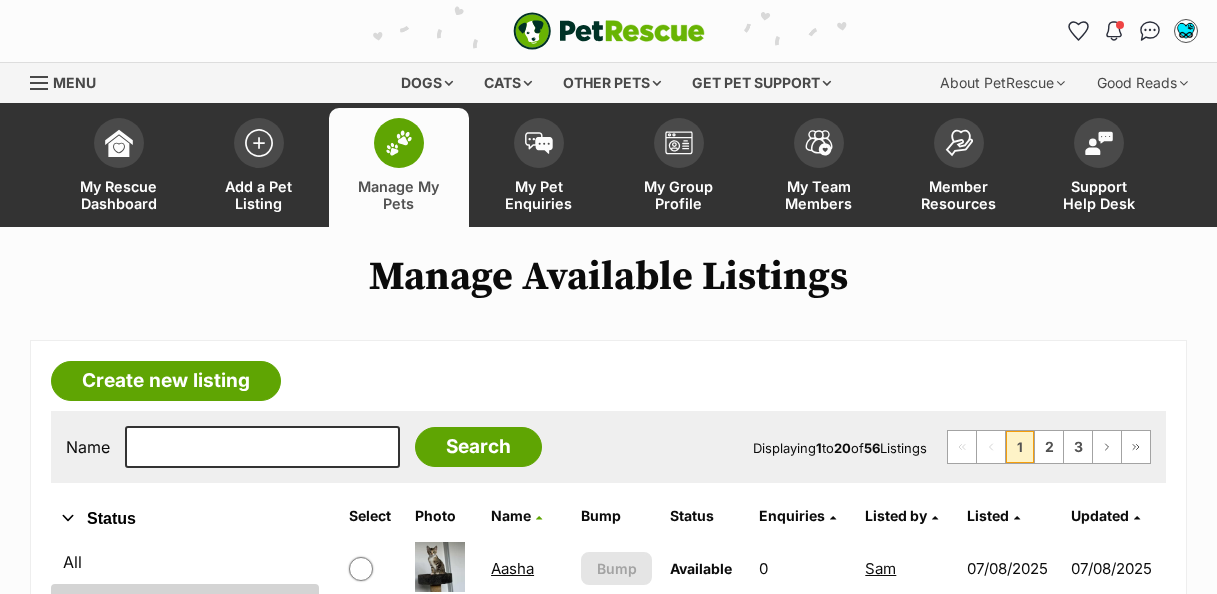 scroll, scrollTop: 0, scrollLeft: 0, axis: both 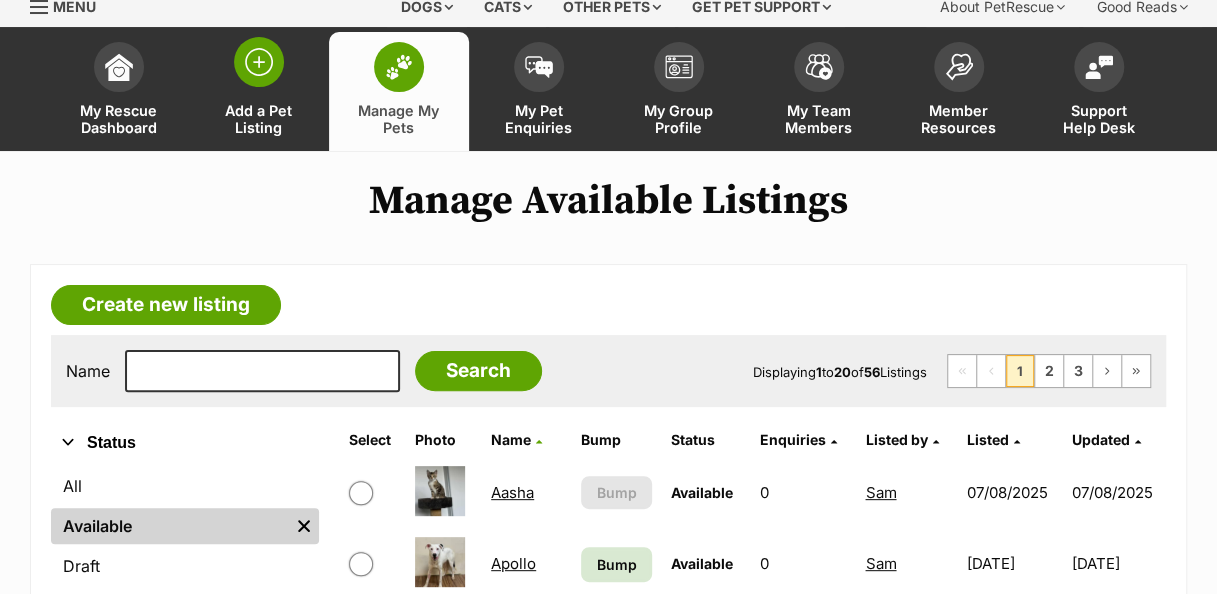 click at bounding box center (259, 62) 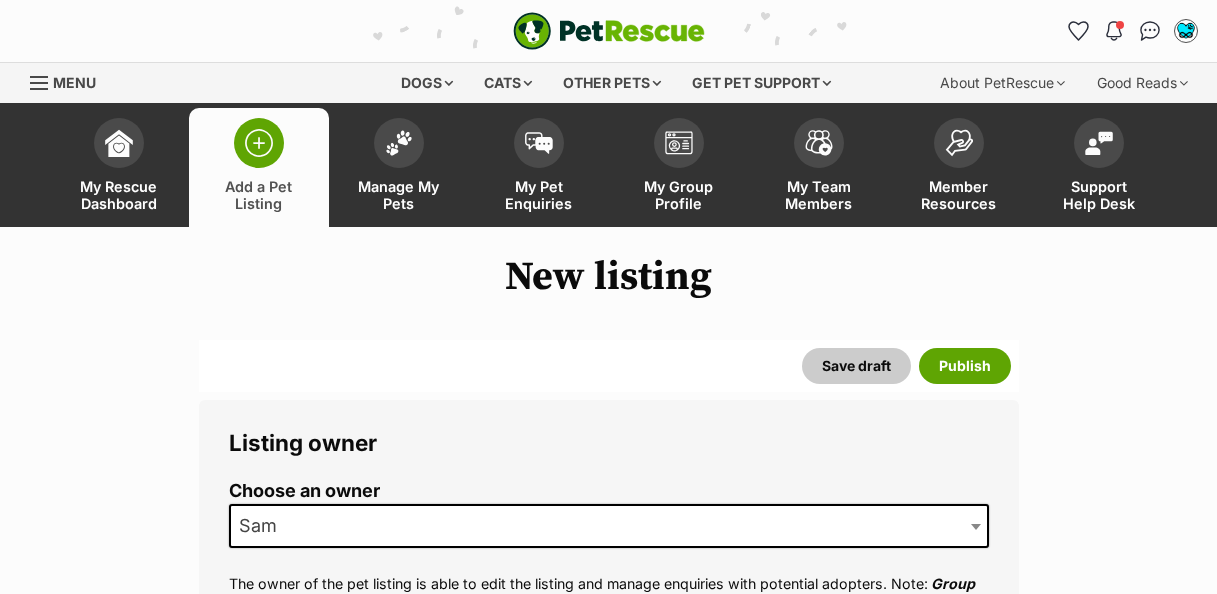 scroll, scrollTop: 0, scrollLeft: 0, axis: both 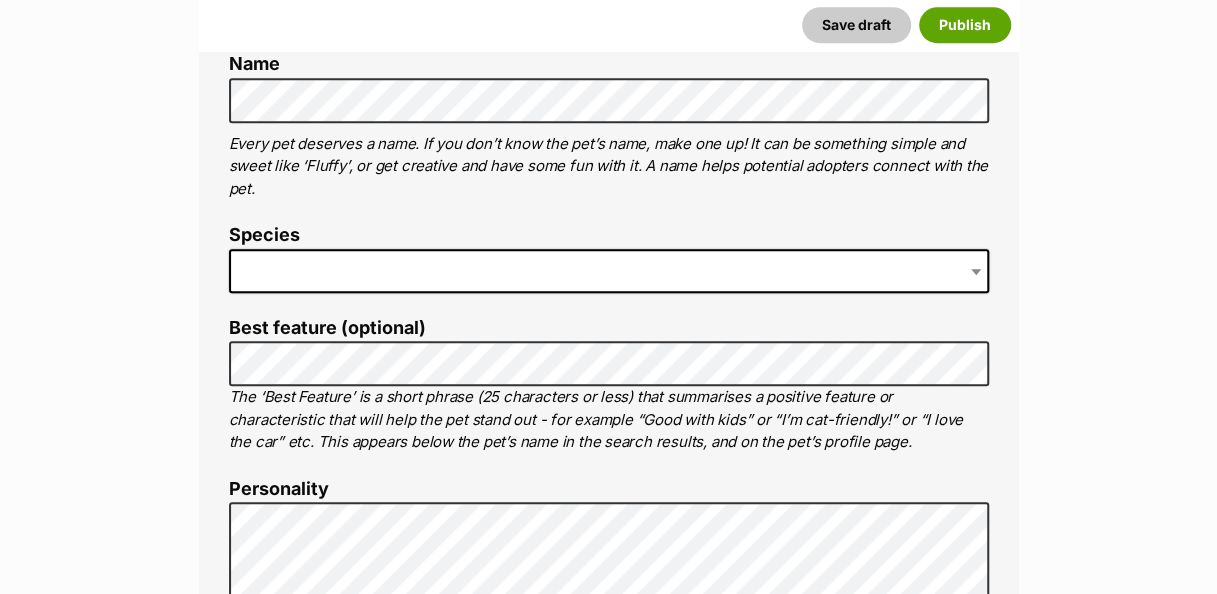 click at bounding box center [609, 271] 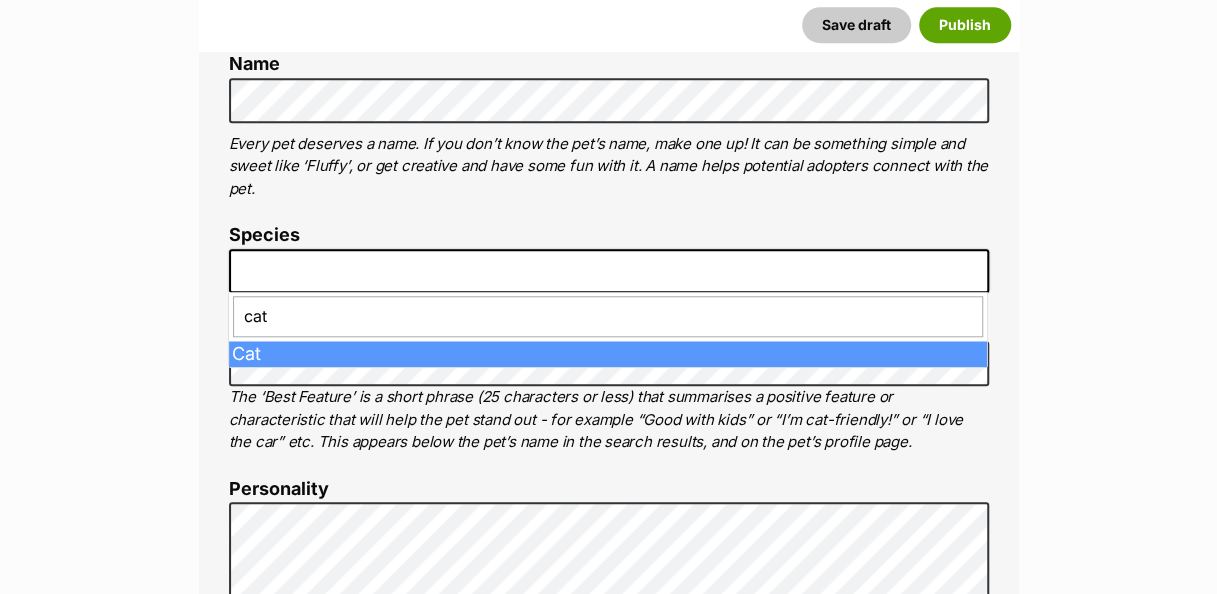 type on "cat" 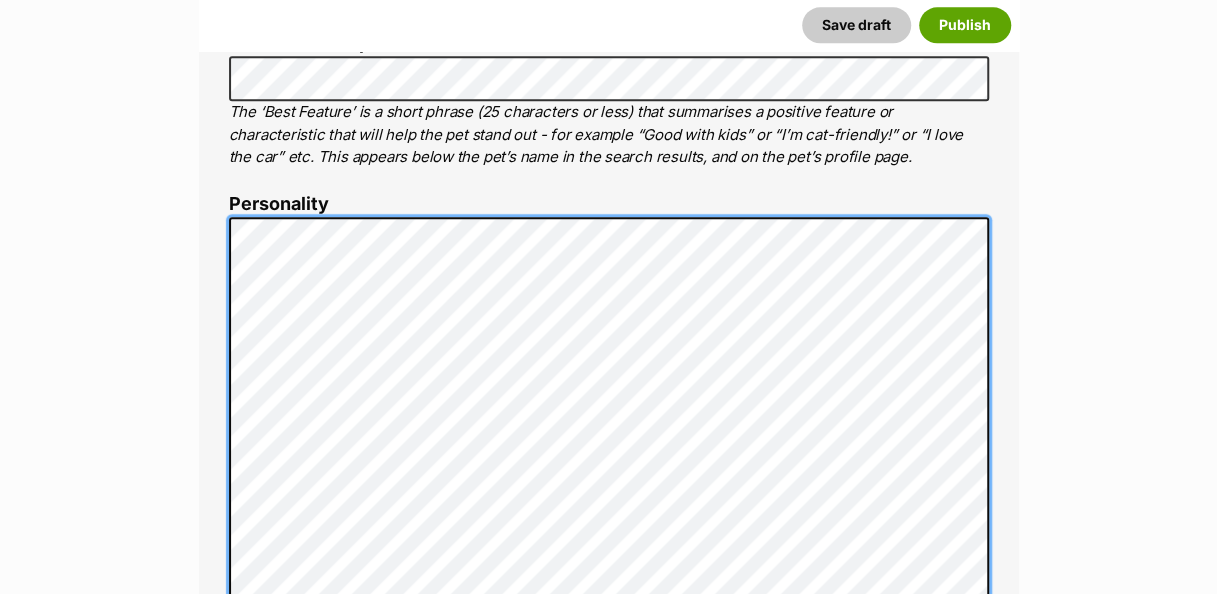 scroll, scrollTop: 1074, scrollLeft: 0, axis: vertical 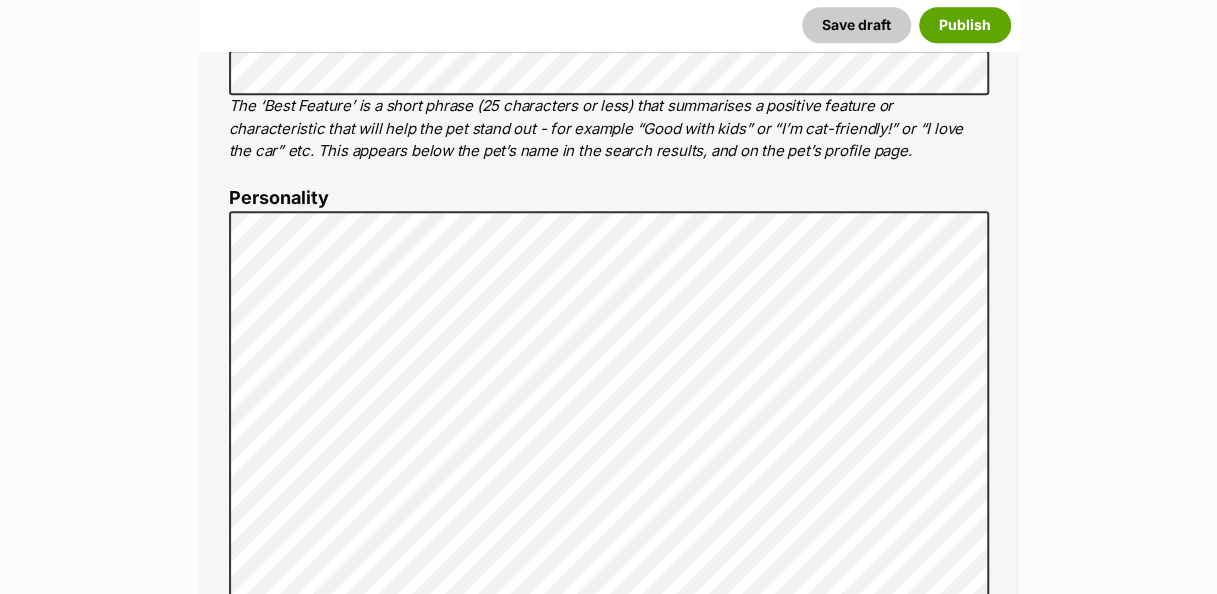 click on "Save draft
Publish" at bounding box center (609, 25) 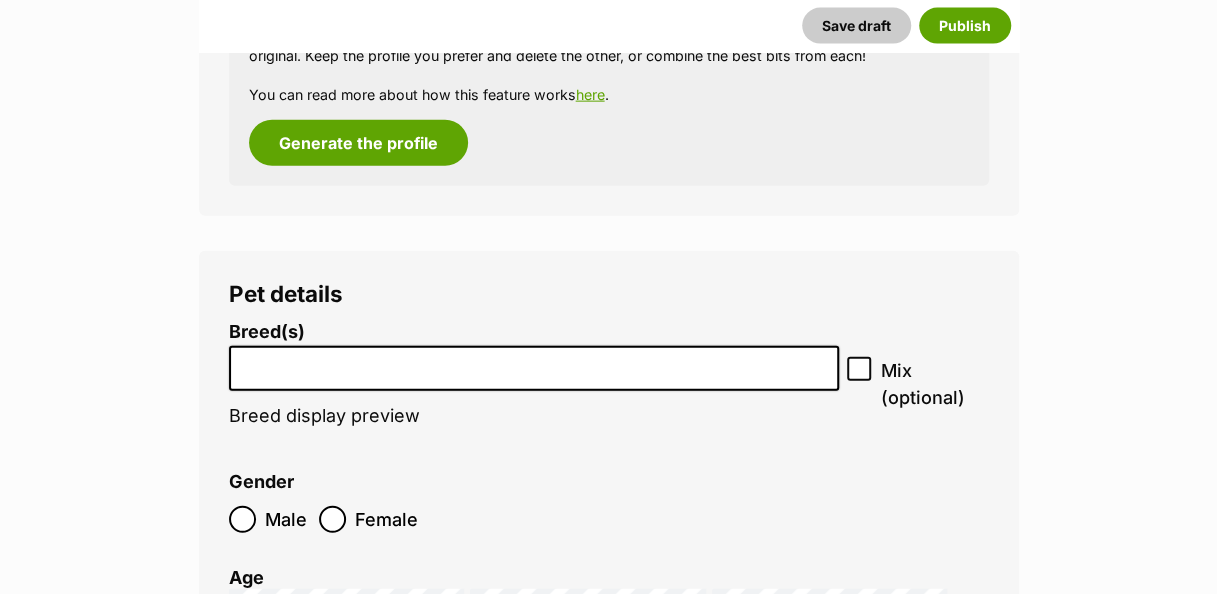 scroll, scrollTop: 2228, scrollLeft: 0, axis: vertical 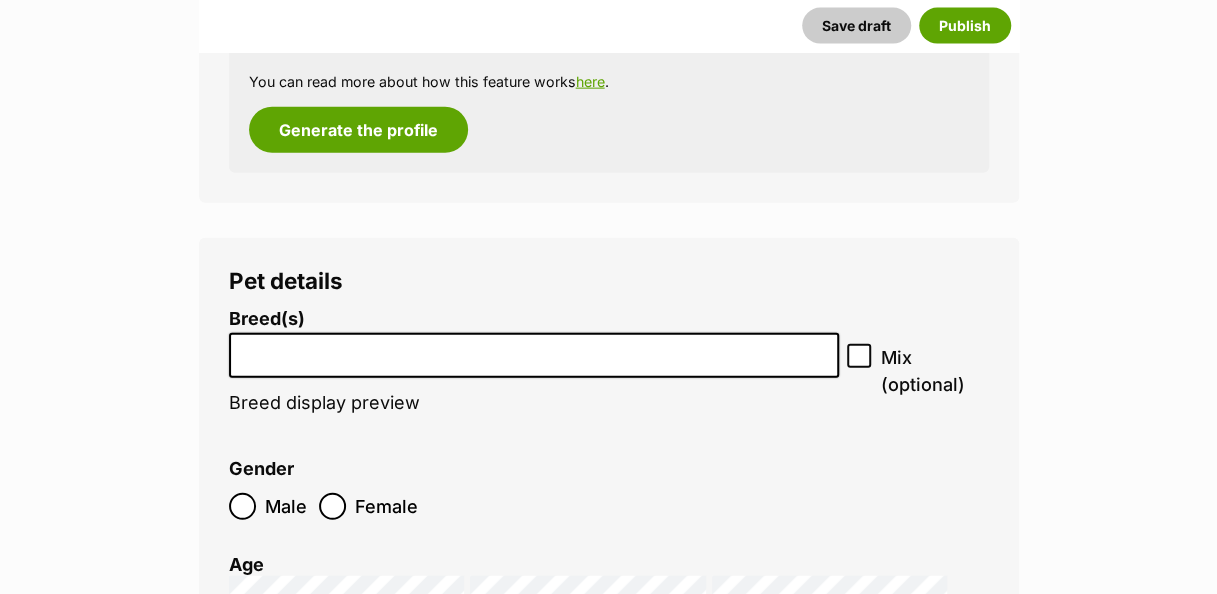 click at bounding box center [534, 350] 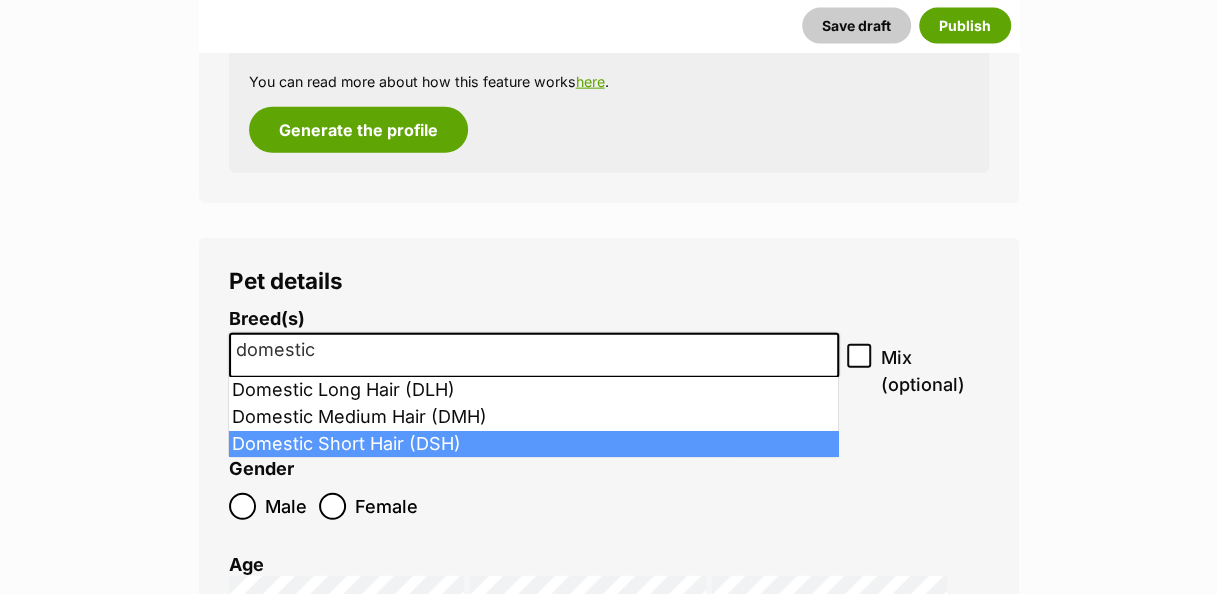 type on "domestic" 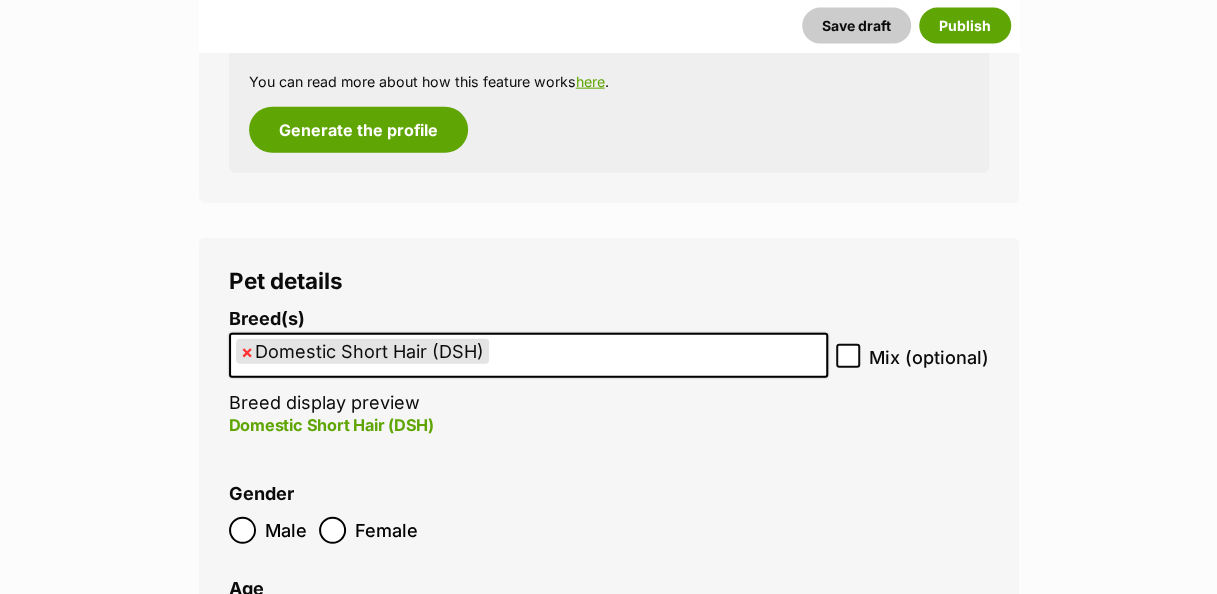 click on "Male
Female" at bounding box center (419, 530) 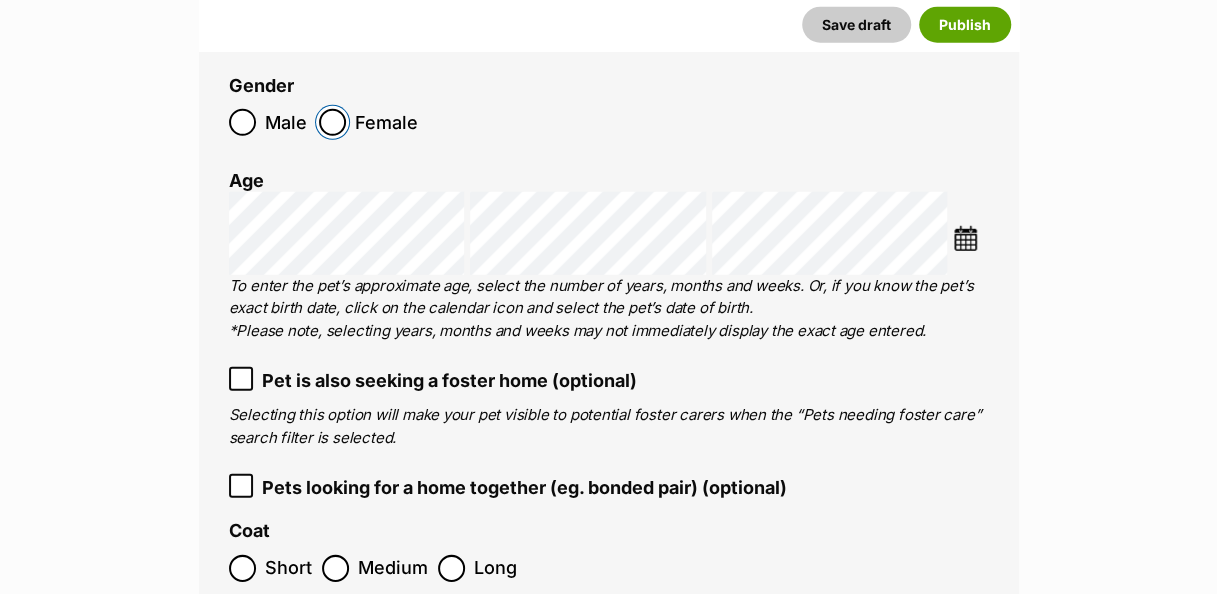 scroll, scrollTop: 2638, scrollLeft: 0, axis: vertical 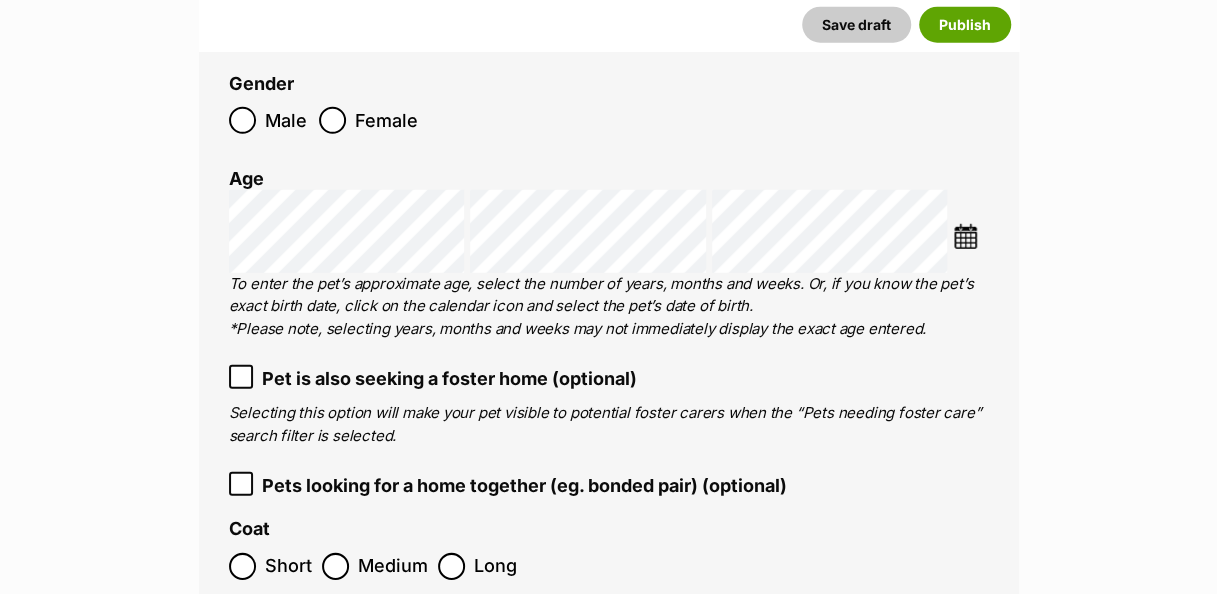click at bounding box center (965, 236) 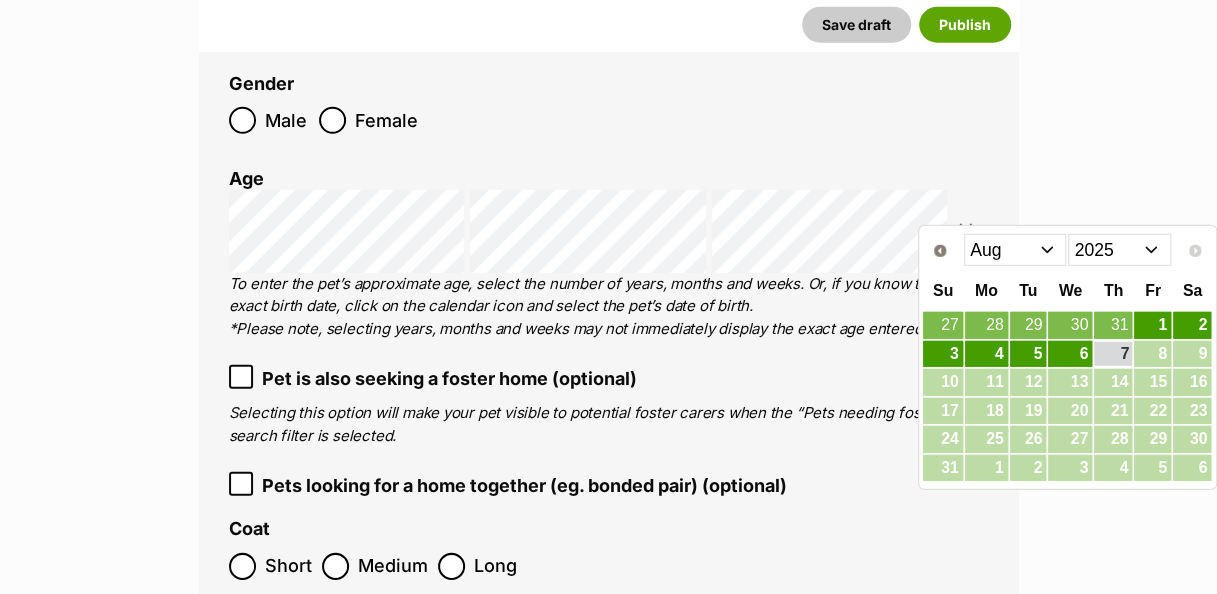 click on "Prev Next Jan Feb Mar Apr May Jun Jul Aug 2015 2016 2017 2018 2019 2020 2021 2022 2023 2024 2025" at bounding box center (1067, 250) 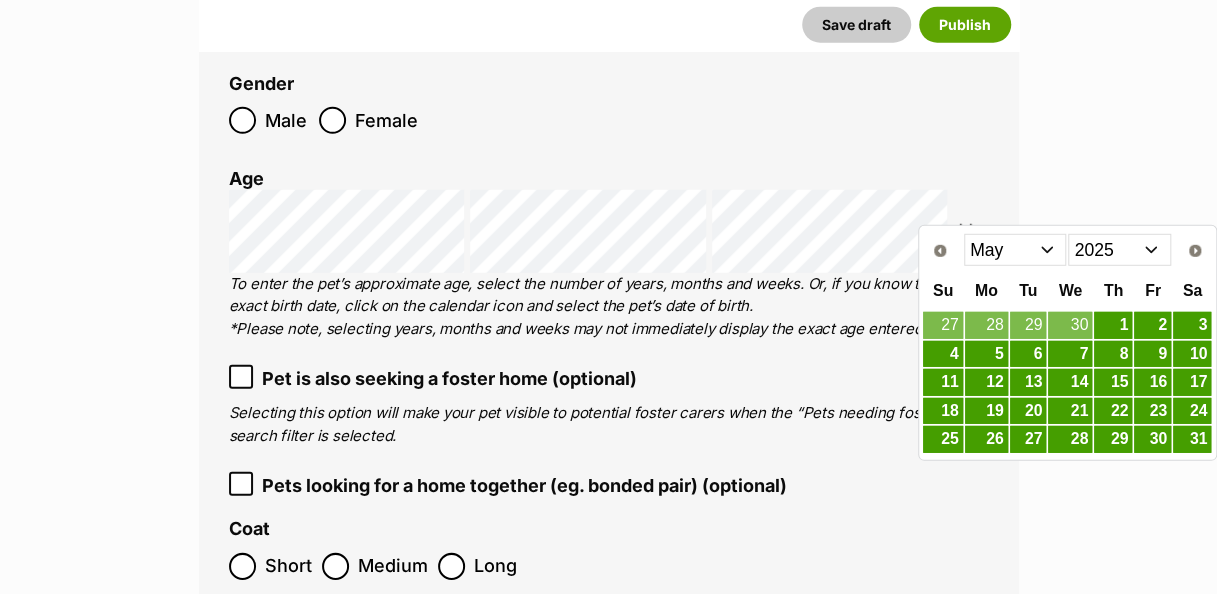 click on "8" at bounding box center [1113, 354] 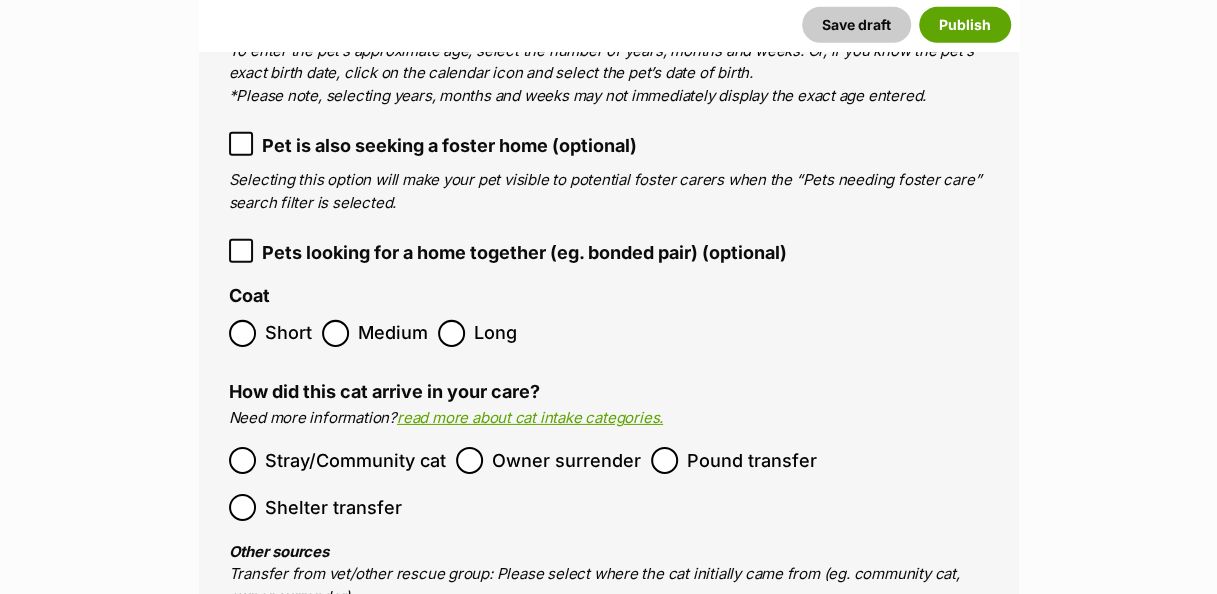scroll, scrollTop: 2932, scrollLeft: 0, axis: vertical 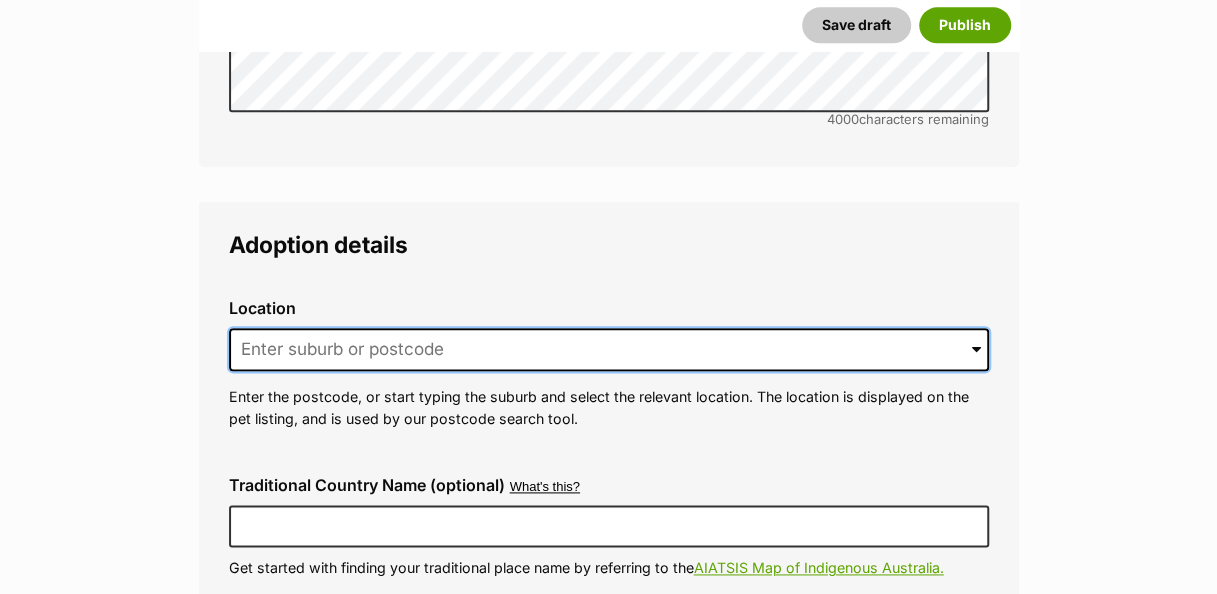 click at bounding box center [609, 350] 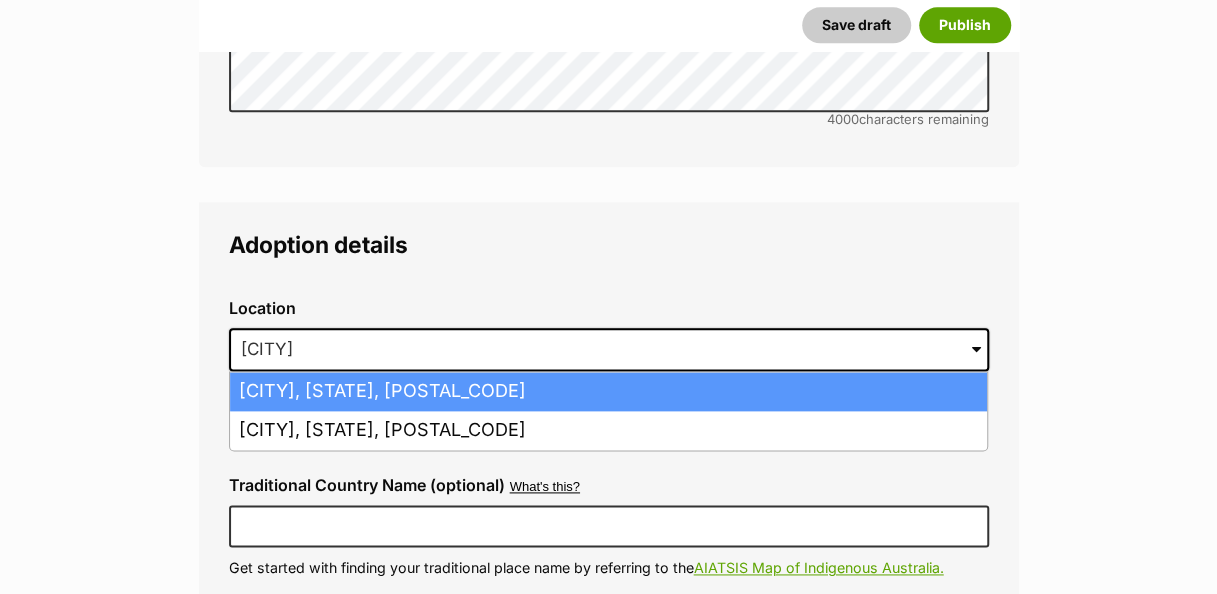 click on "Kingaroy, Queensland, 4610" at bounding box center (608, 391) 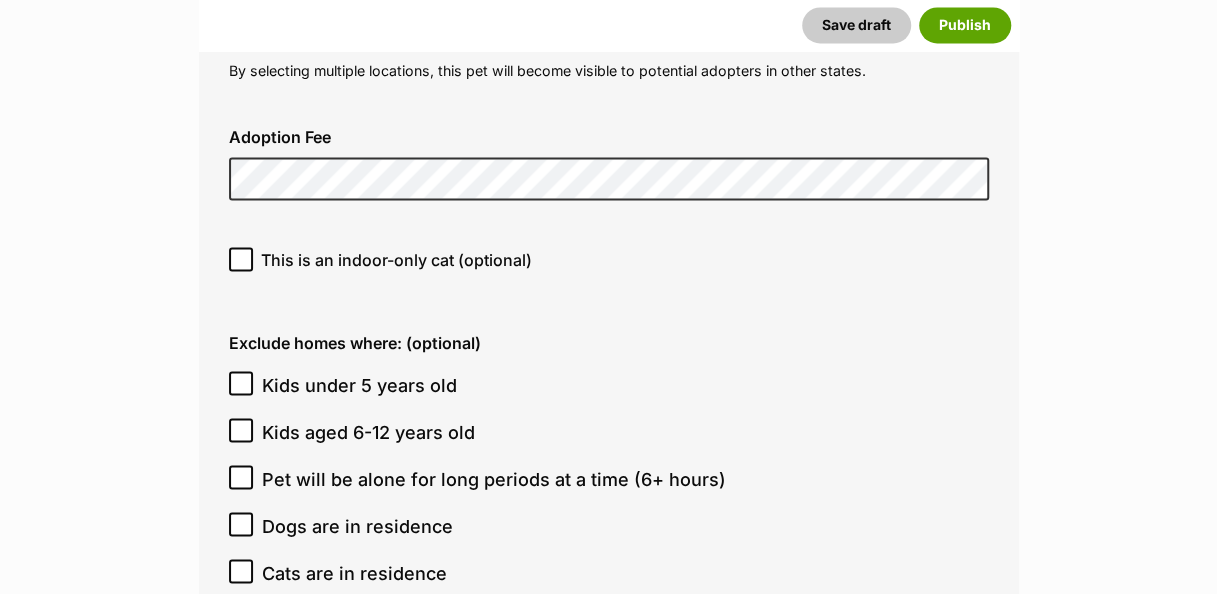 scroll, scrollTop: 5306, scrollLeft: 0, axis: vertical 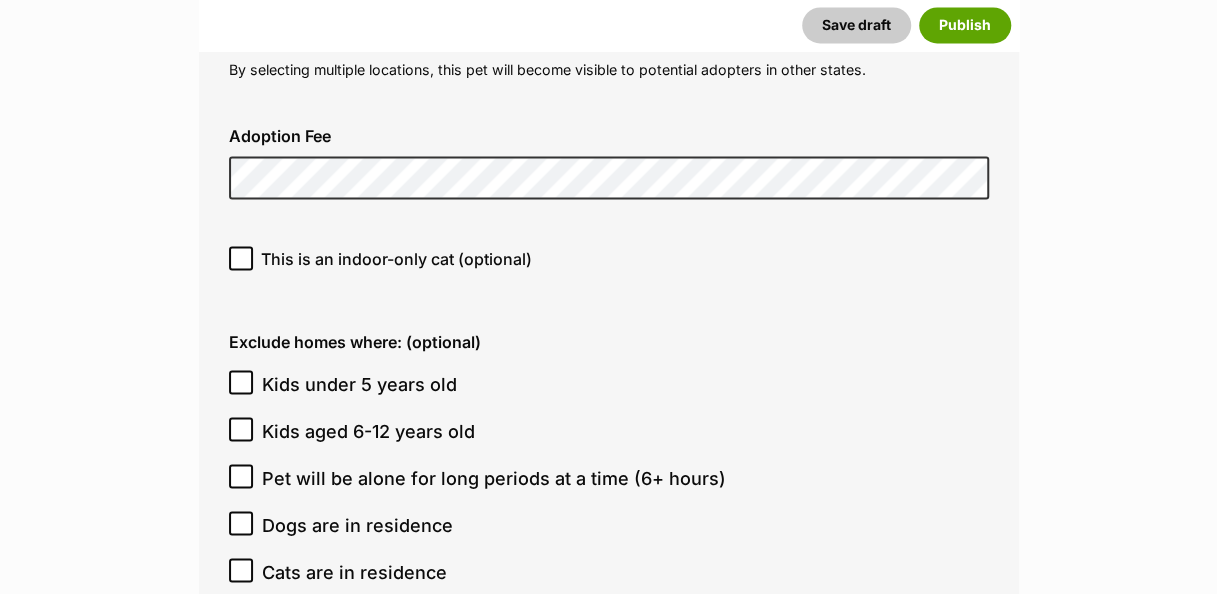 type on "00001329542148" 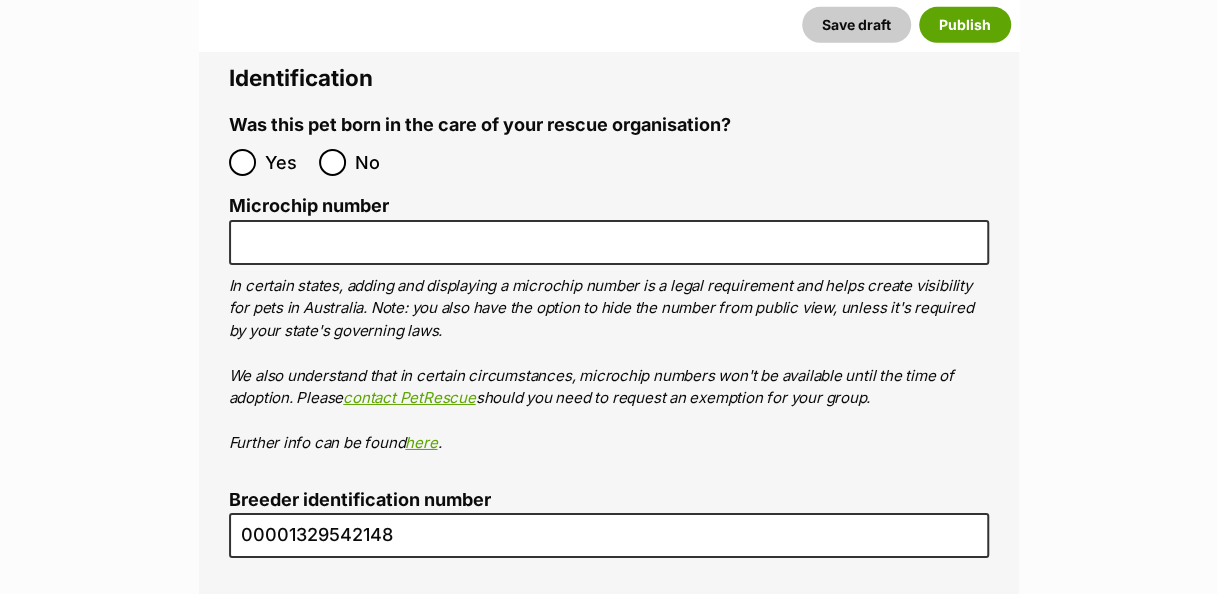scroll, scrollTop: 6684, scrollLeft: 0, axis: vertical 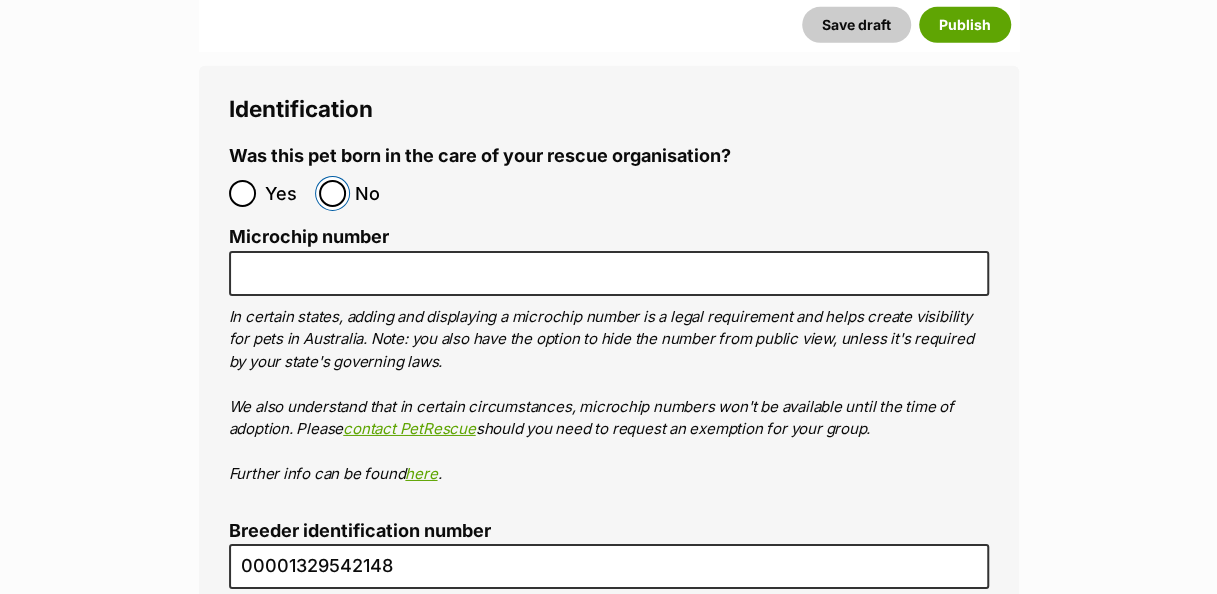 click on "No" at bounding box center [332, 193] 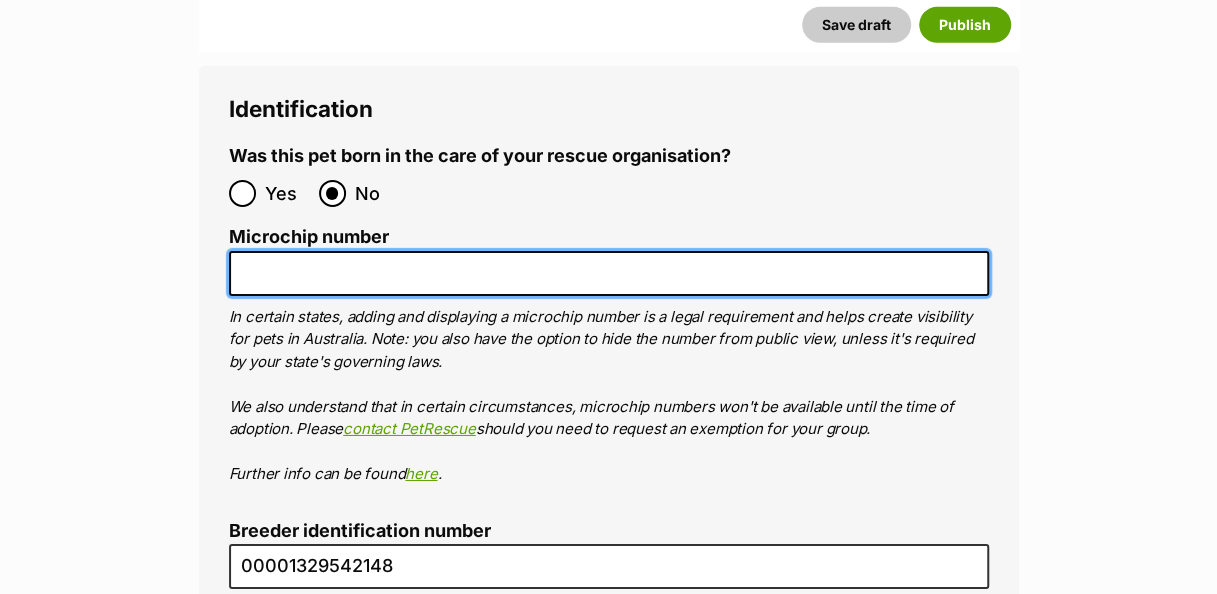 click on "Microchip number" at bounding box center [609, 273] 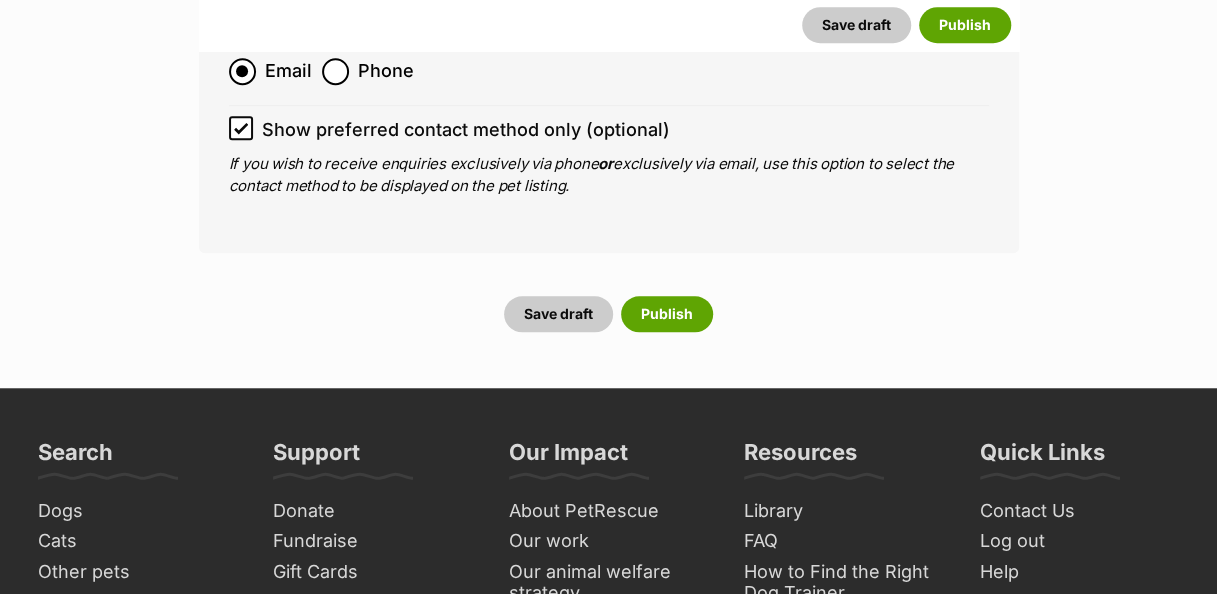 scroll, scrollTop: 7935, scrollLeft: 0, axis: vertical 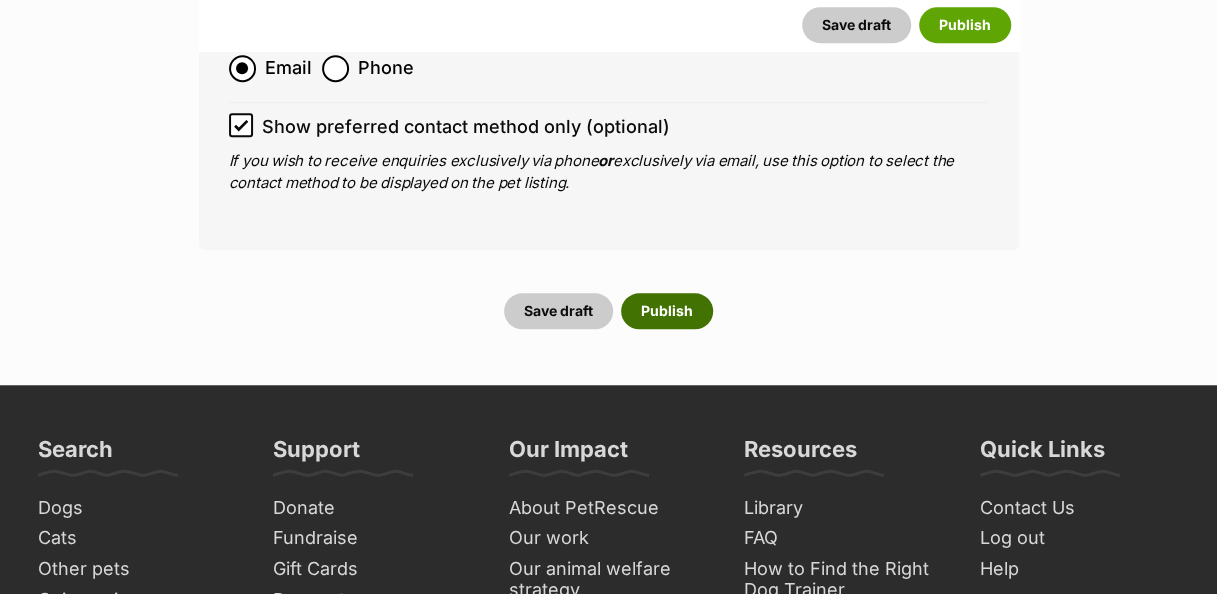 type on "953010007946322" 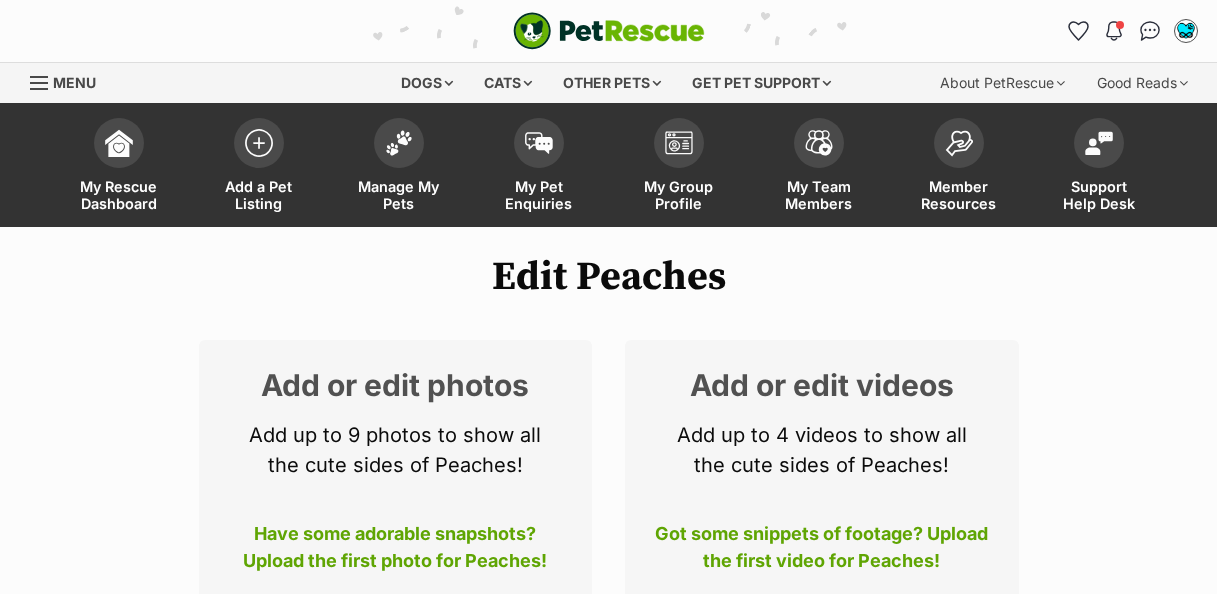 scroll, scrollTop: 0, scrollLeft: 0, axis: both 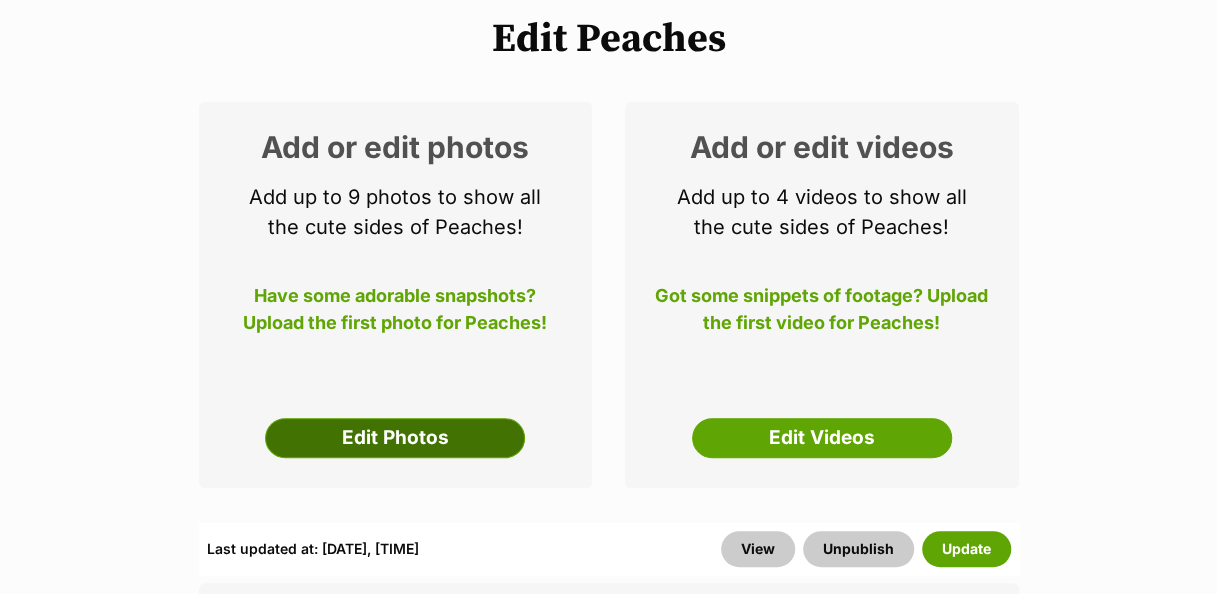 click on "Edit Photos" at bounding box center (395, 438) 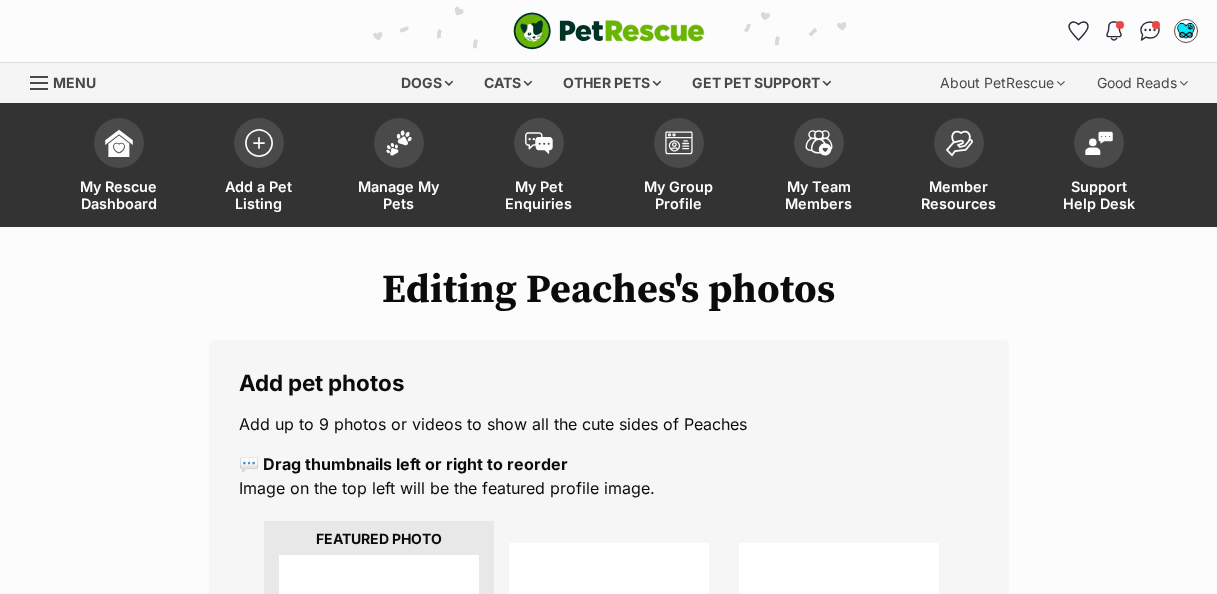scroll, scrollTop: 0, scrollLeft: 0, axis: both 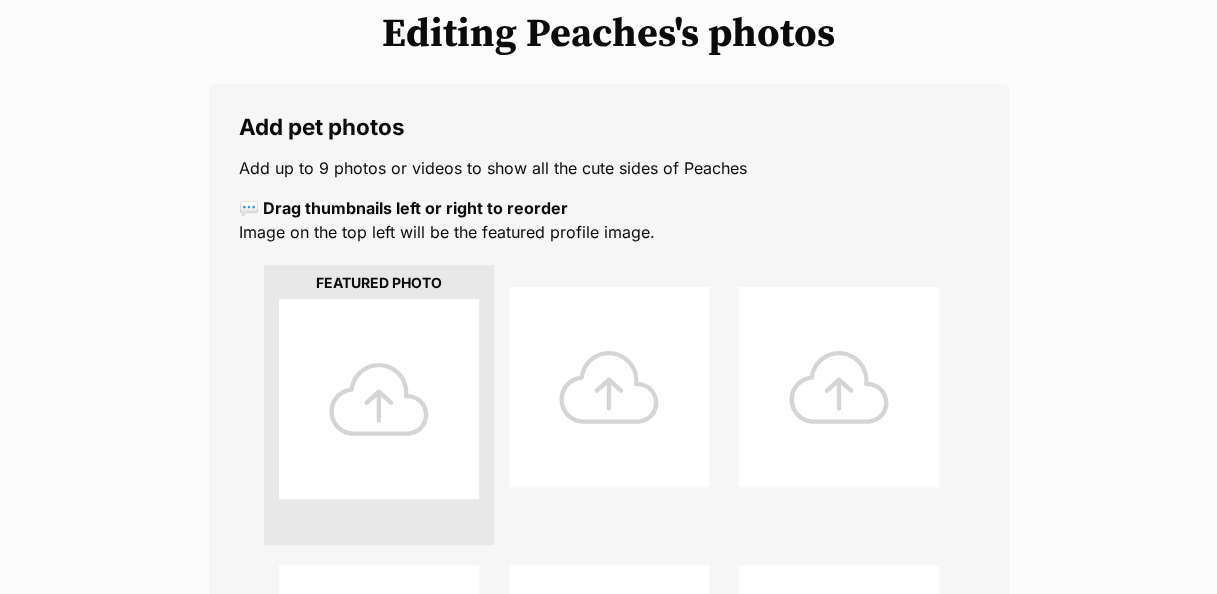 click at bounding box center [379, 399] 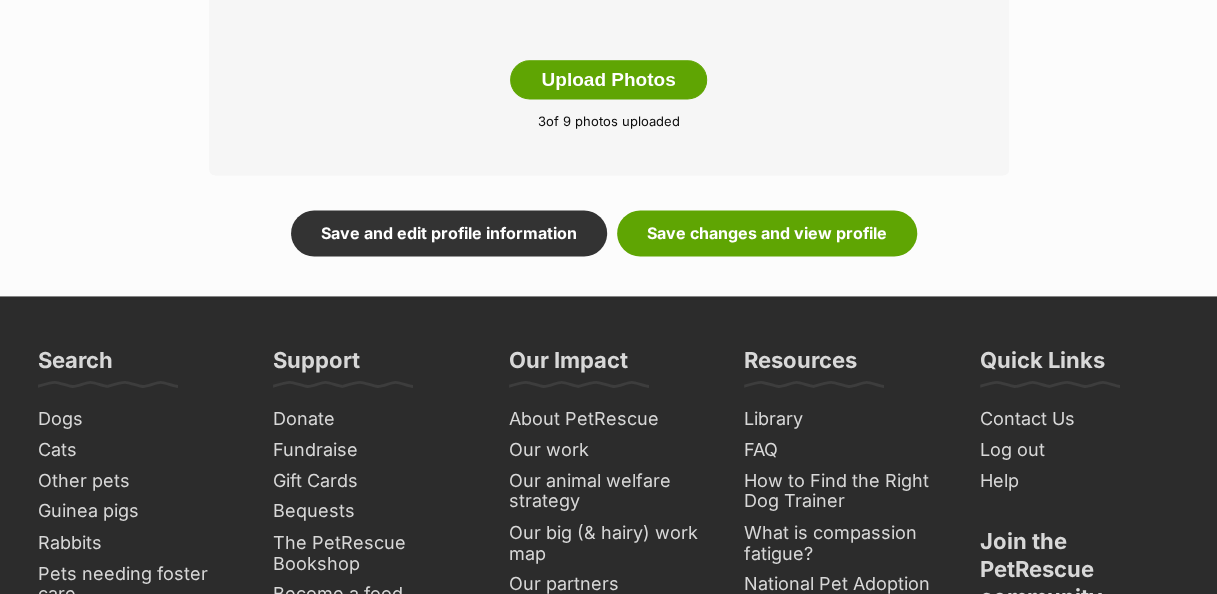 scroll, scrollTop: 1255, scrollLeft: 0, axis: vertical 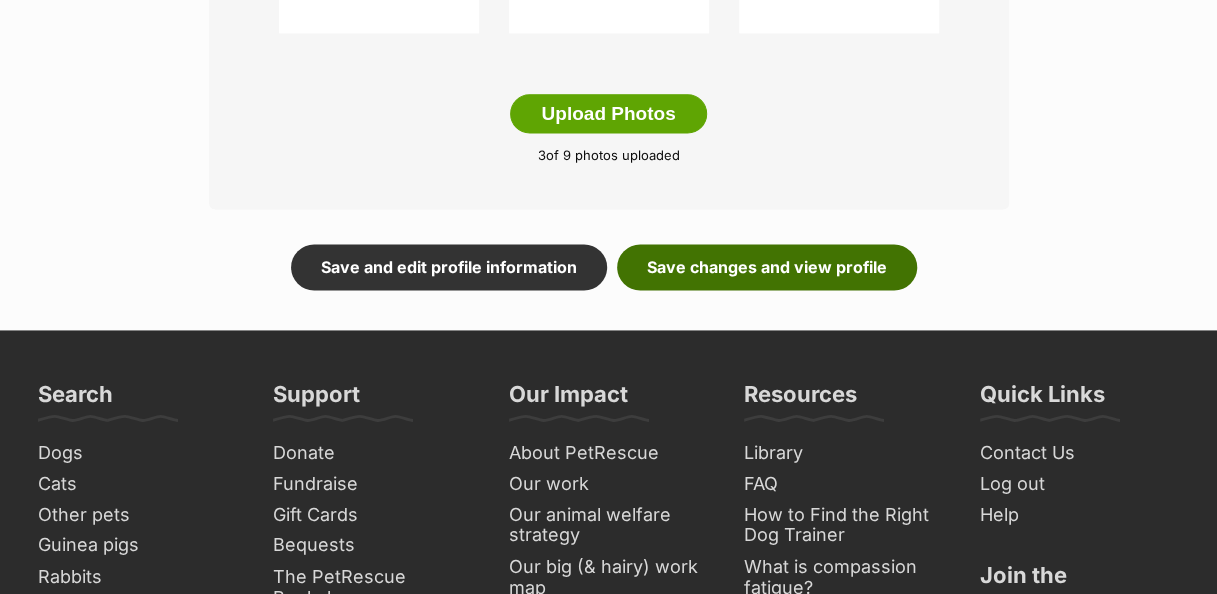 click on "Save changes and view profile" at bounding box center [767, 267] 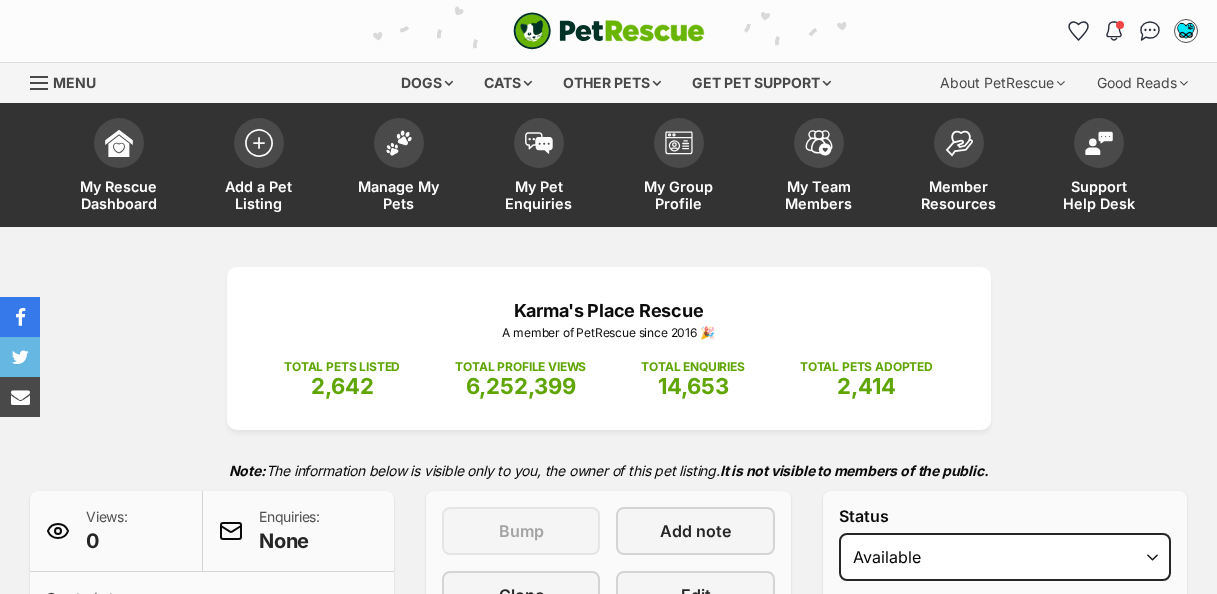 scroll, scrollTop: 602, scrollLeft: 0, axis: vertical 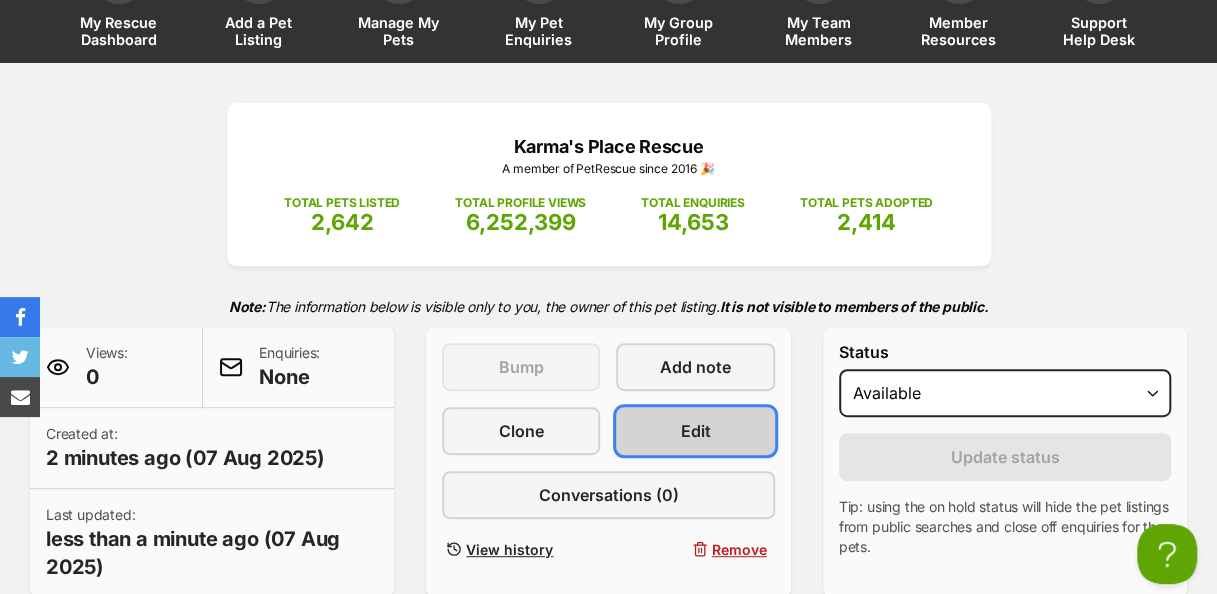 click on "Edit" at bounding box center [695, 431] 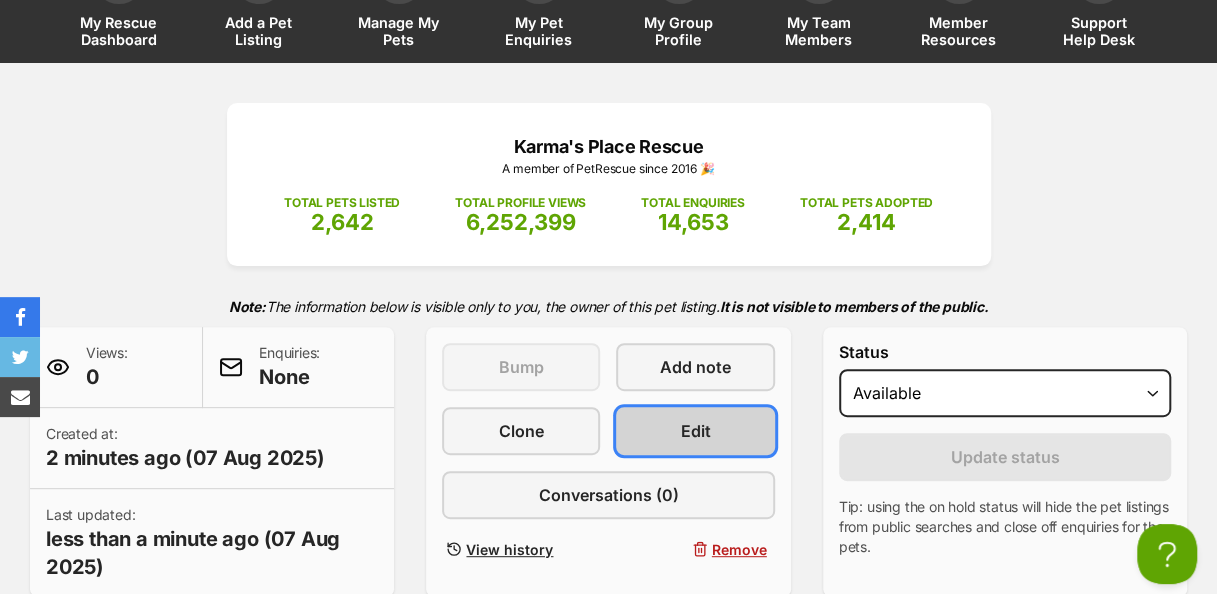 scroll, scrollTop: 0, scrollLeft: 0, axis: both 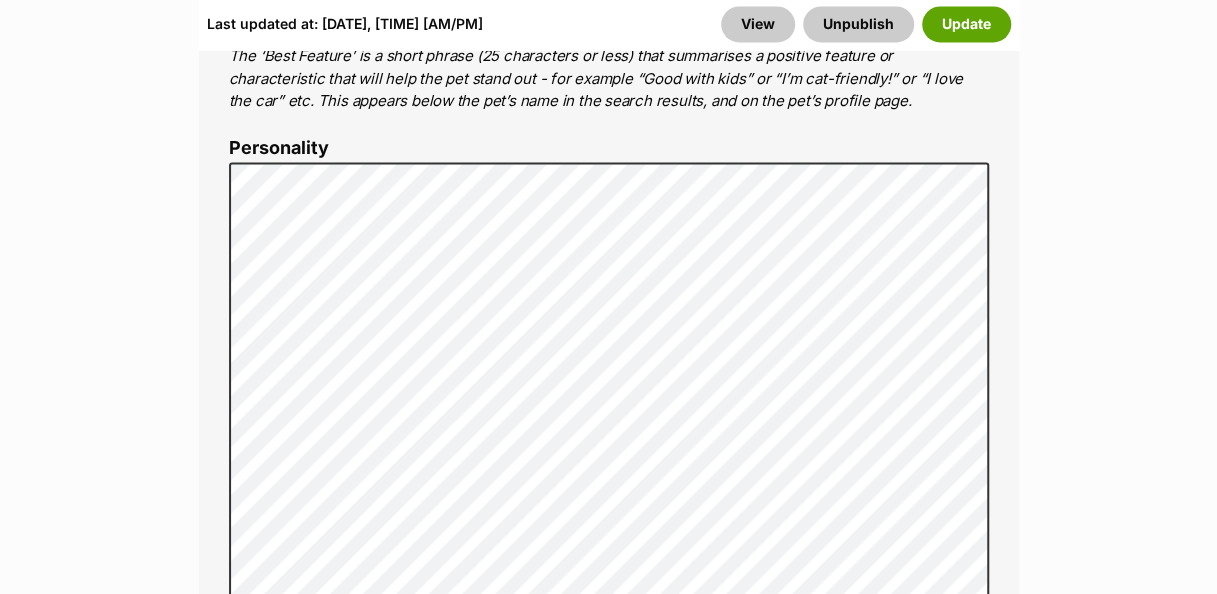 click on "Edit Peaches
Add or edit photos
Add up to 9 photos to show all
the cute sides of Peaches!
Edit Photos
Add or edit videos
Add up to 4 videos to show all
the cute sides of Peaches!
Got some snippets of footage? Upload the first video for Peaches!
Edit Videos
Listing owner Choose an owner [NAME]
The owner of the pet listing is able to edit the listing and manage enquiries with potential adopters. Note:
Group Admins
are also able to edit this pet listing and manage all it's enquiries.
Any time this pet receives new enquiries or messages from potential adopters, we'll also send you an email notification. Members can opt out of receiving these emails via their
notification settings .
About This Pet Name
Henlo there, it looks like you might be using the pet name field to indicate that this pet is now on hold - we recommend updating the status to on hold from the  listing page  instead!
Species Cat" at bounding box center [608, 2888] 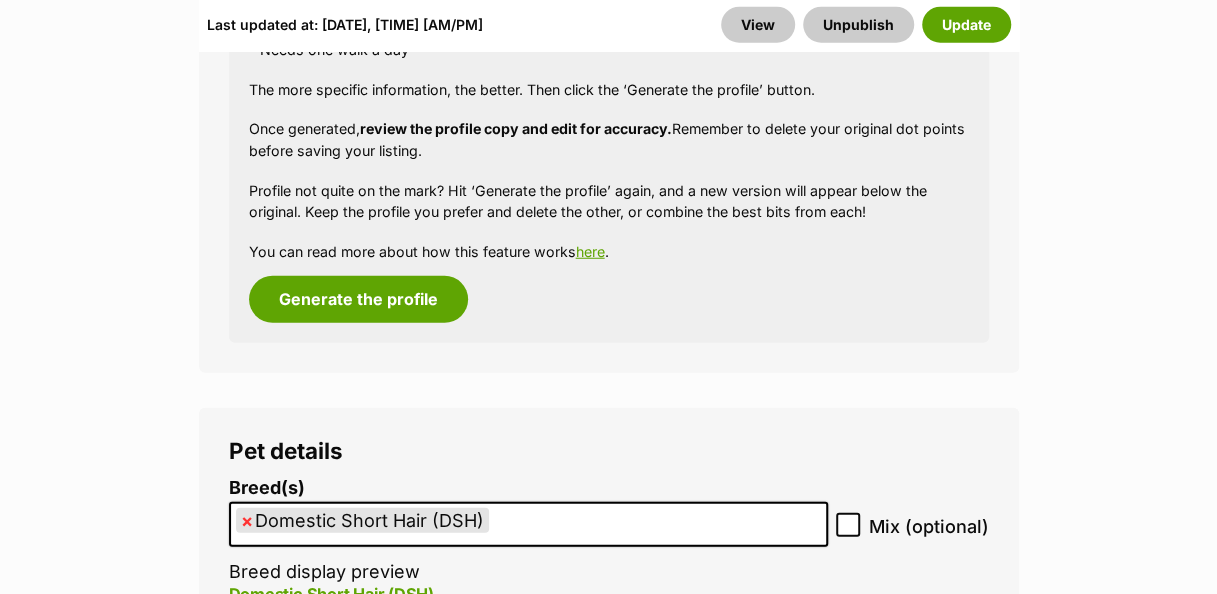 scroll, scrollTop: 2475, scrollLeft: 0, axis: vertical 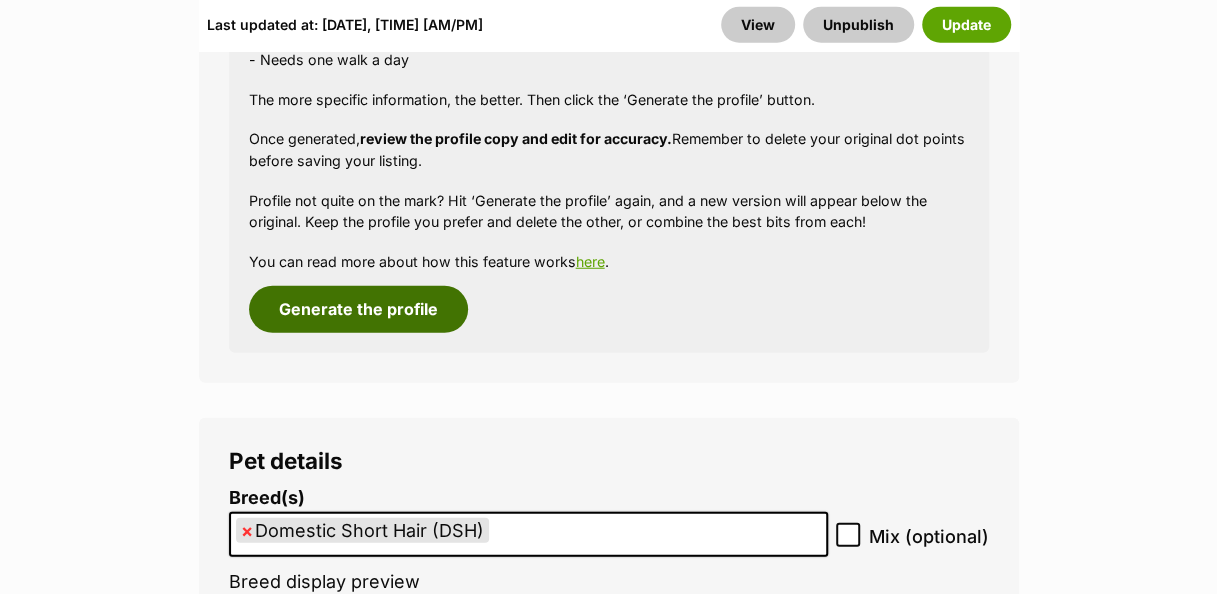 click on "Generate the profile" at bounding box center (358, 309) 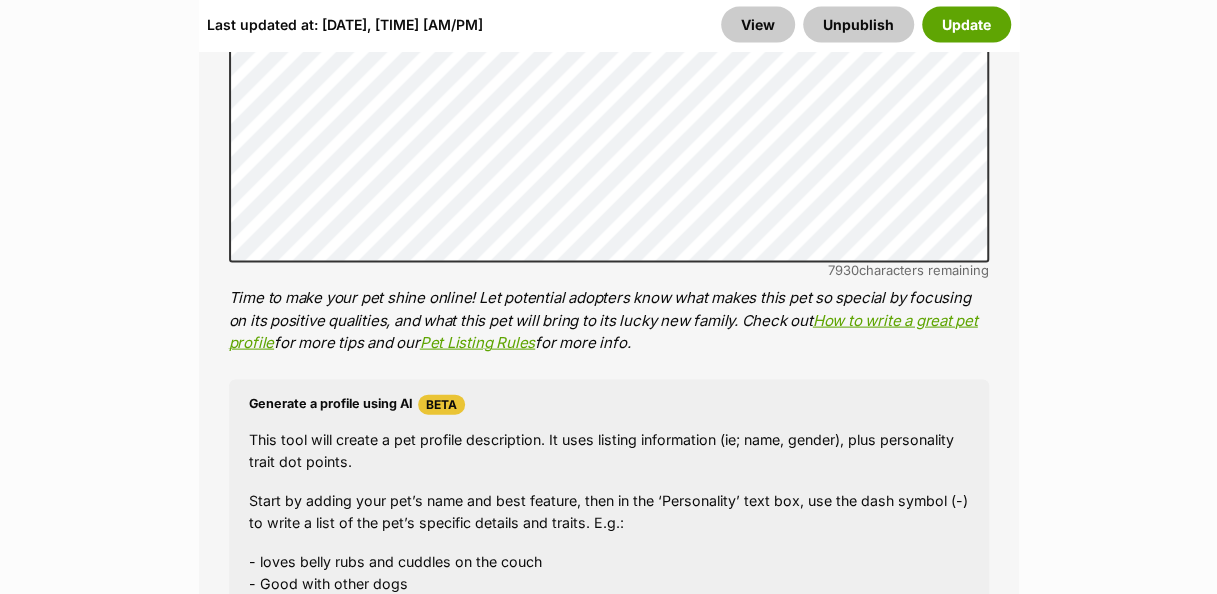 scroll, scrollTop: 1633, scrollLeft: 0, axis: vertical 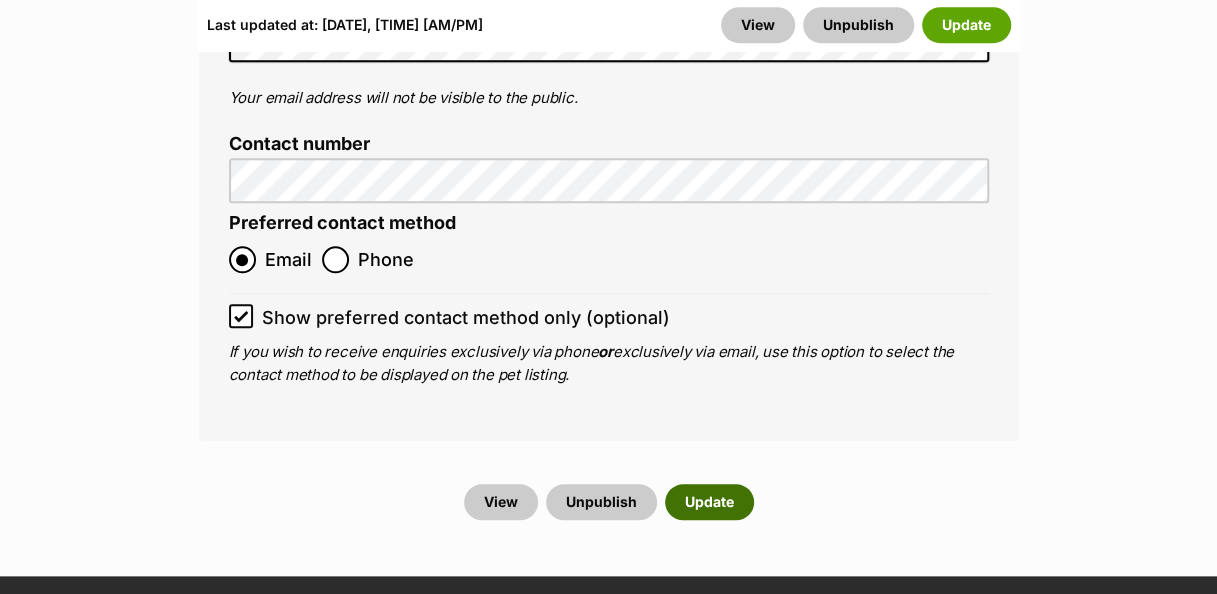 click on "Update" at bounding box center (709, 502) 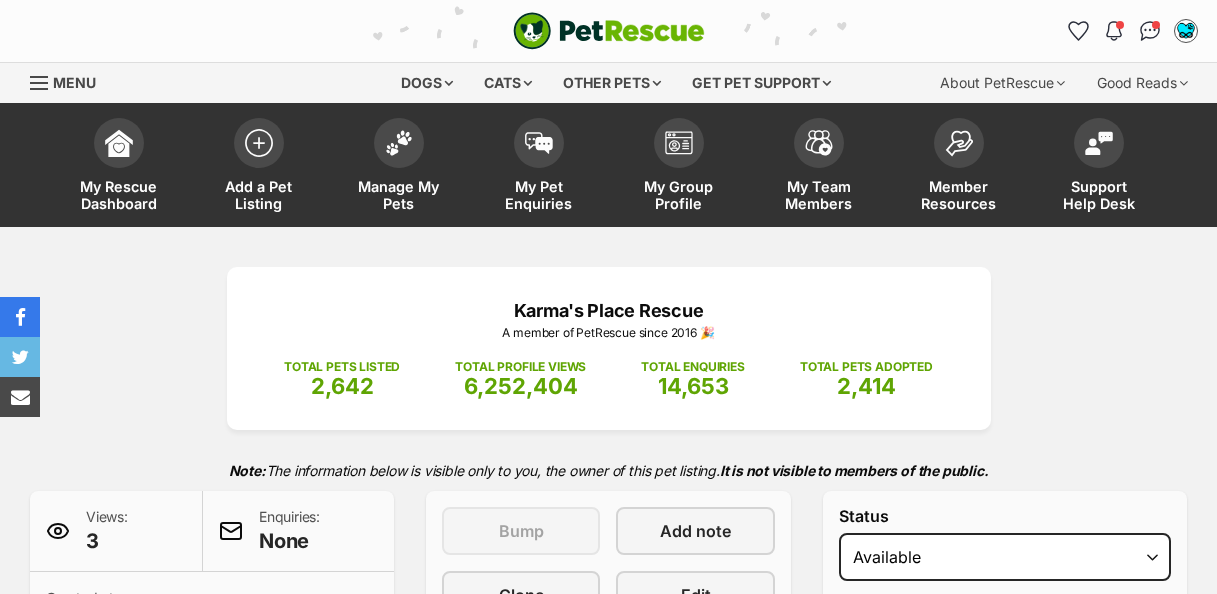 scroll, scrollTop: 0, scrollLeft: 0, axis: both 